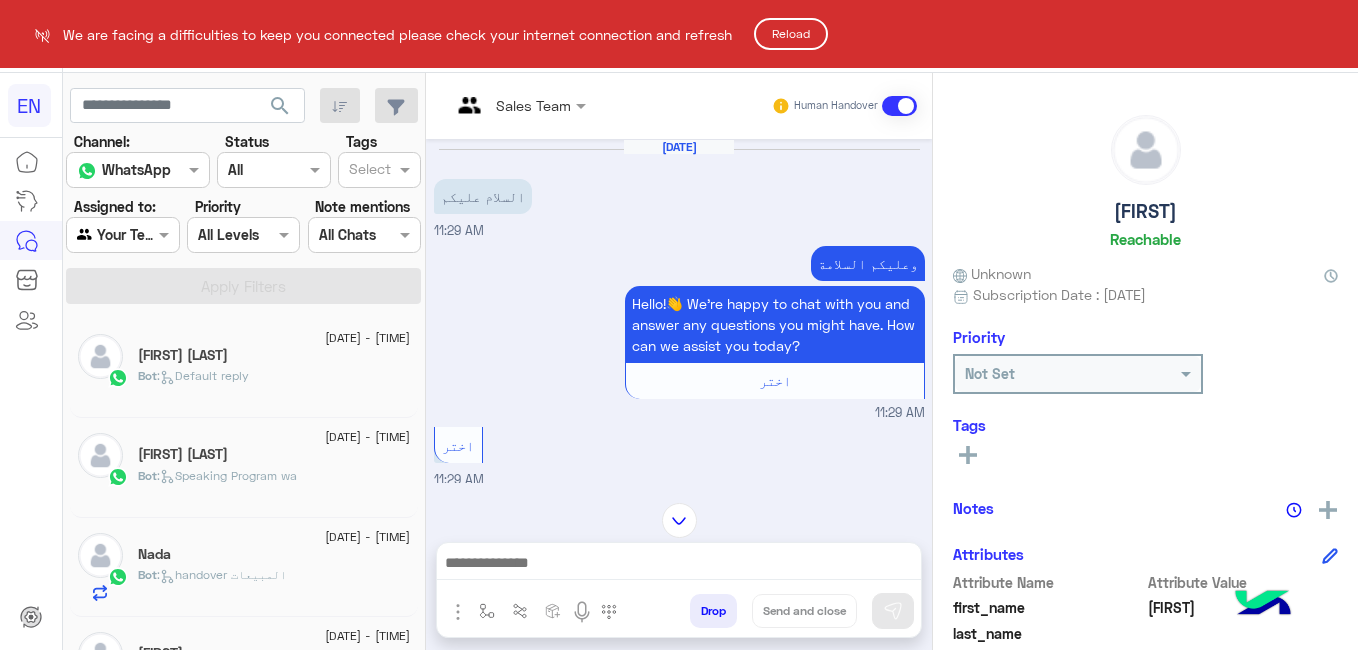 scroll, scrollTop: 0, scrollLeft: 0, axis: both 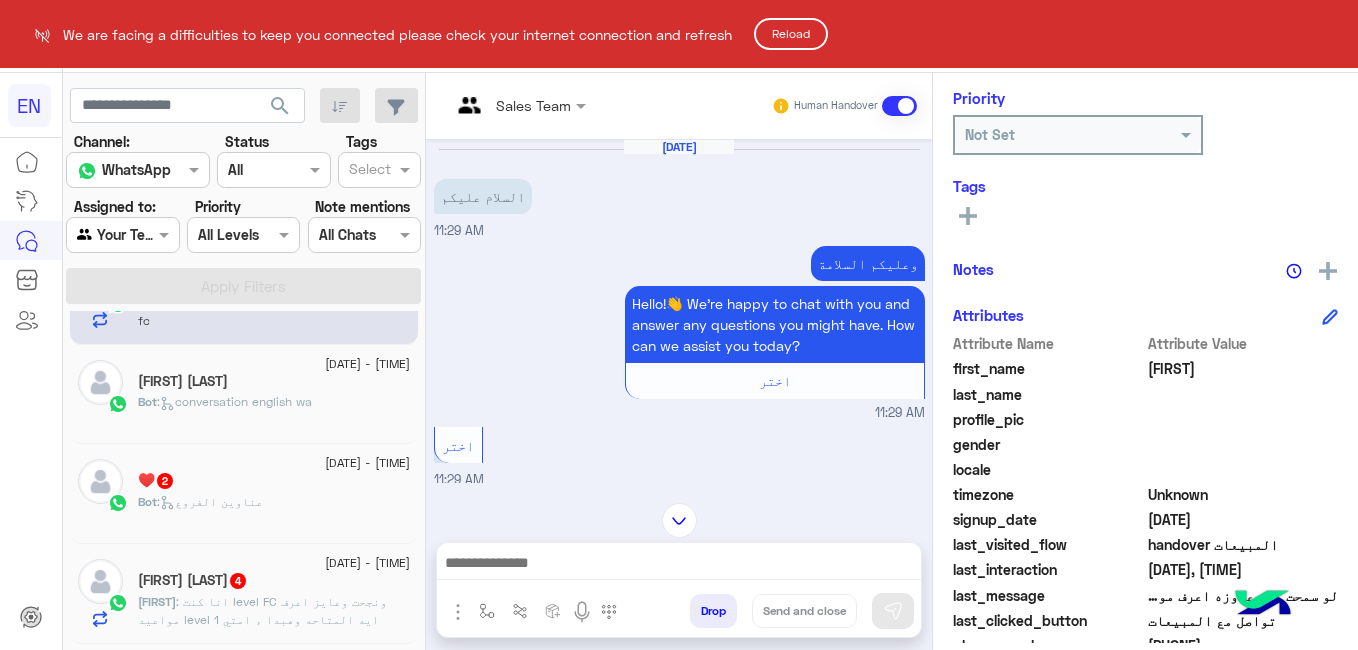 click on "Reload" 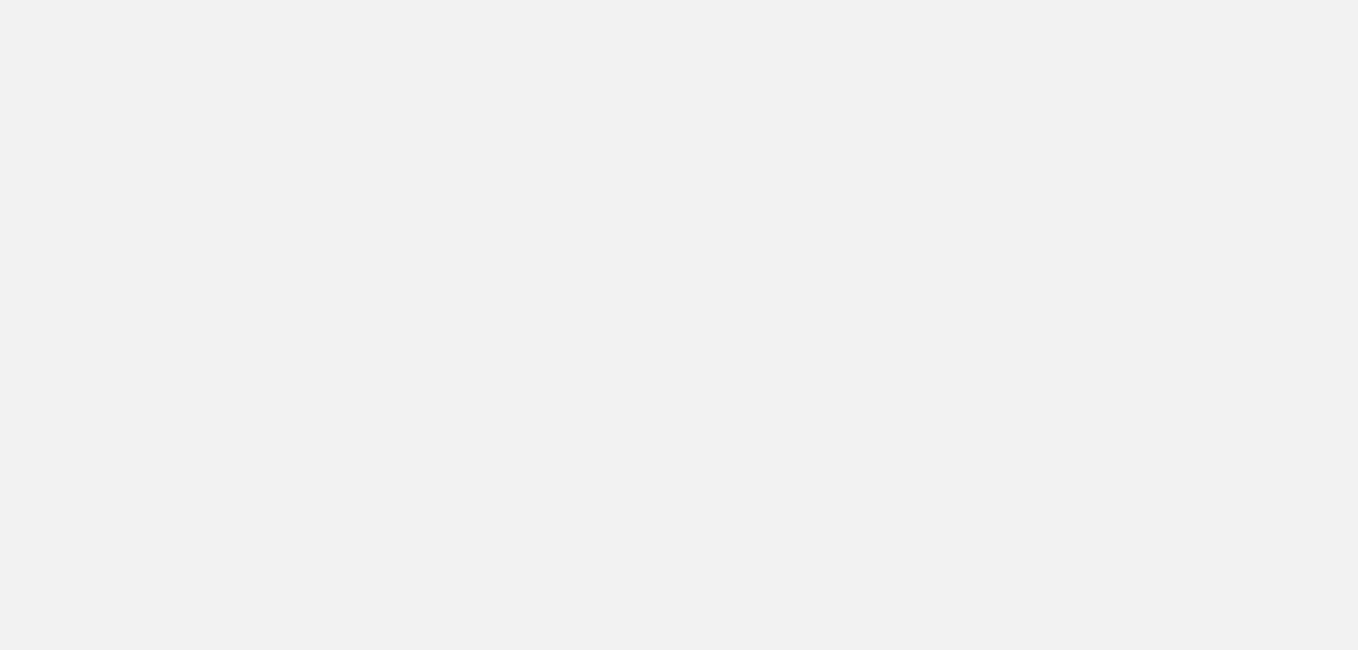 scroll, scrollTop: 0, scrollLeft: 0, axis: both 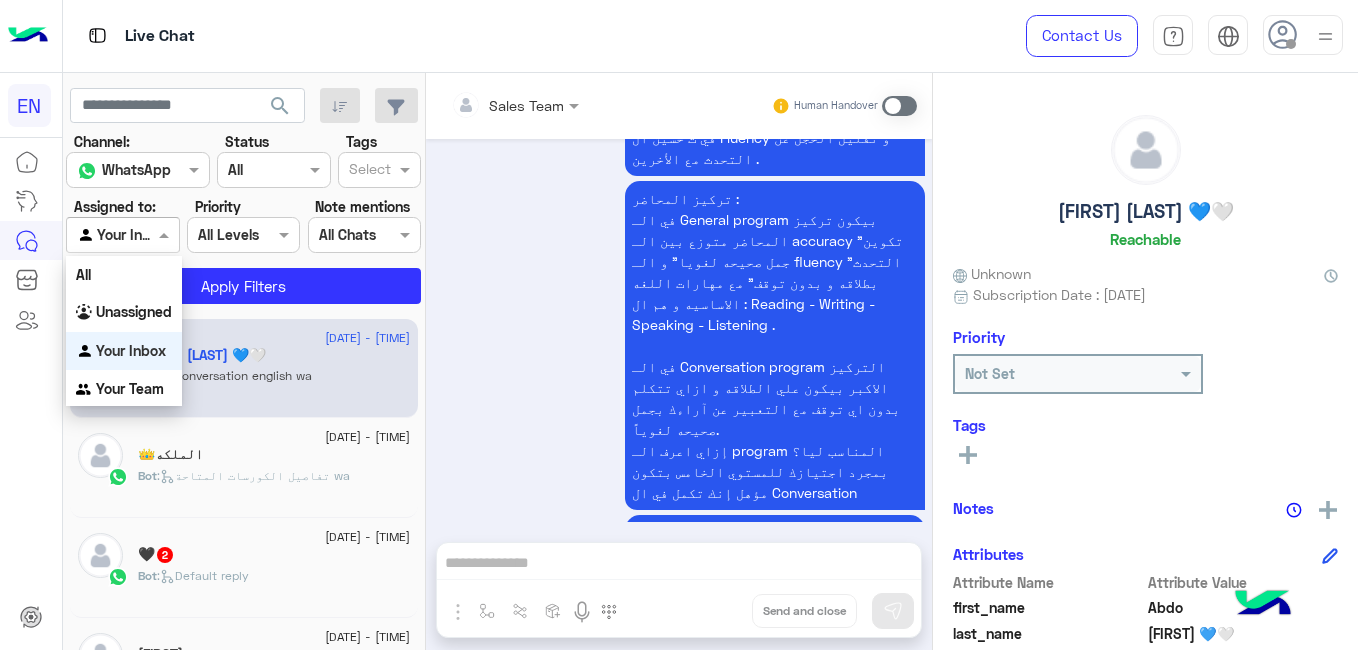 click at bounding box center (100, 235) 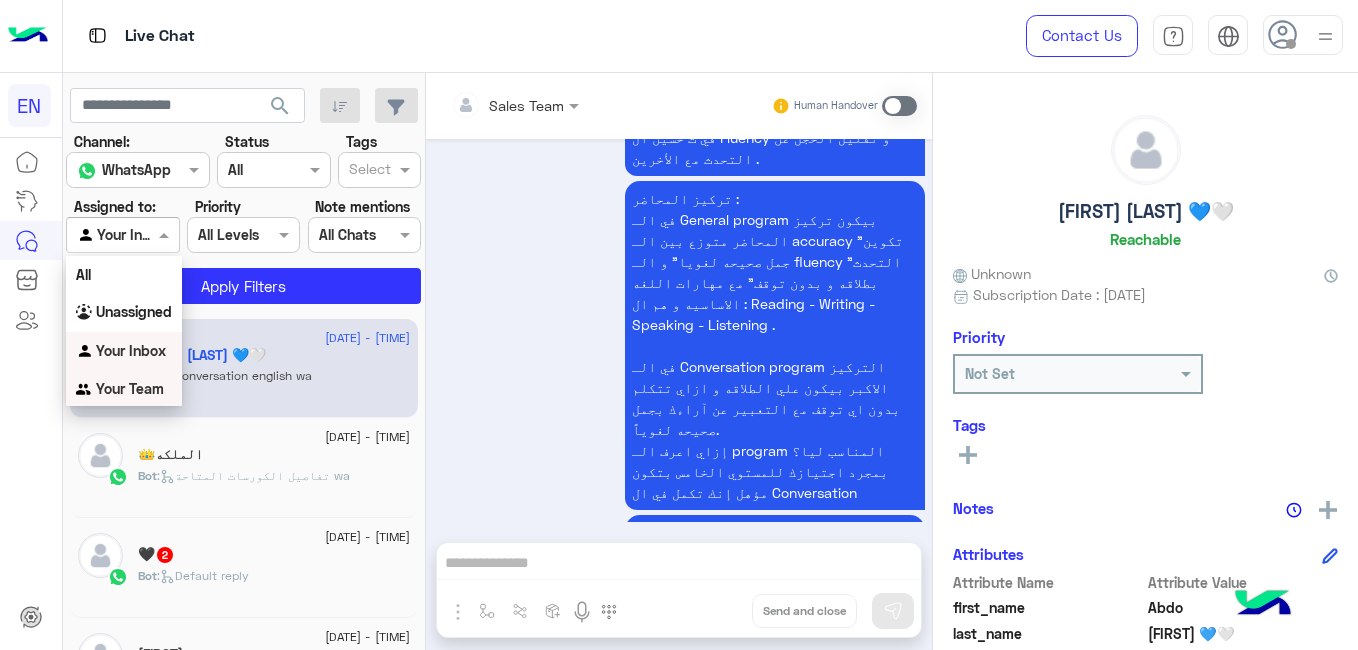 click on "Your Team" at bounding box center [130, 388] 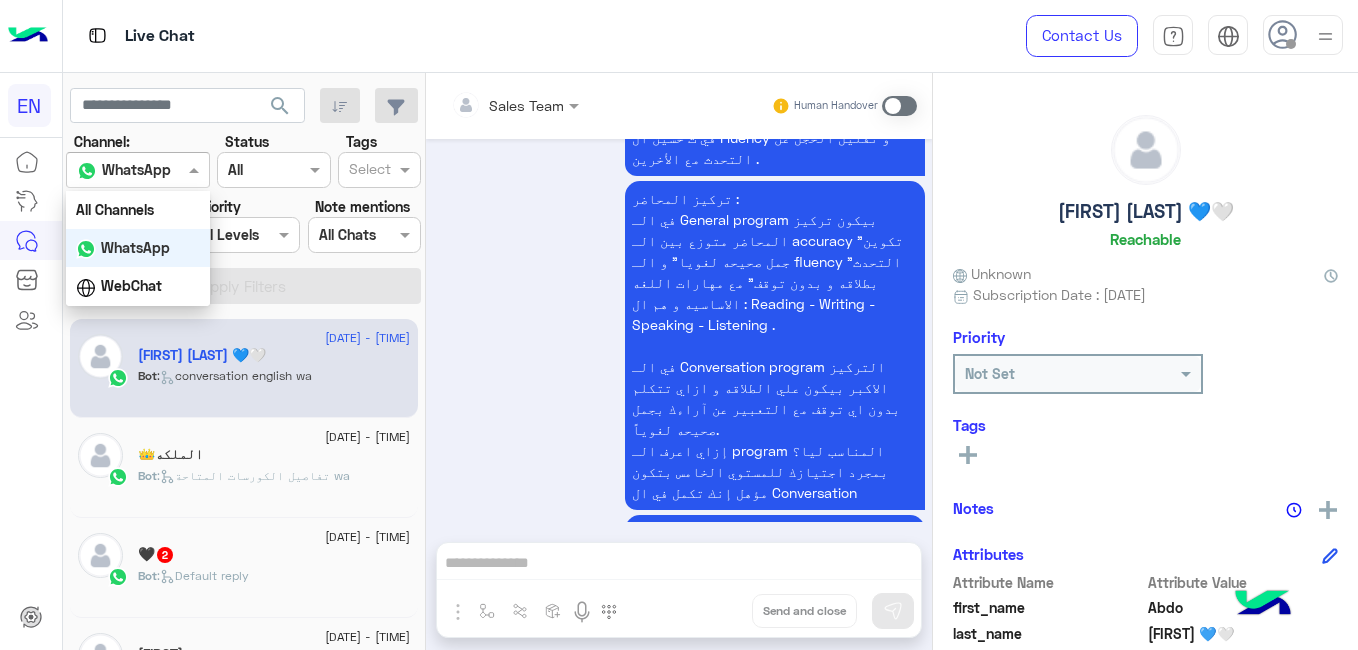 click at bounding box center (138, 169) 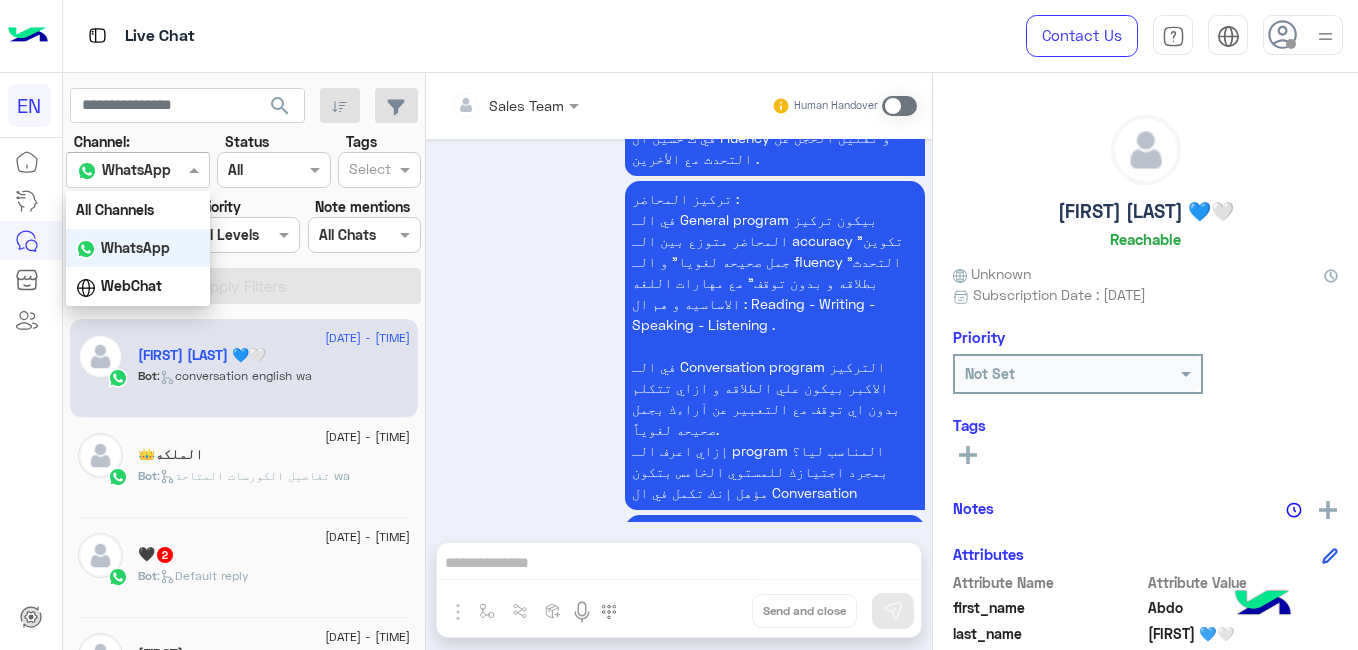 click on "WhatsApp" at bounding box center (135, 247) 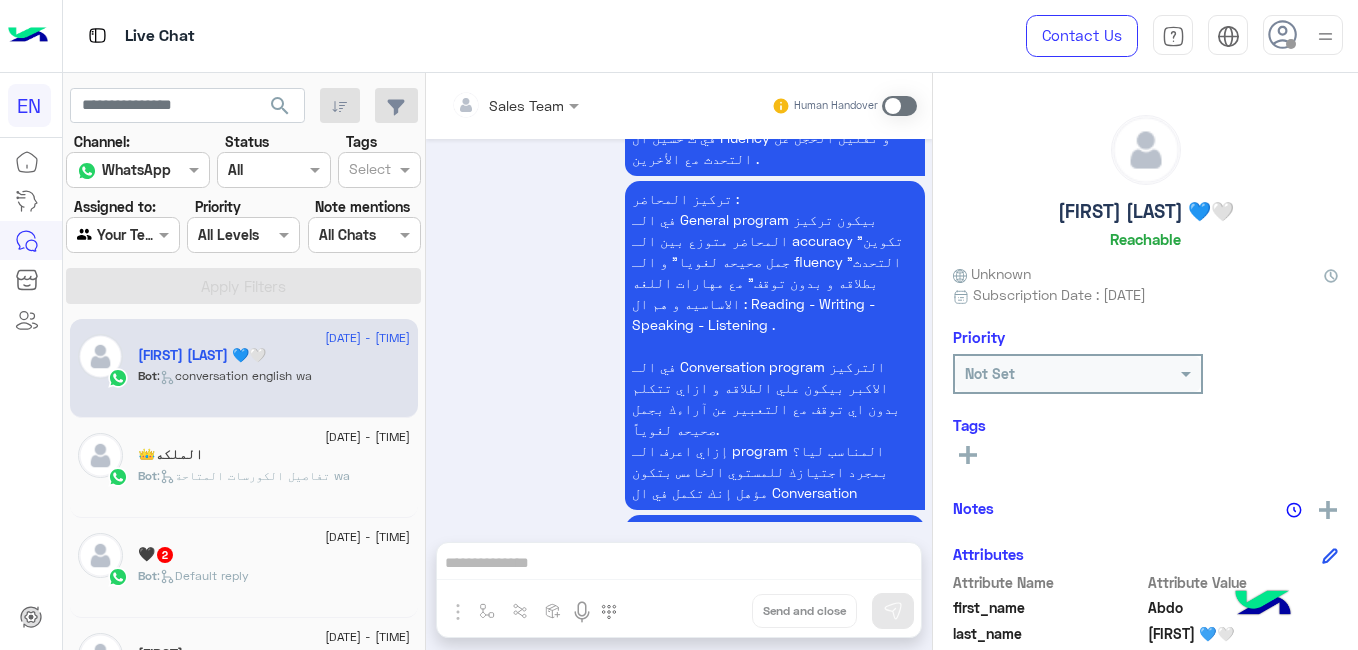 click on "Bot :   conversation english wa" 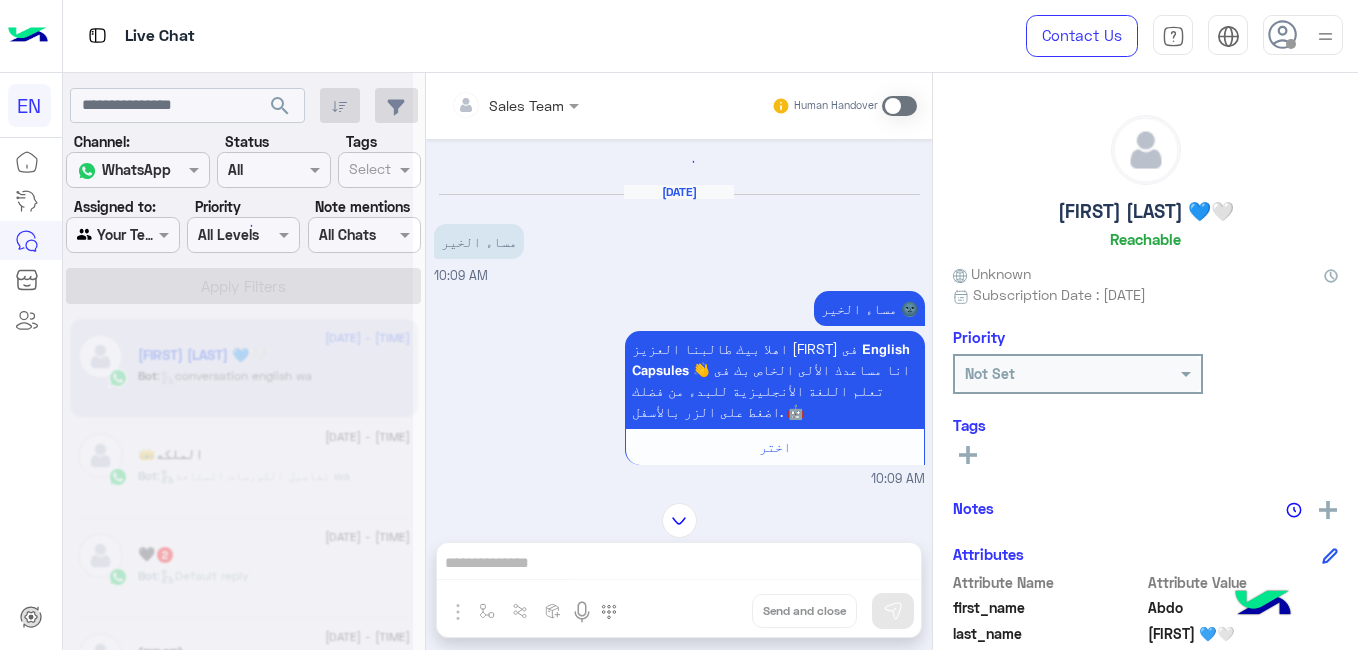 scroll, scrollTop: 0, scrollLeft: 0, axis: both 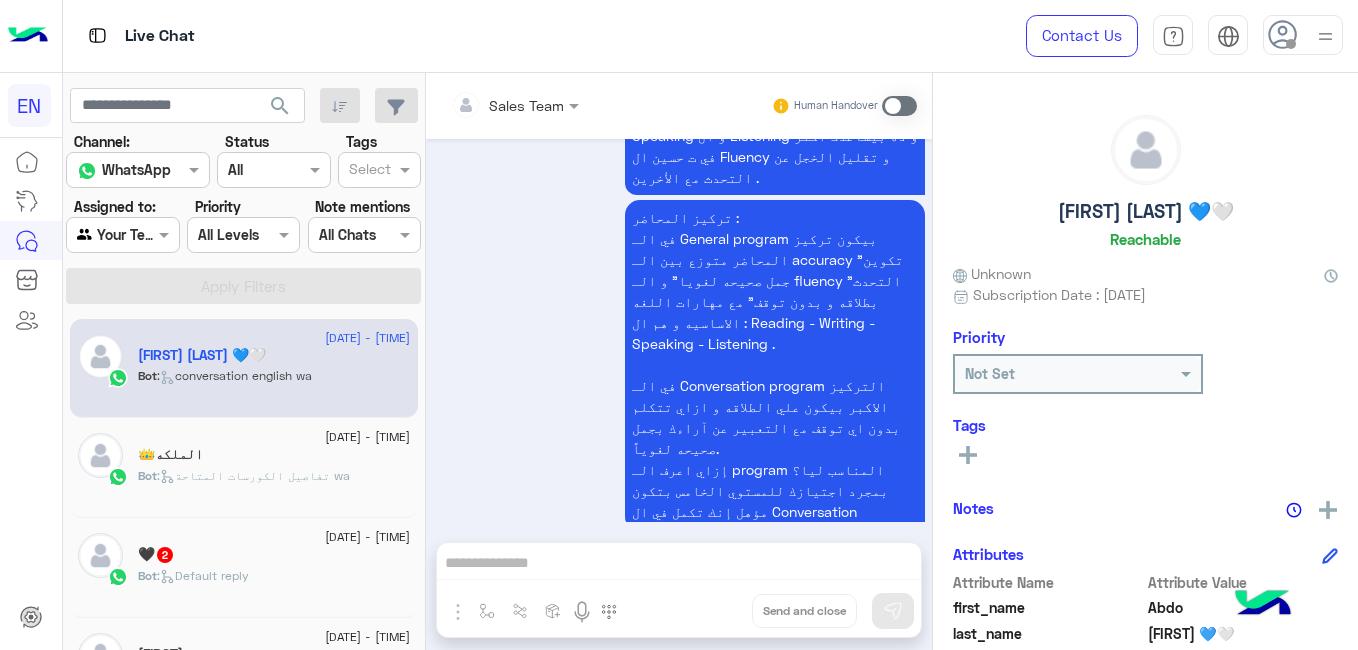 click on "[FIRST] [LAST]" 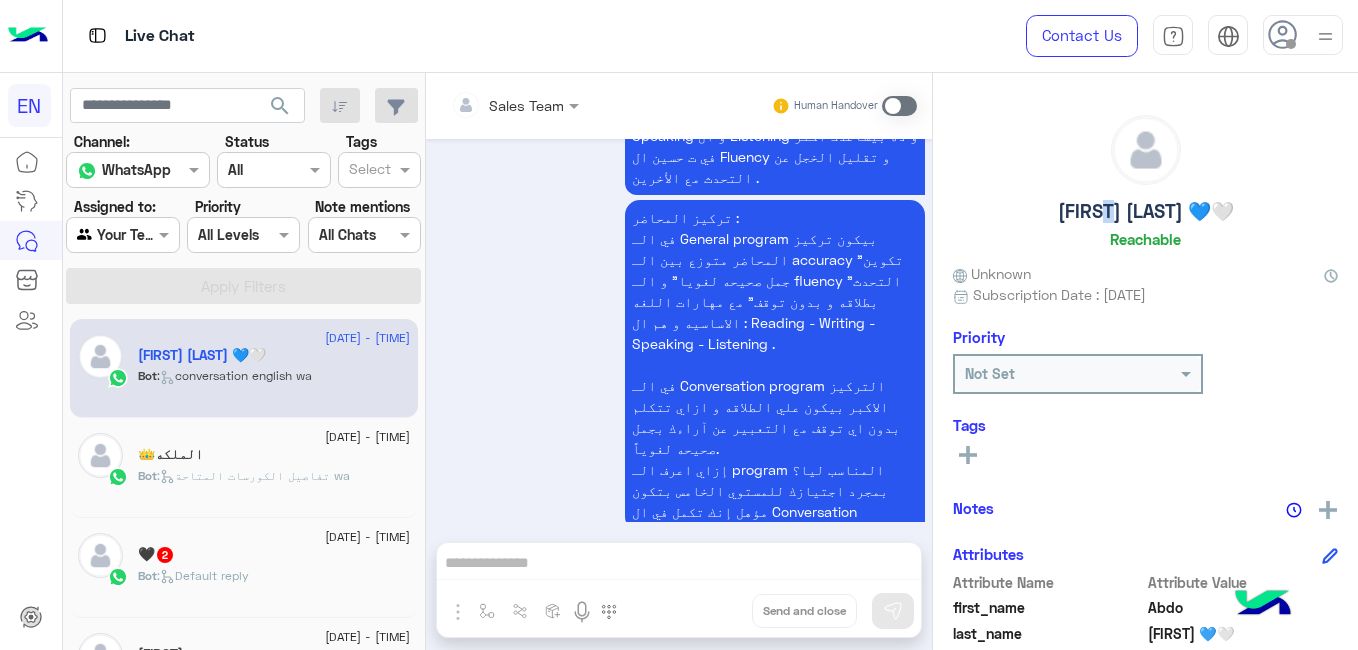 click on "[FIRST] [LAST]" 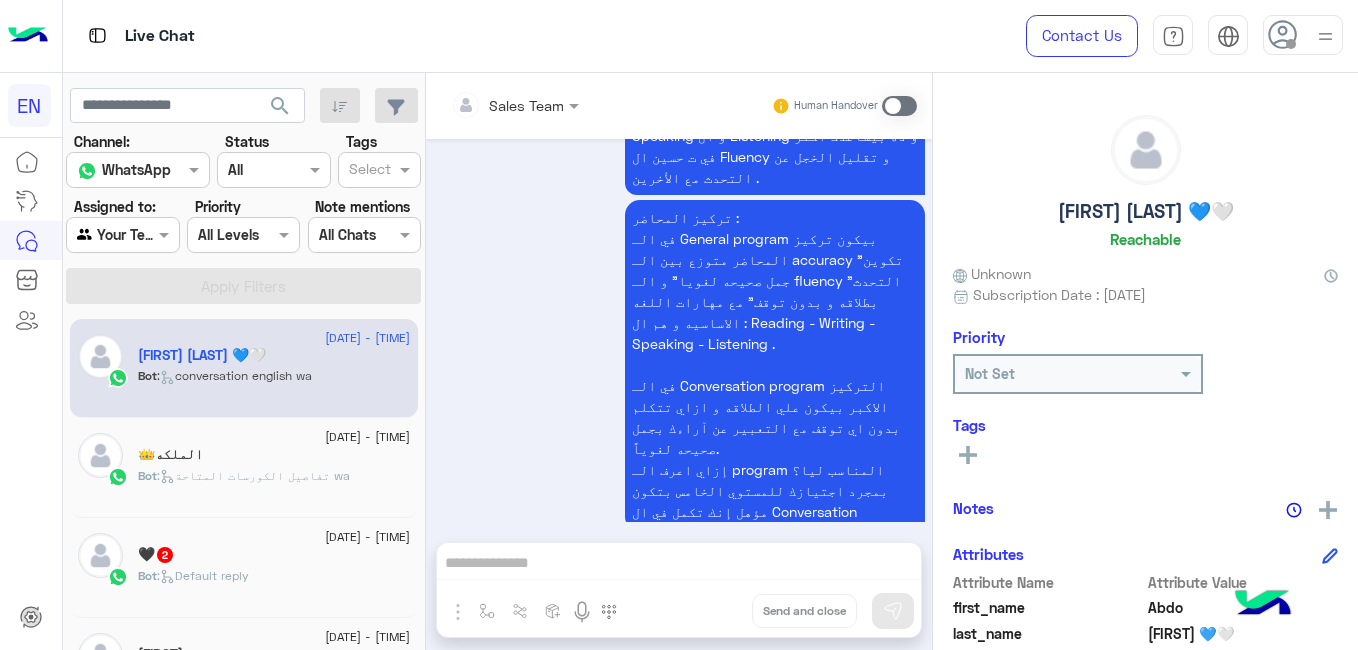 scroll, scrollTop: 427, scrollLeft: 0, axis: vertical 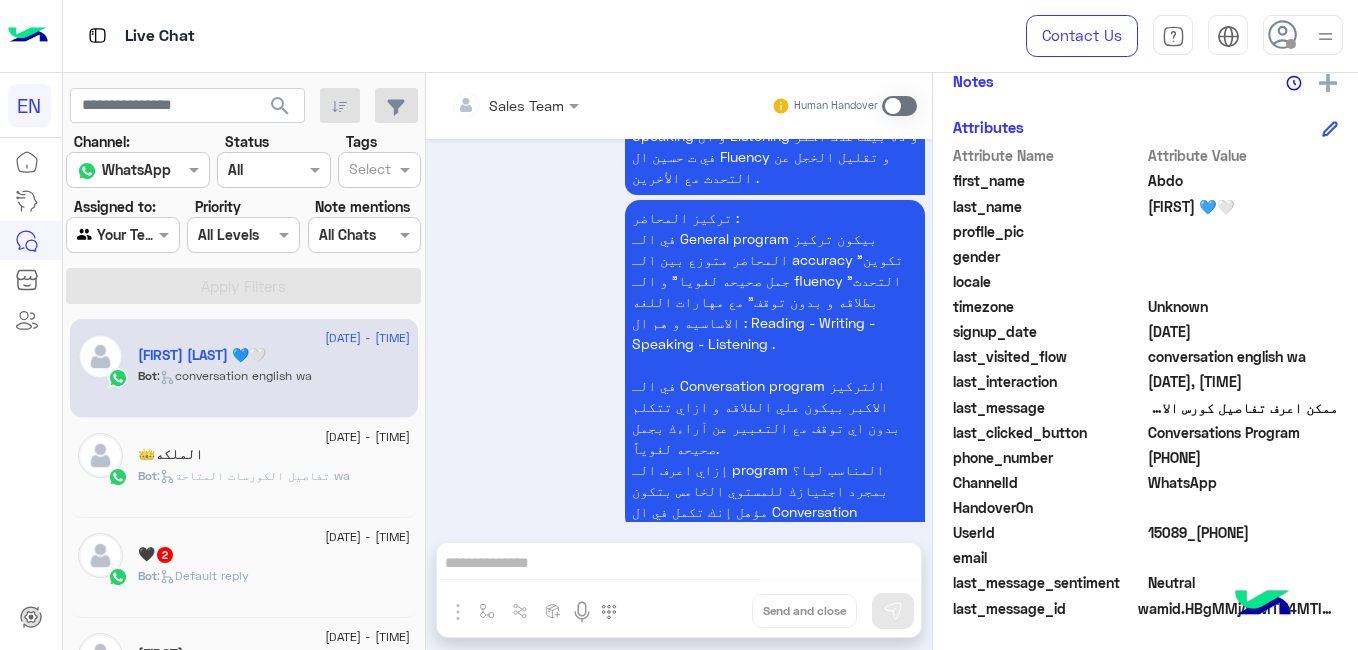 click on "[USER_ID]" 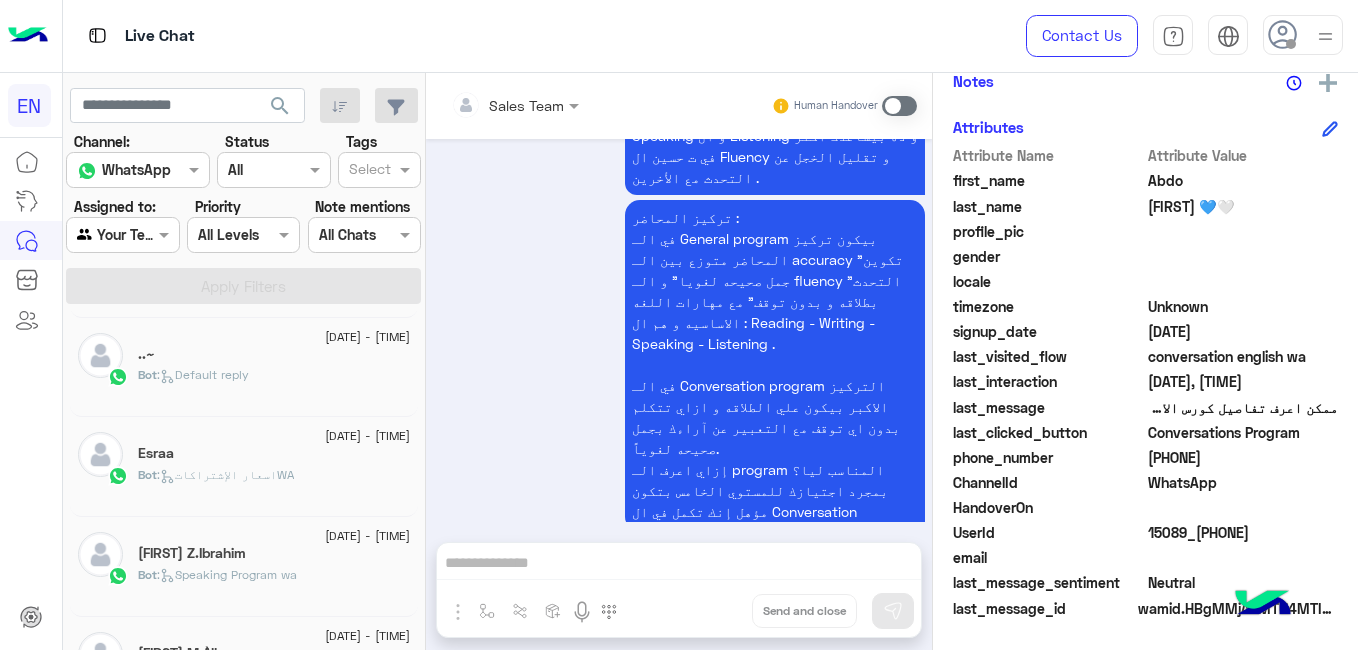 scroll, scrollTop: 0, scrollLeft: 0, axis: both 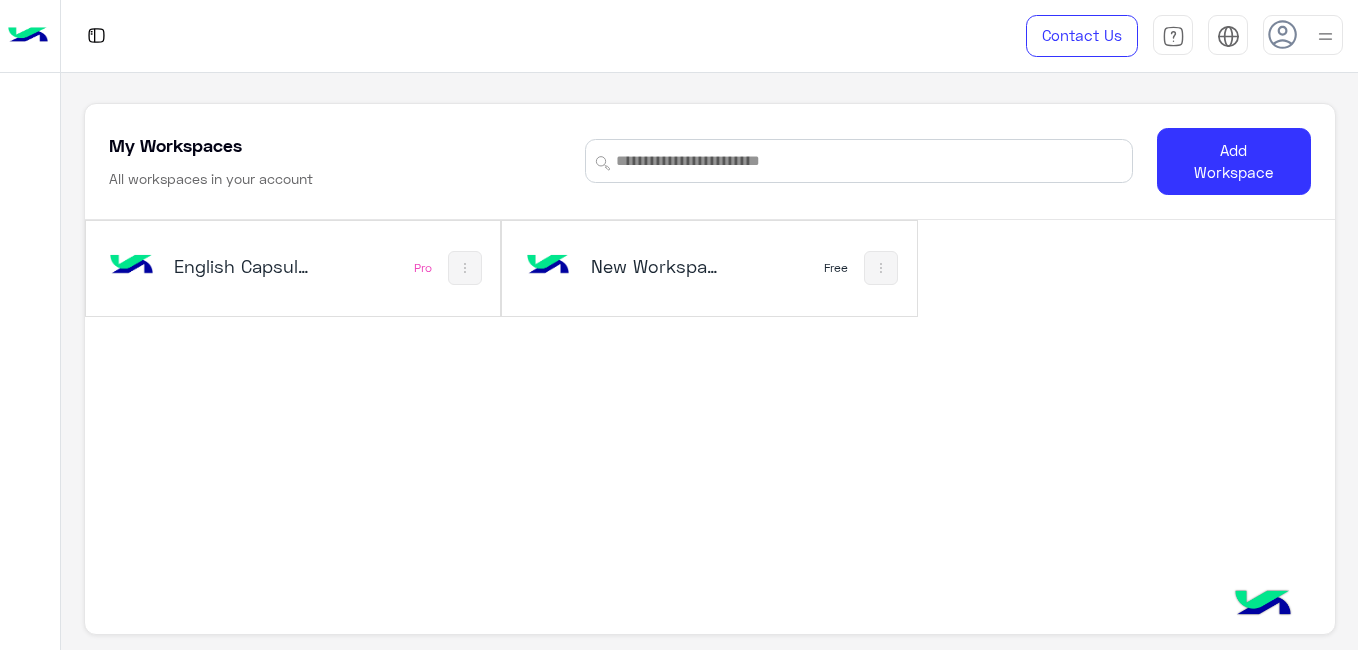 click on "English Capsules" at bounding box center (242, 266) 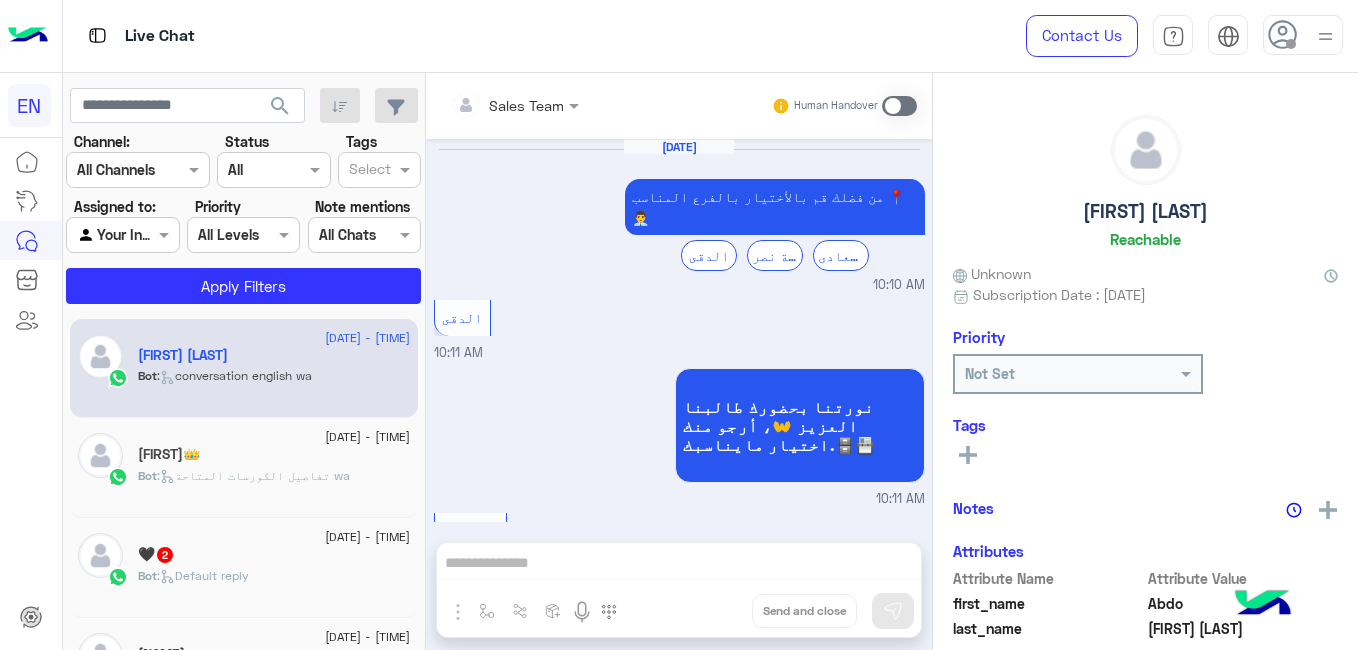 scroll, scrollTop: 1893, scrollLeft: 0, axis: vertical 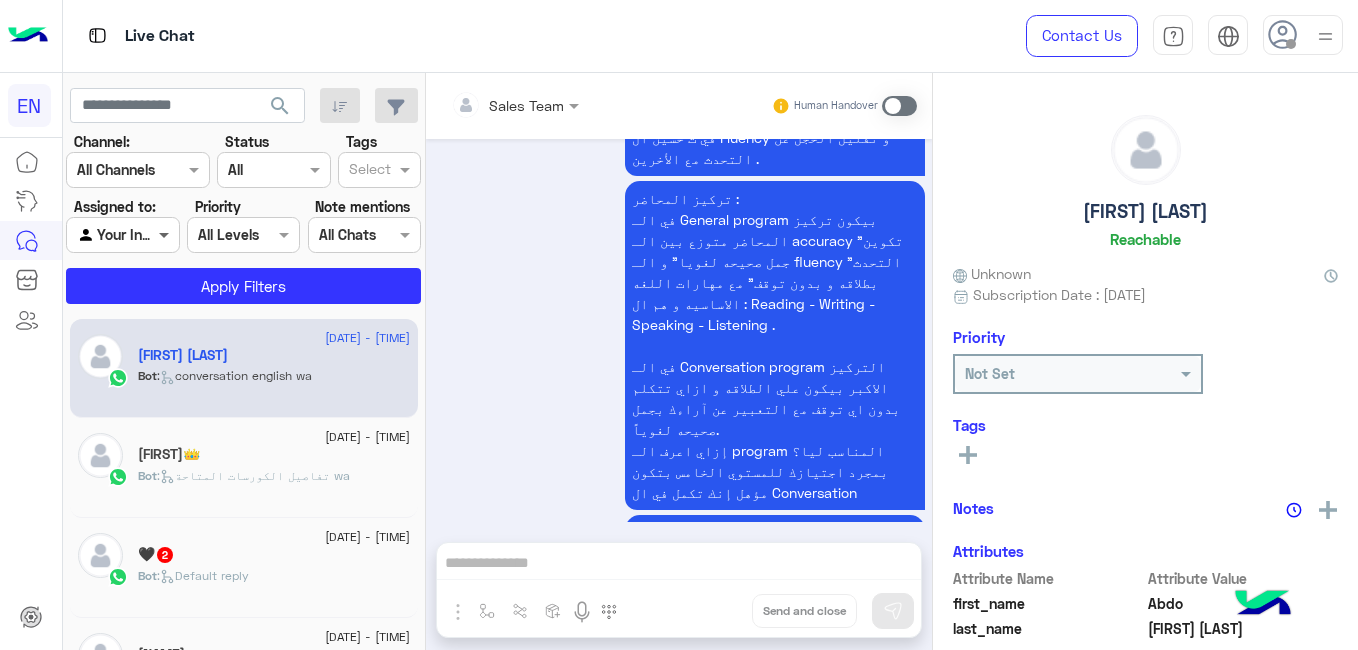 click at bounding box center [166, 234] 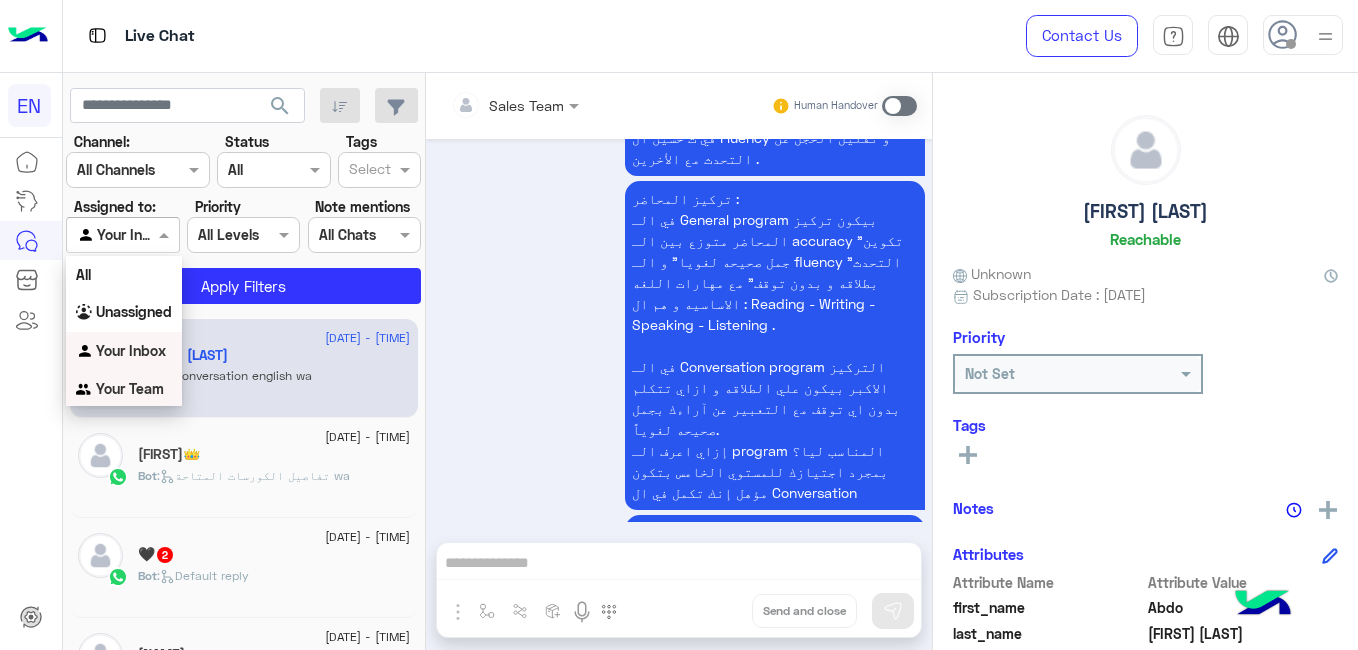 click on "Your Team" at bounding box center (130, 388) 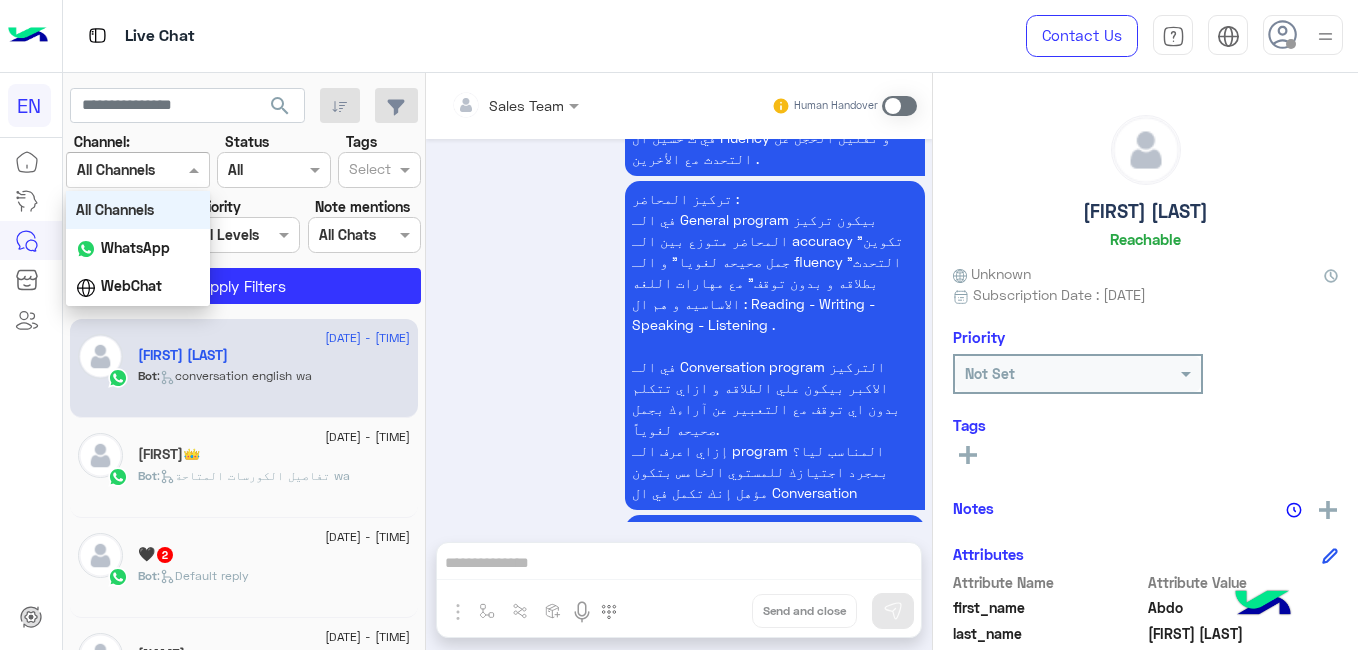 click on "Channel All Channels" at bounding box center [138, 170] 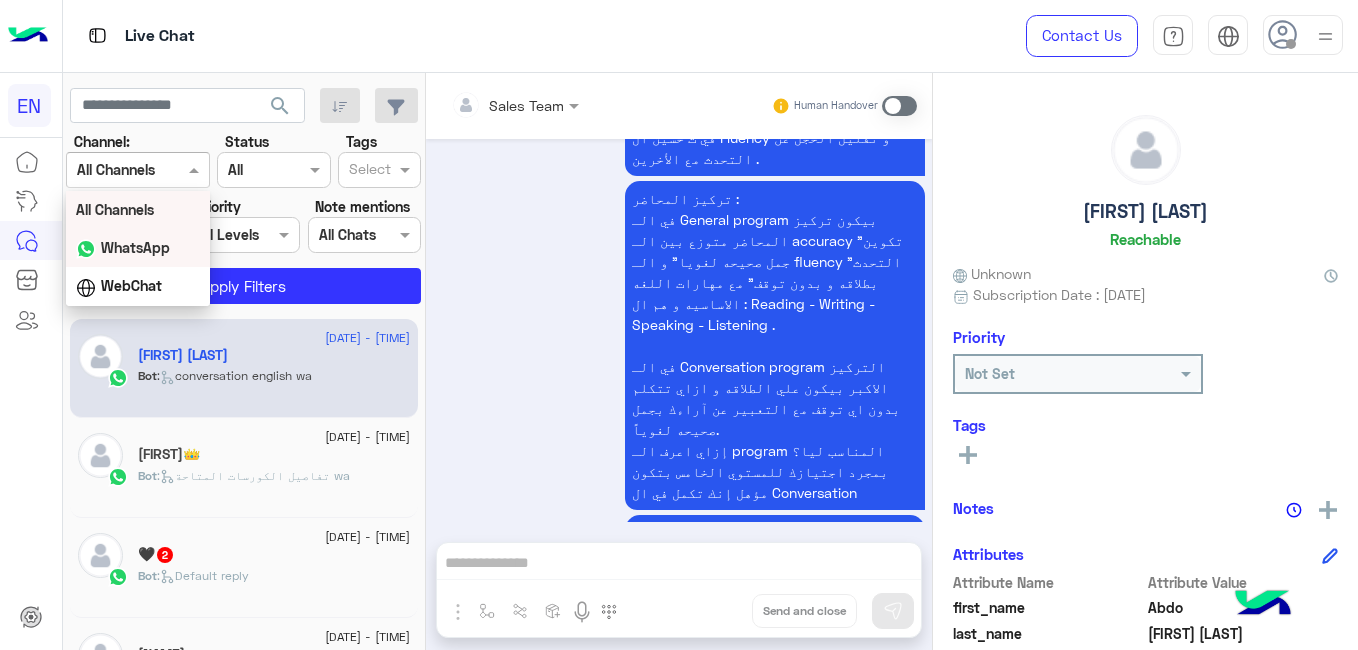 click on "WhatsApp" at bounding box center [135, 247] 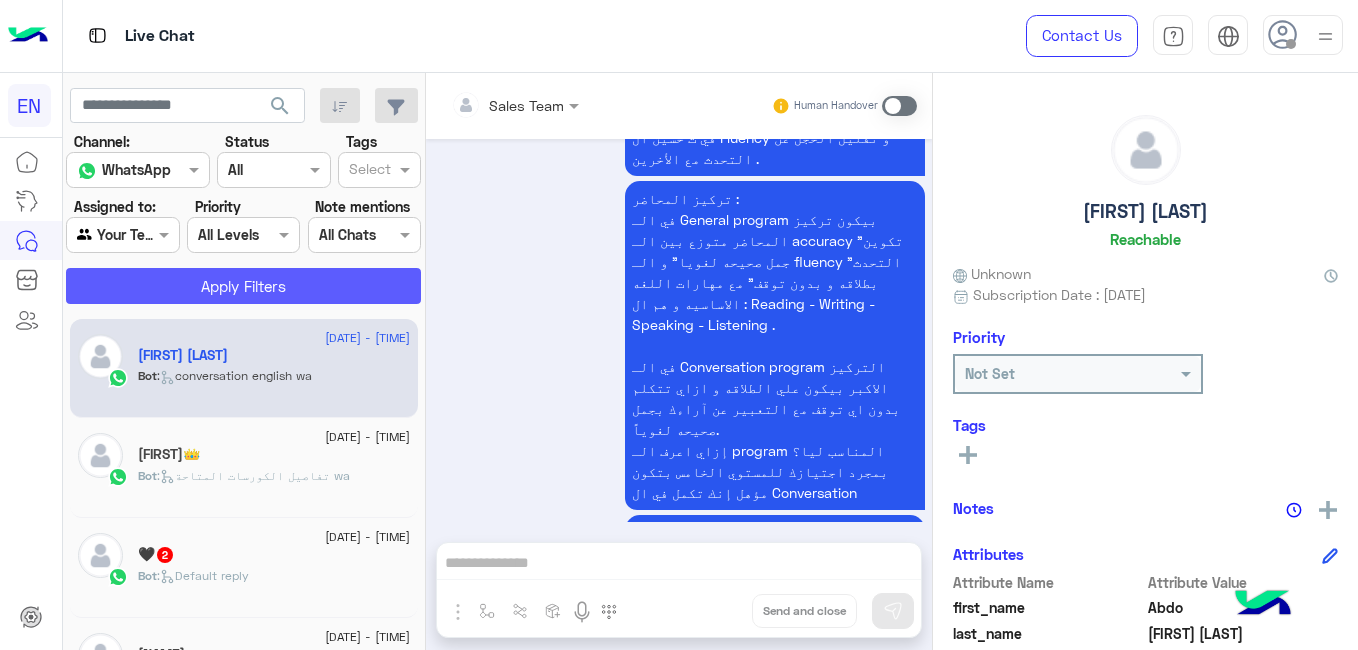 click on "Apply Filters" 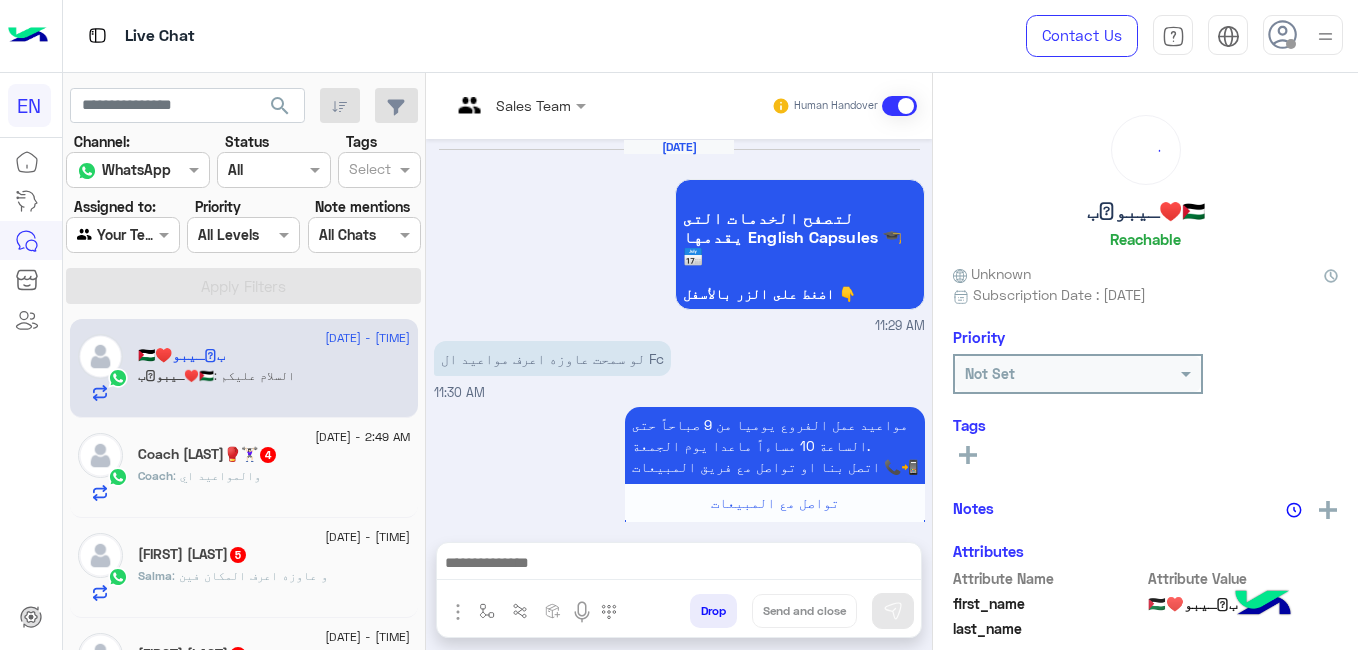 scroll, scrollTop: 537, scrollLeft: 0, axis: vertical 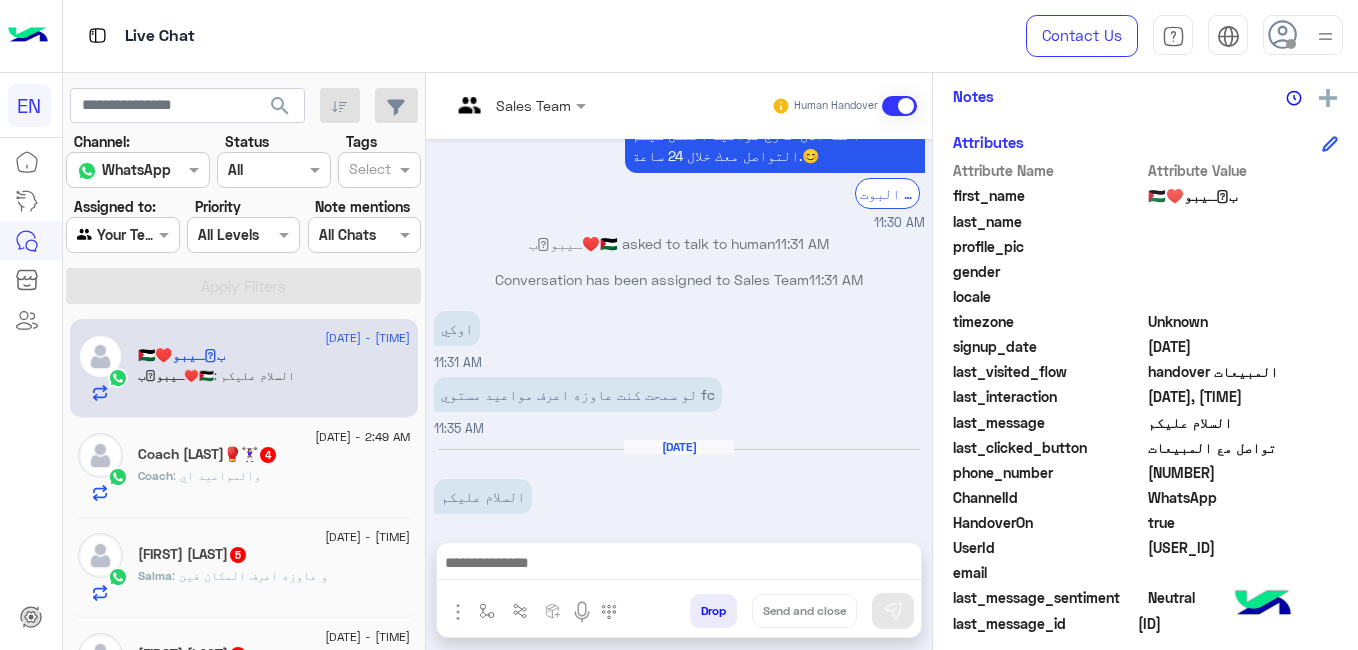 click on "[NUMBER]" 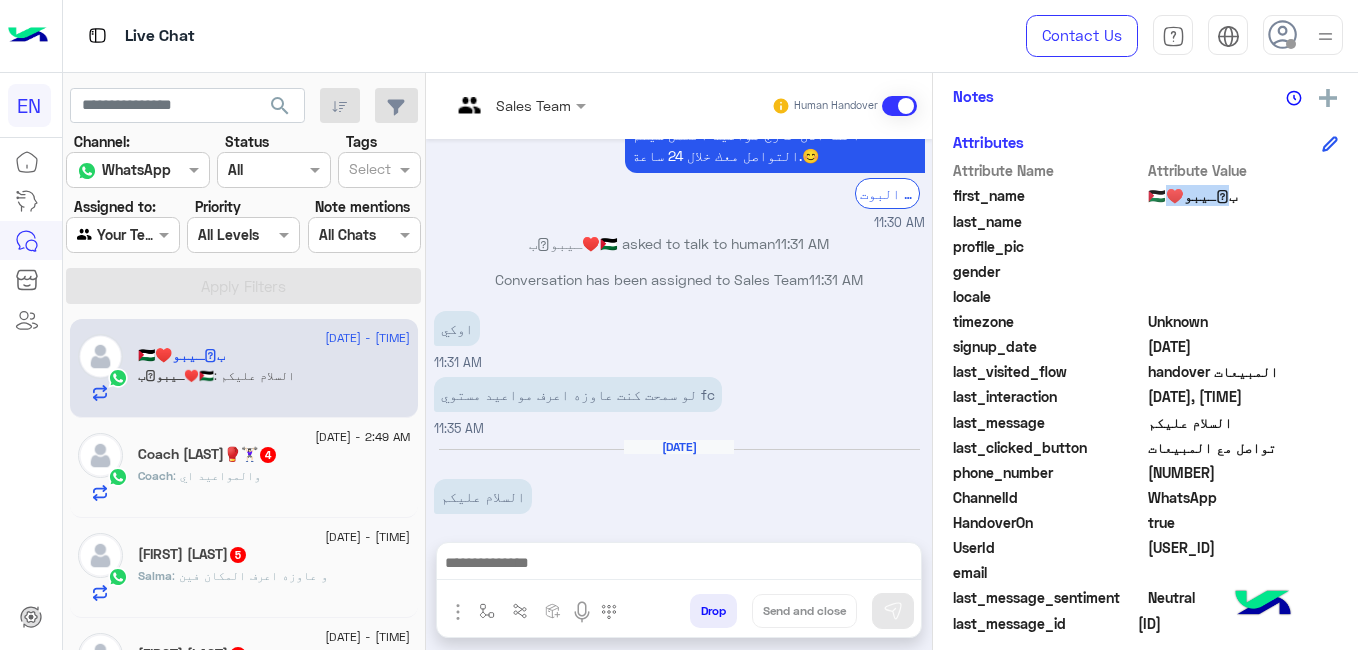 click on "ب𓂆ـيبو♥️🇵🇸" 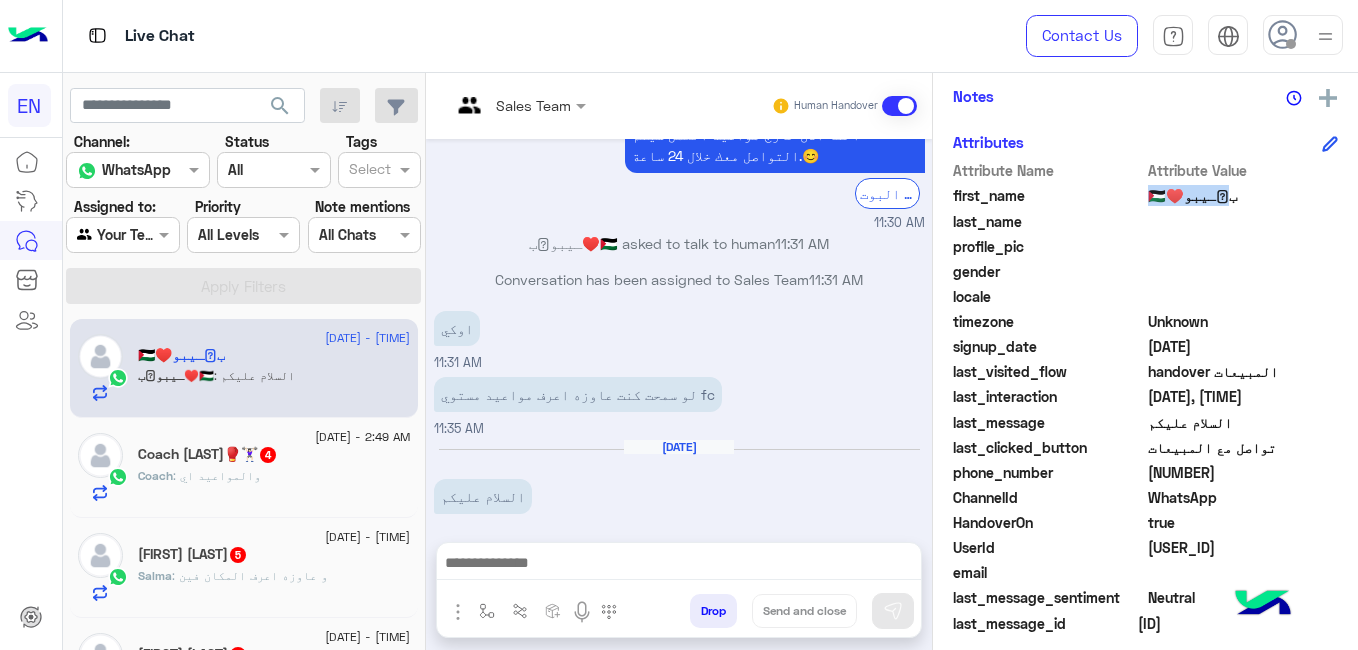 copy on "ب𓂆ـيبو♥️🇵🇸" 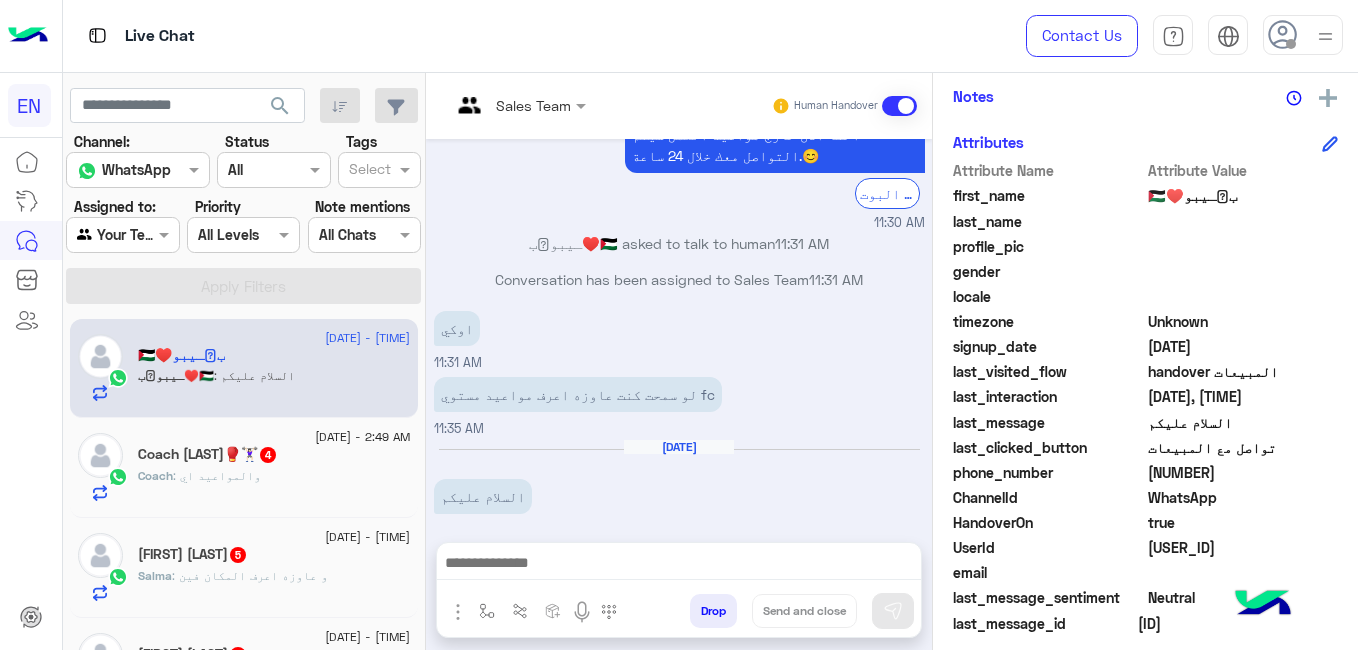 click on "Coach : والمواعيد اي" 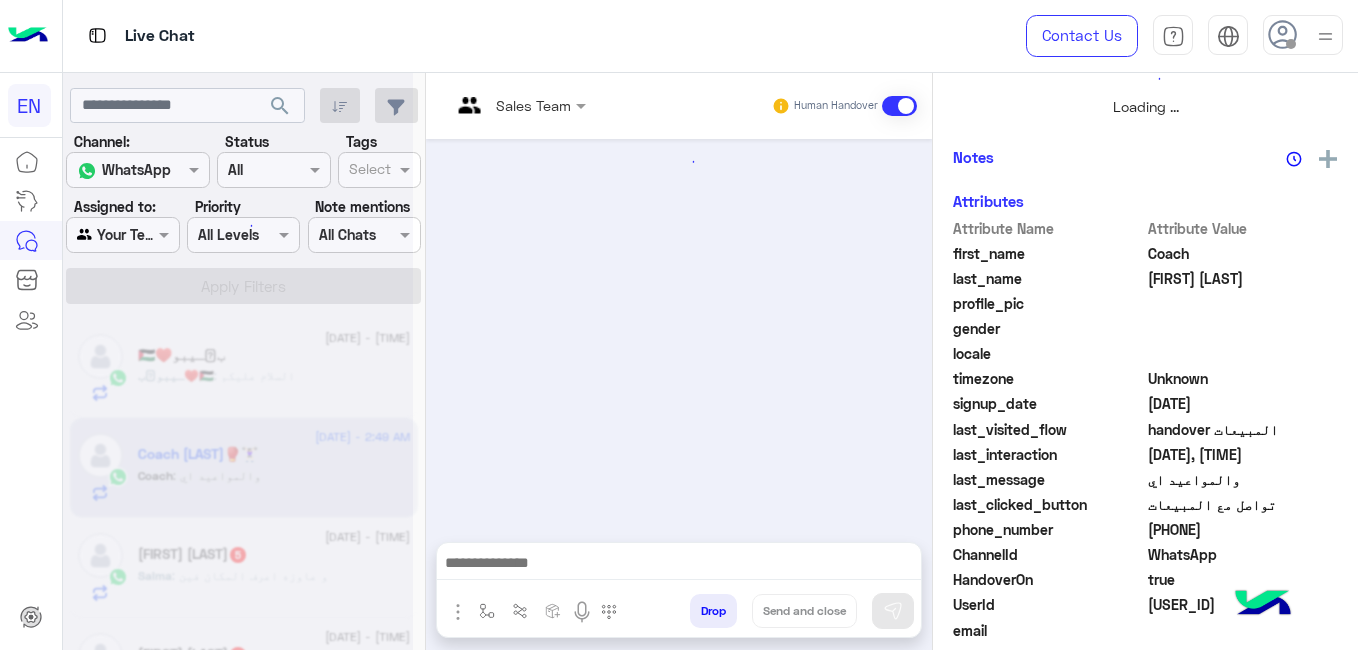 scroll, scrollTop: 474, scrollLeft: 0, axis: vertical 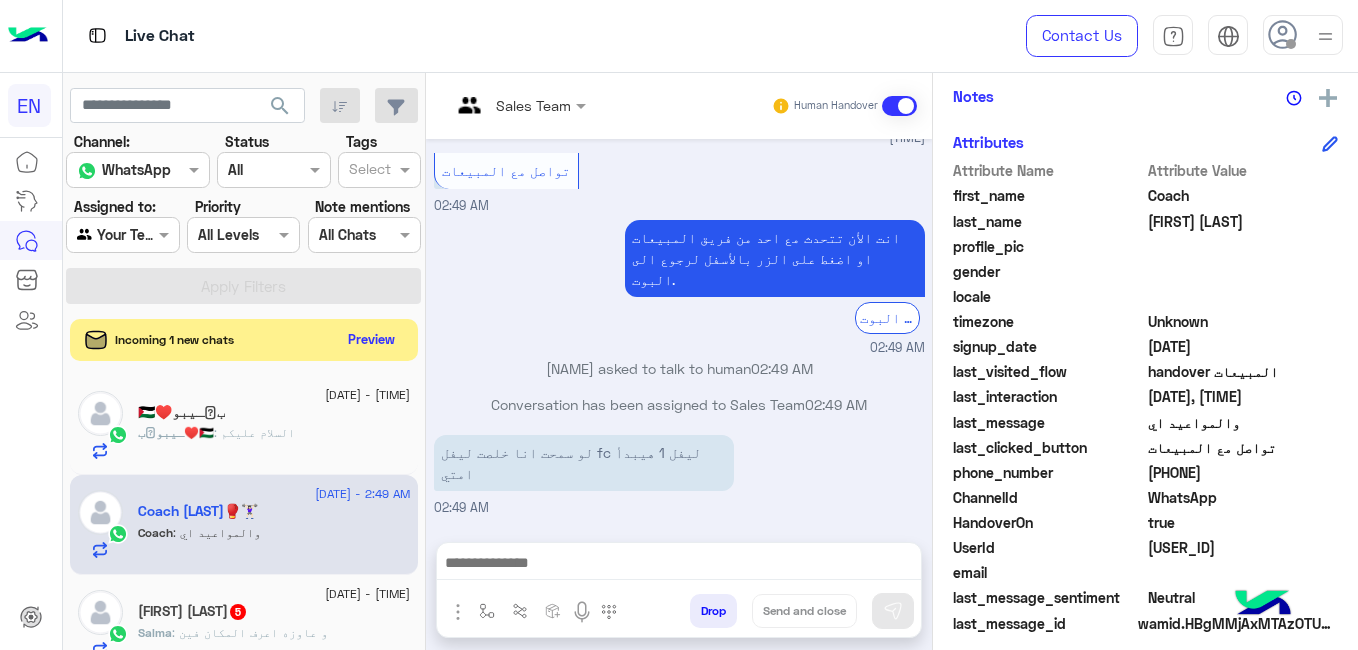 click on "Preview" 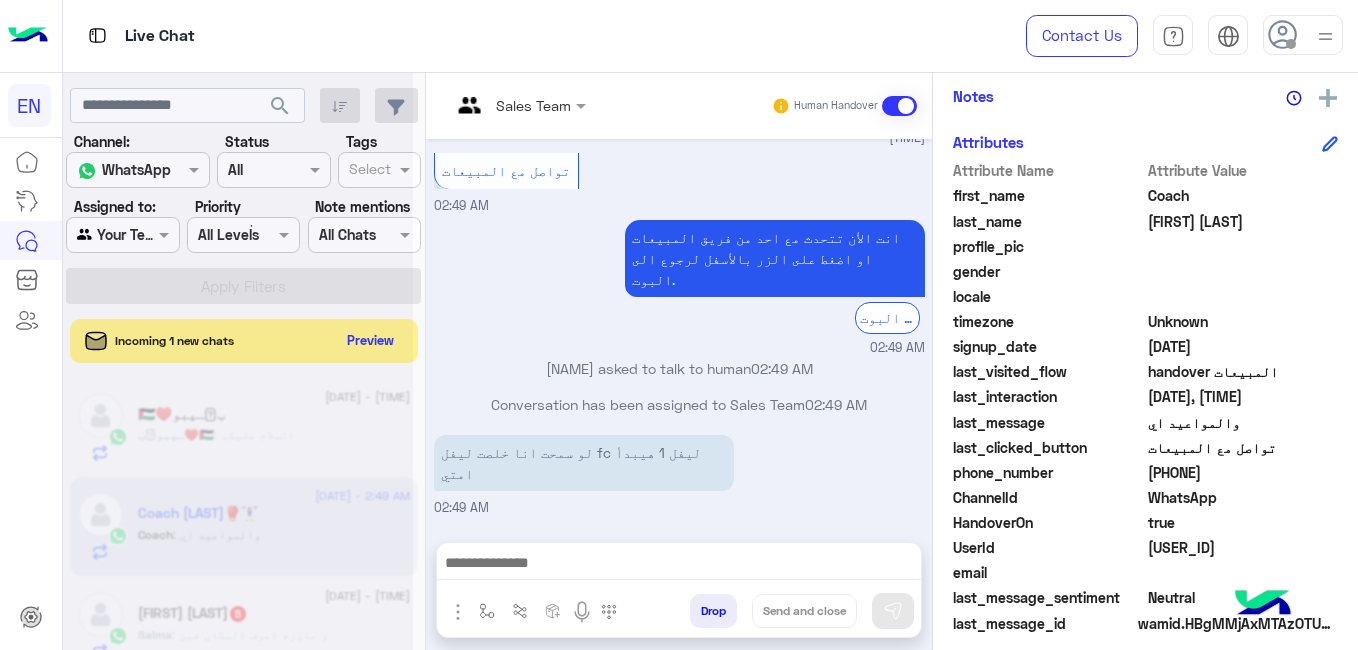 scroll, scrollTop: 474, scrollLeft: 0, axis: vertical 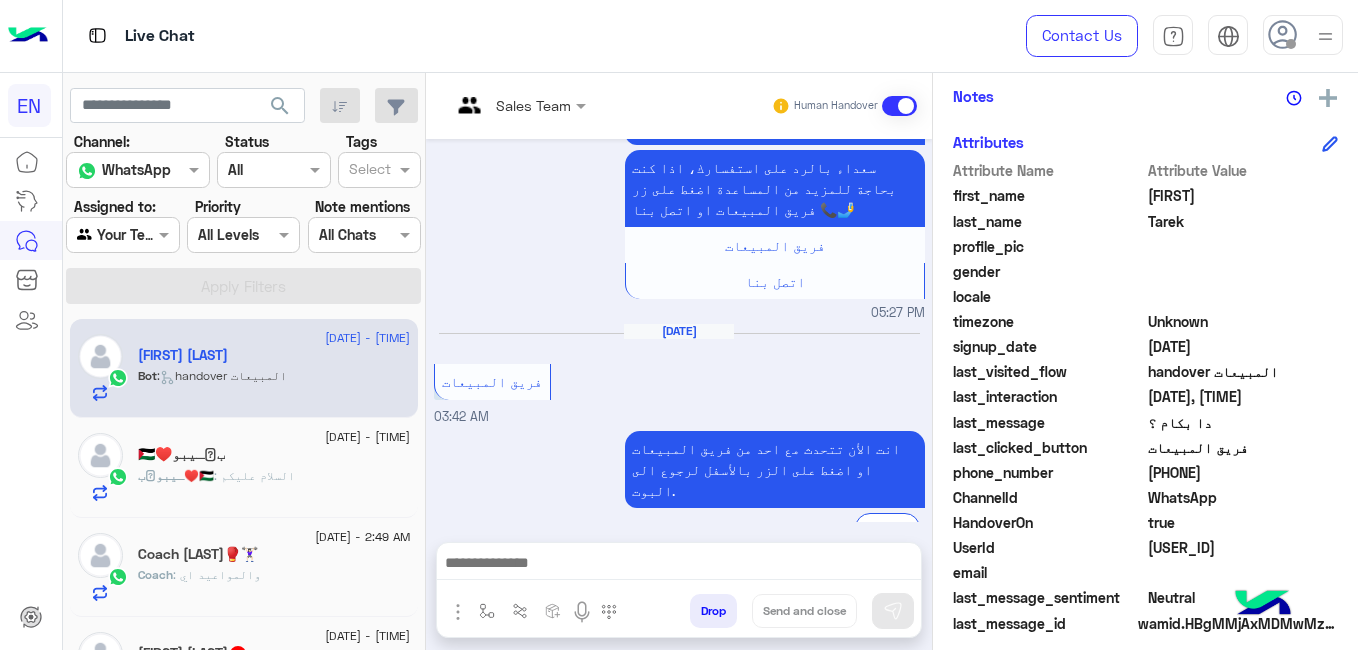 drag, startPoint x: 922, startPoint y: 505, endPoint x: 921, endPoint y: 440, distance: 65.00769 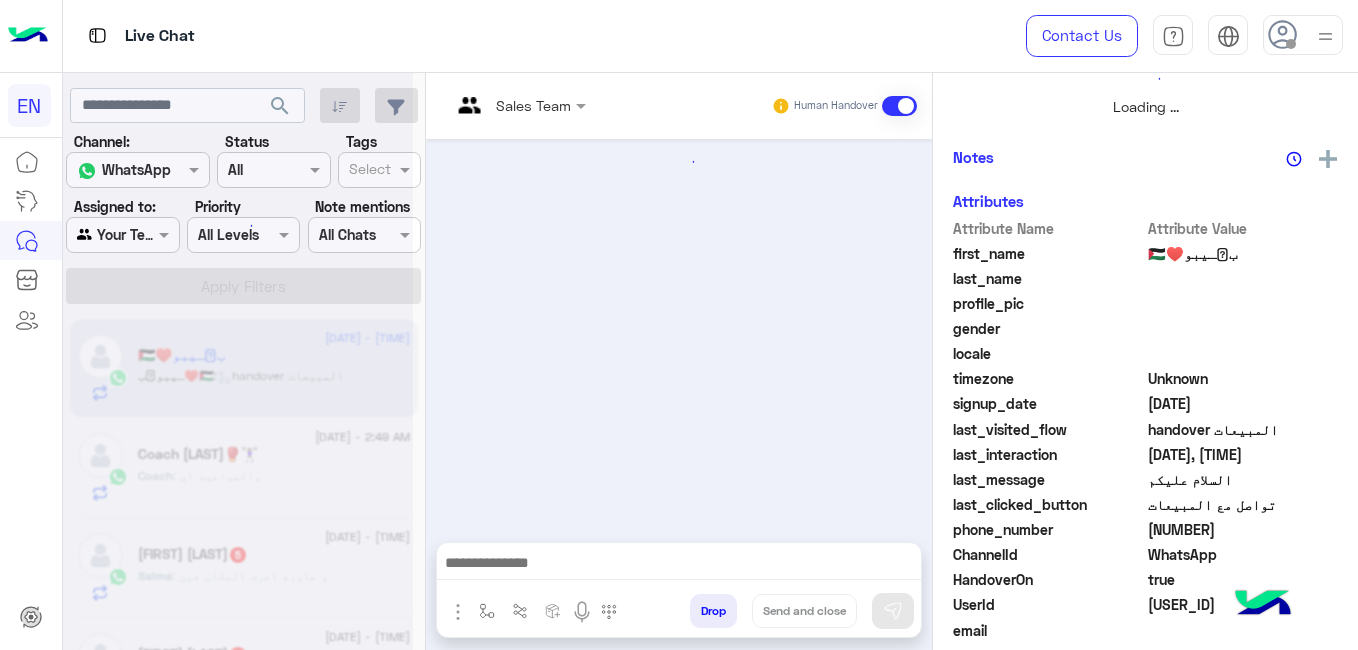 scroll, scrollTop: 0, scrollLeft: 0, axis: both 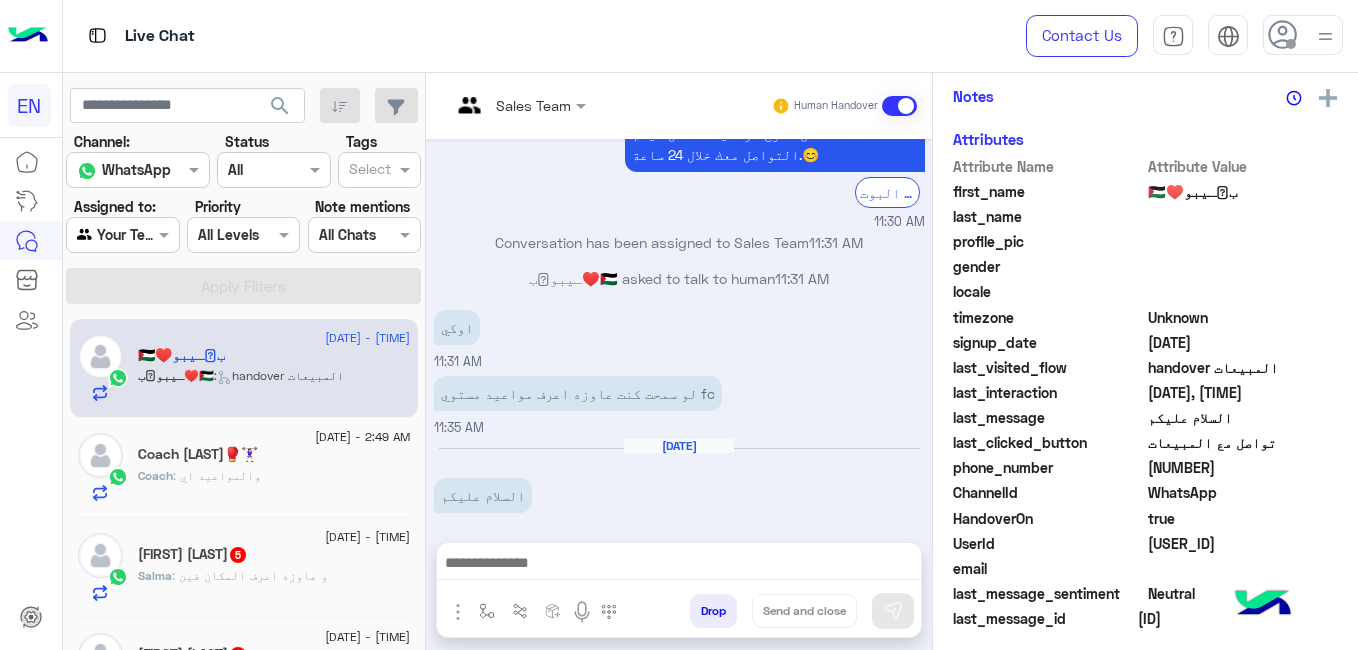 click on "[DATE]  لتصفح الخدمات التى يقدمها English Capsules 🎓📅 اضغط على الزر بالأسفل 👇    [TIME]  لو سمحت عاوزه اعرف مواعيد  ال Fc   [TIME]  مواعيد عمل الفروع يوميا من 9 صباحاً حتى الساعة 10 مساءاً ماعدا يوم الجمعة.  اتصل بنا او تواصل مع فريق المبيعات 📞📲  تواصل مع المبيعات   اتصل بنا     [TIME]   تواصل مع المبيعات    [TIME]  احنا الأن خارج مواعيد العمل سيتم التواصل معك خلال 24 ساعة.😊  الرجوع الى البوت     [TIME]   Conversation has been assigned to Sales Team    [TIME]       [NAME]  asked to talk to human   [TIME]      اوكي   [TIME]  لو سمحت كنت عاوزه اعرف مواعيد مستوي  fc   [TIME]   [DATE]  السلام عليكم   [TIME]" at bounding box center [679, 330] 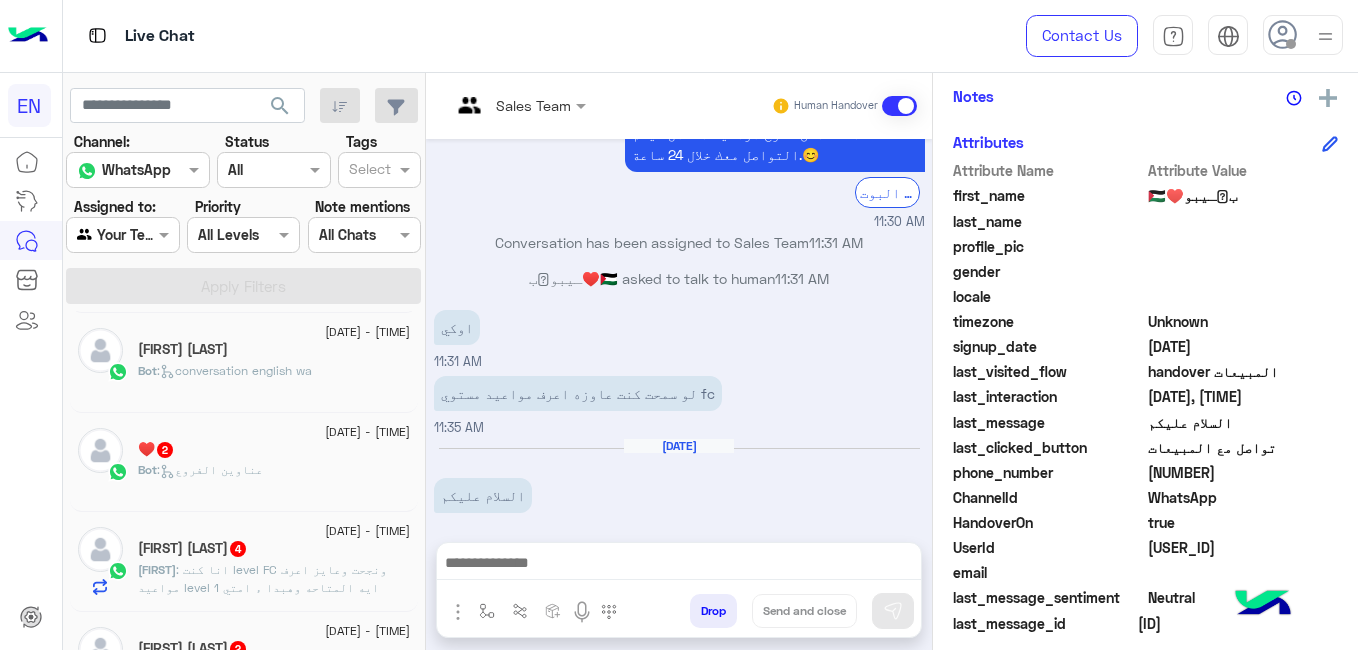 scroll, scrollTop: 957, scrollLeft: 0, axis: vertical 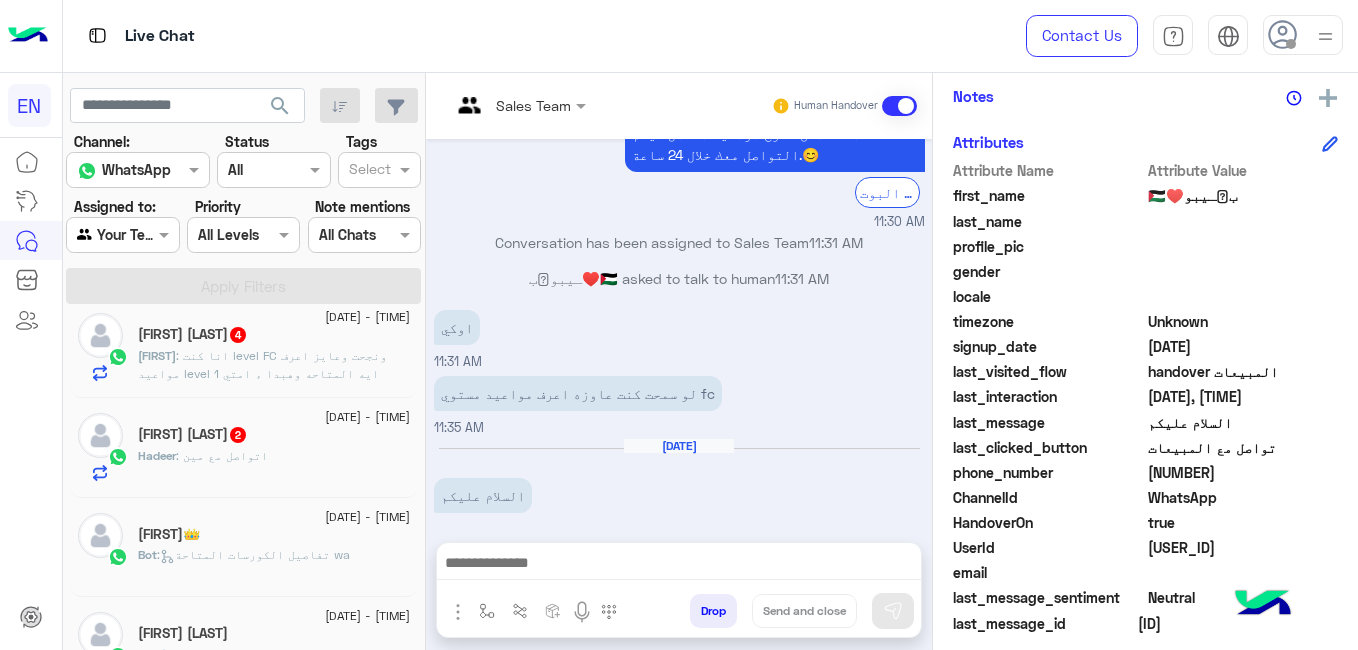 click on "[FIRST] [LAST] 2" 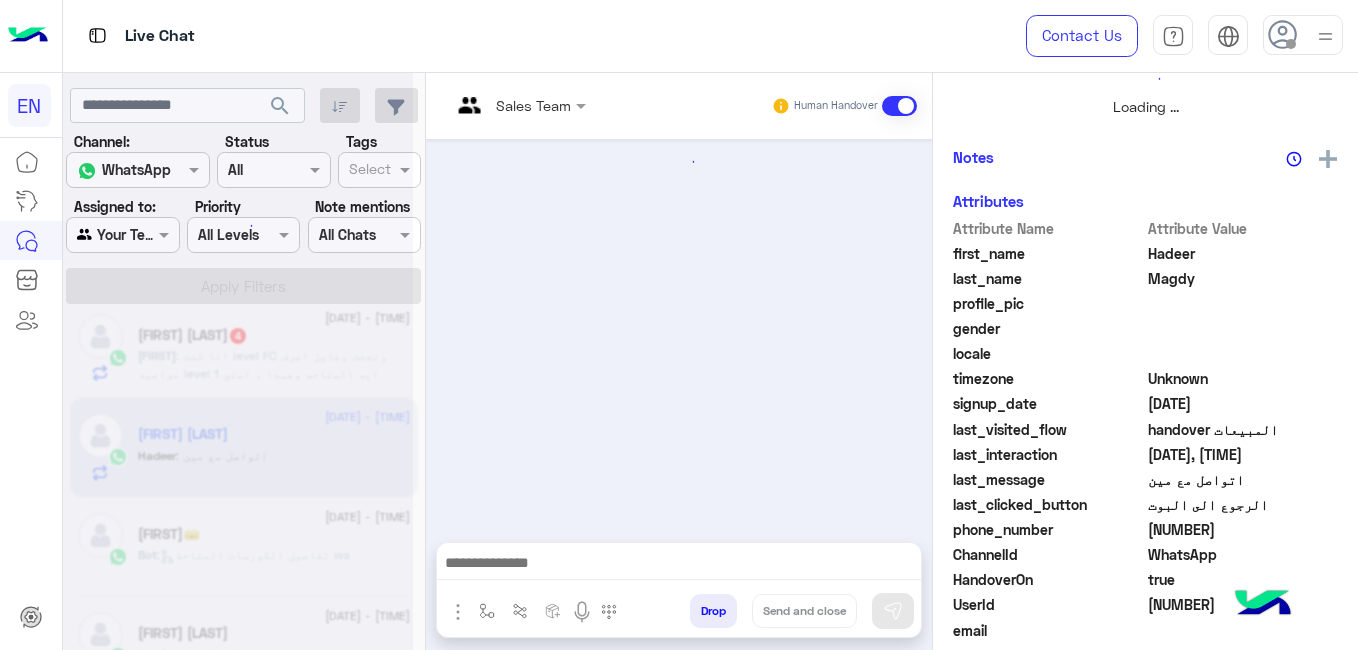 scroll, scrollTop: 474, scrollLeft: 0, axis: vertical 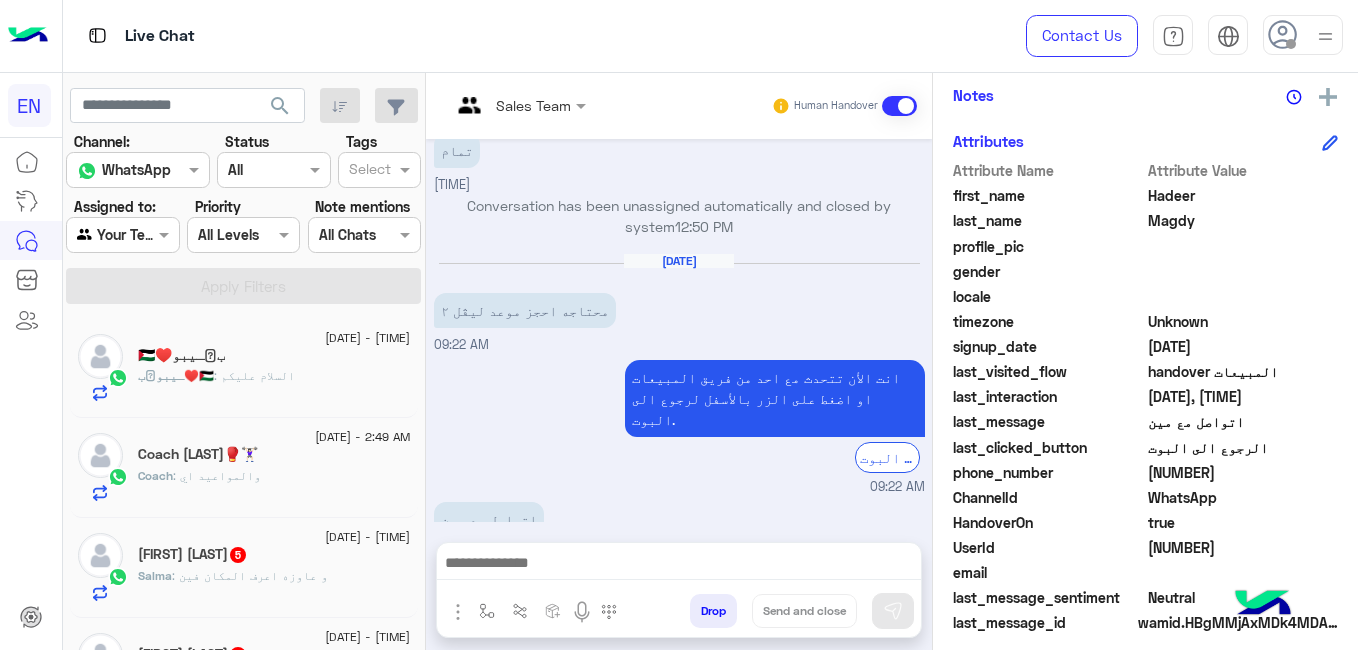 click on "Coach : والمواعيد اي" 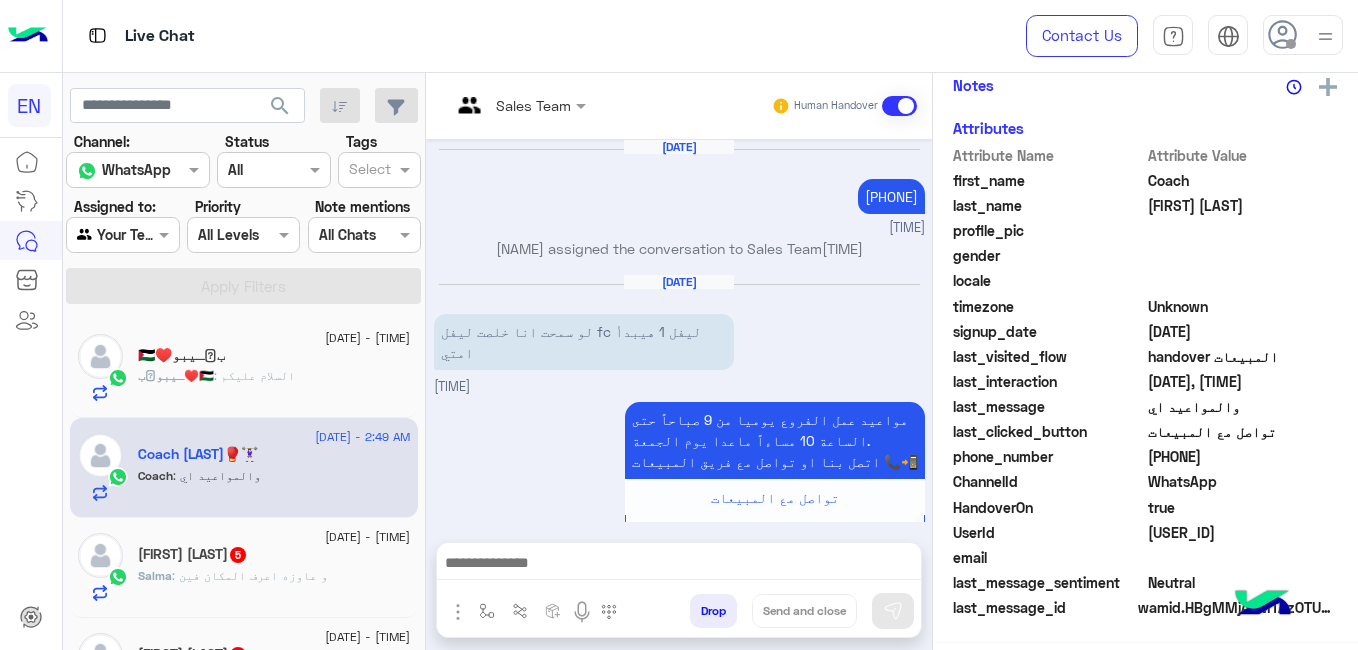 scroll, scrollTop: 412, scrollLeft: 0, axis: vertical 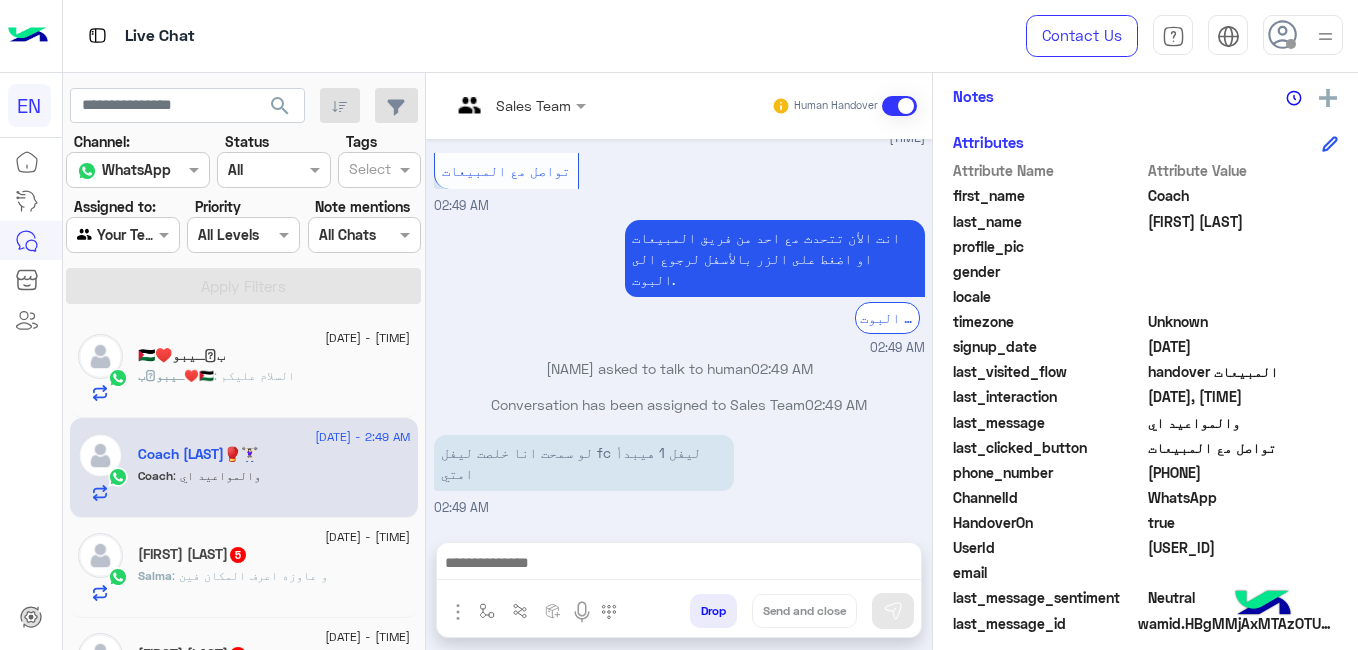 click on "[NAME] : و عاوزه اعرف المكان فين" 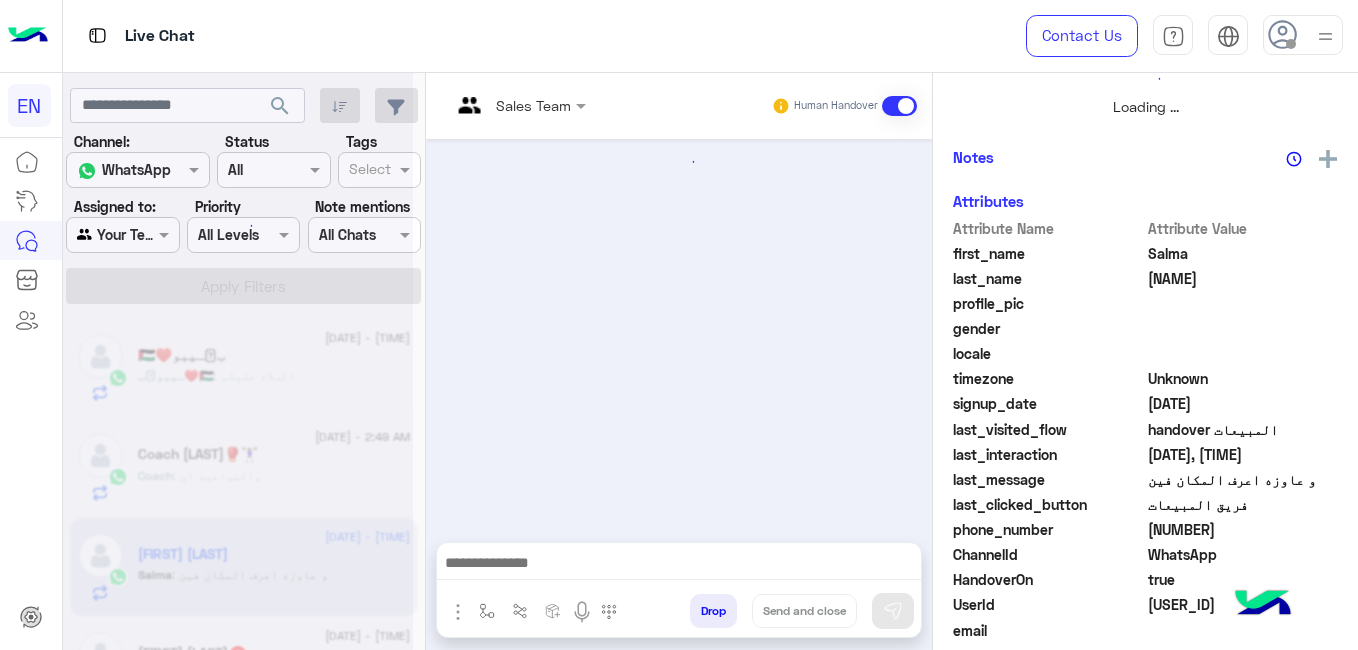 scroll 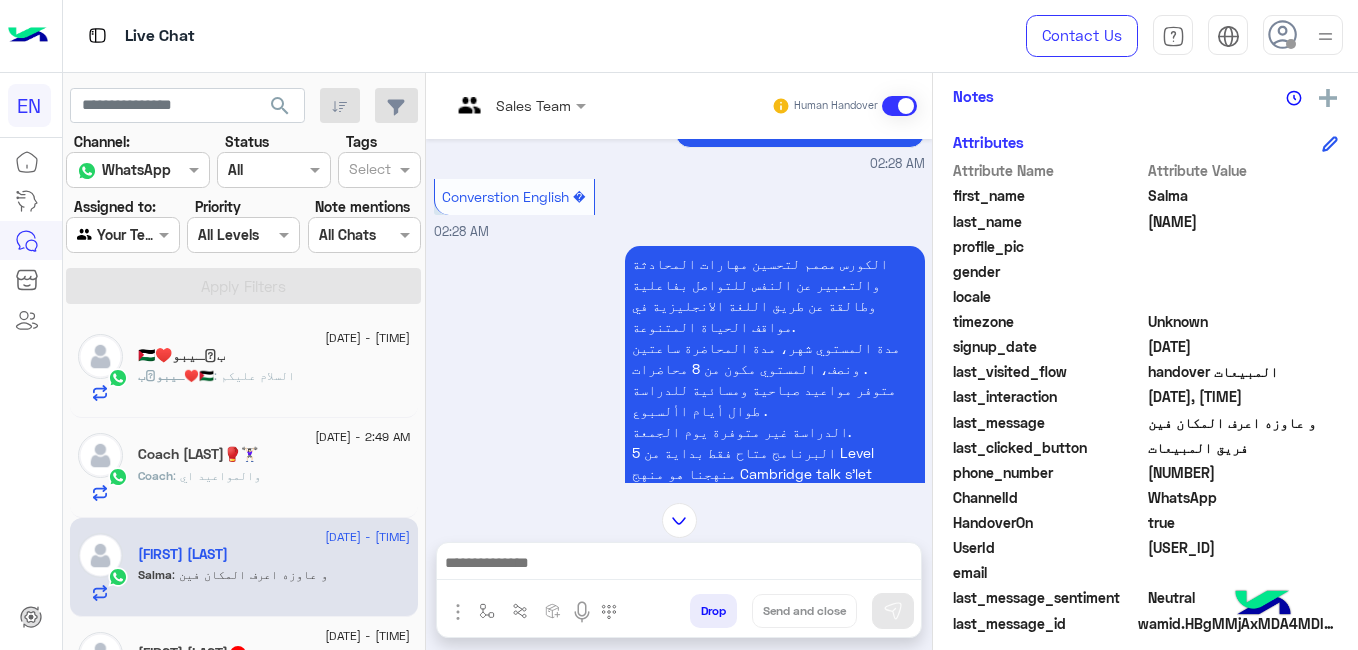 click on "[NUMBER]" 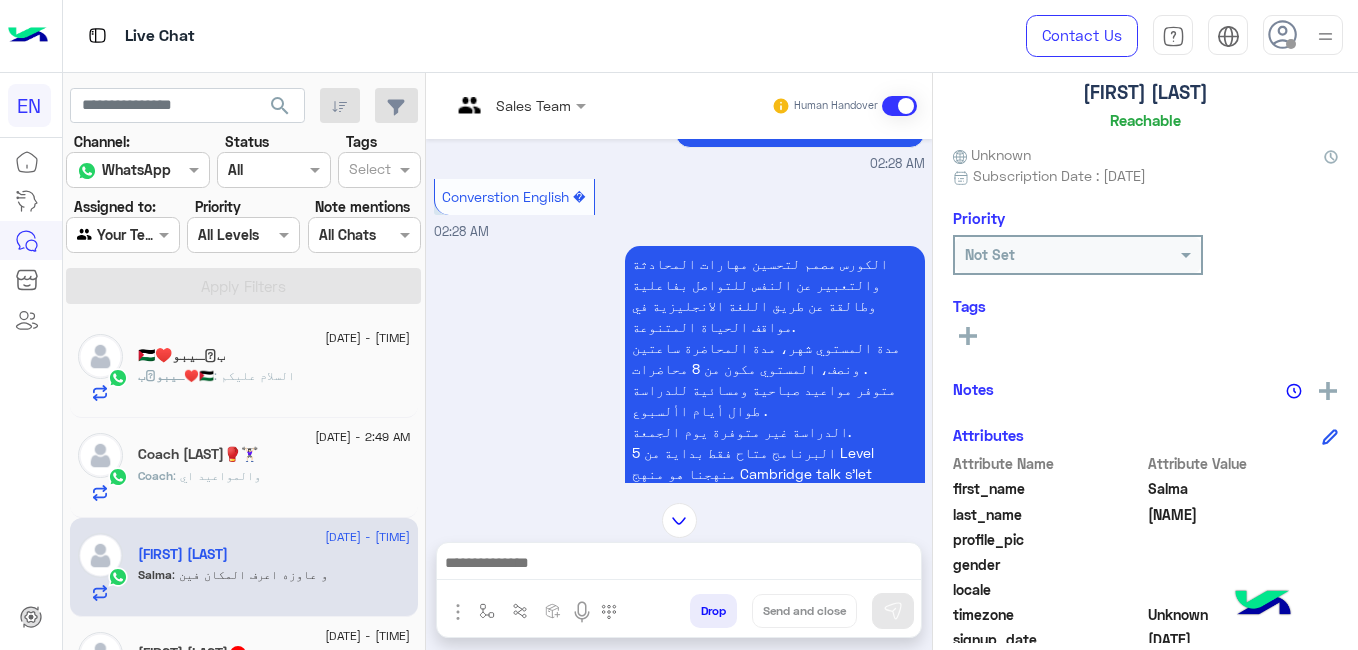 scroll, scrollTop: 49, scrollLeft: 0, axis: vertical 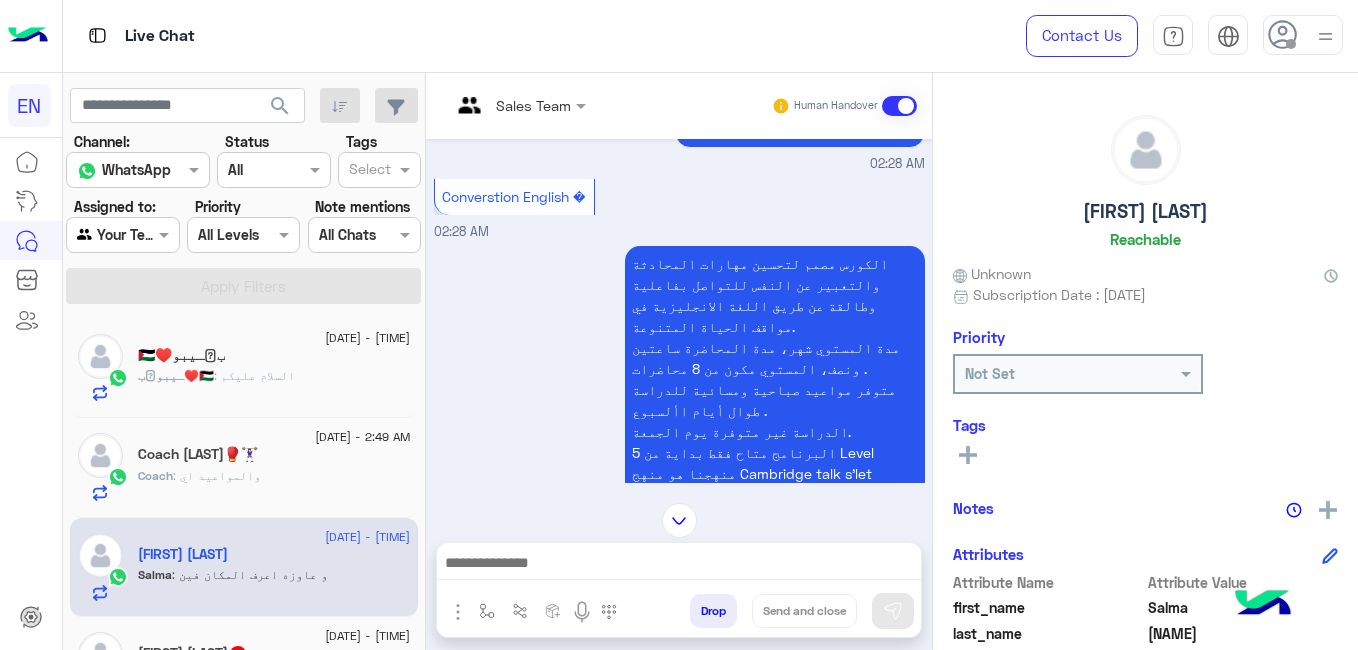 click on "[FIRST] [LAST]" 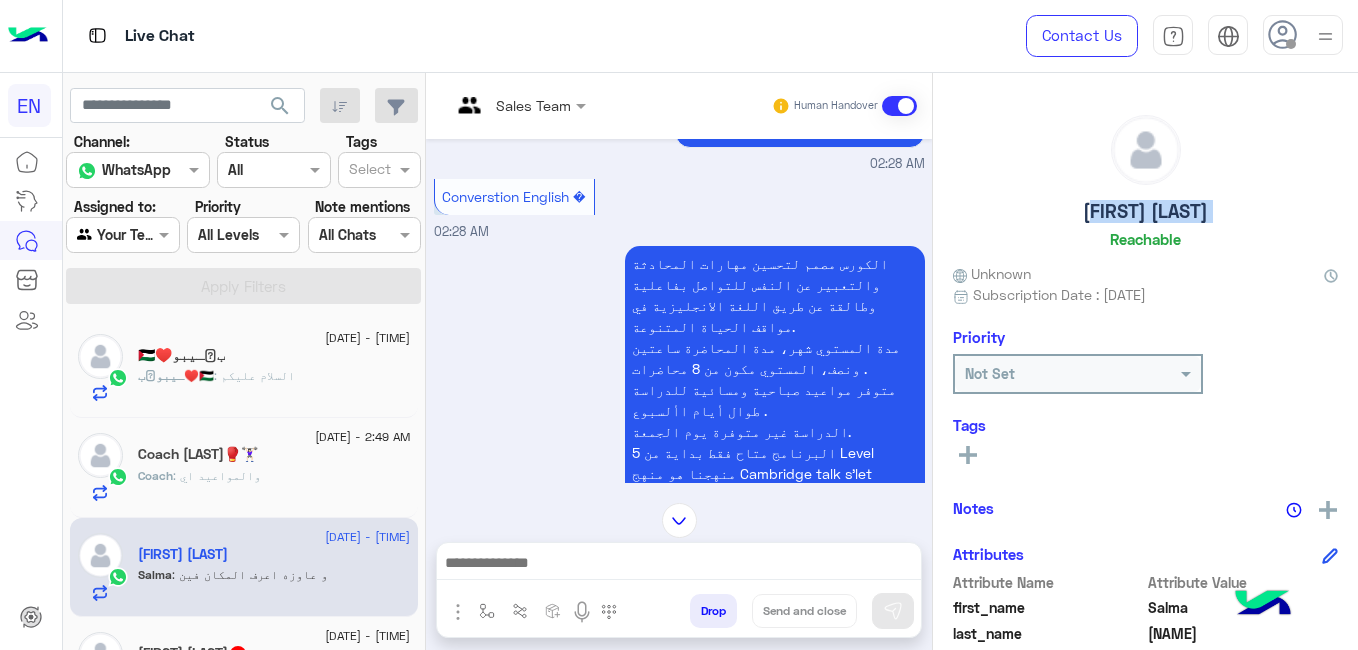 copy on "[FIRST] [LAST]" 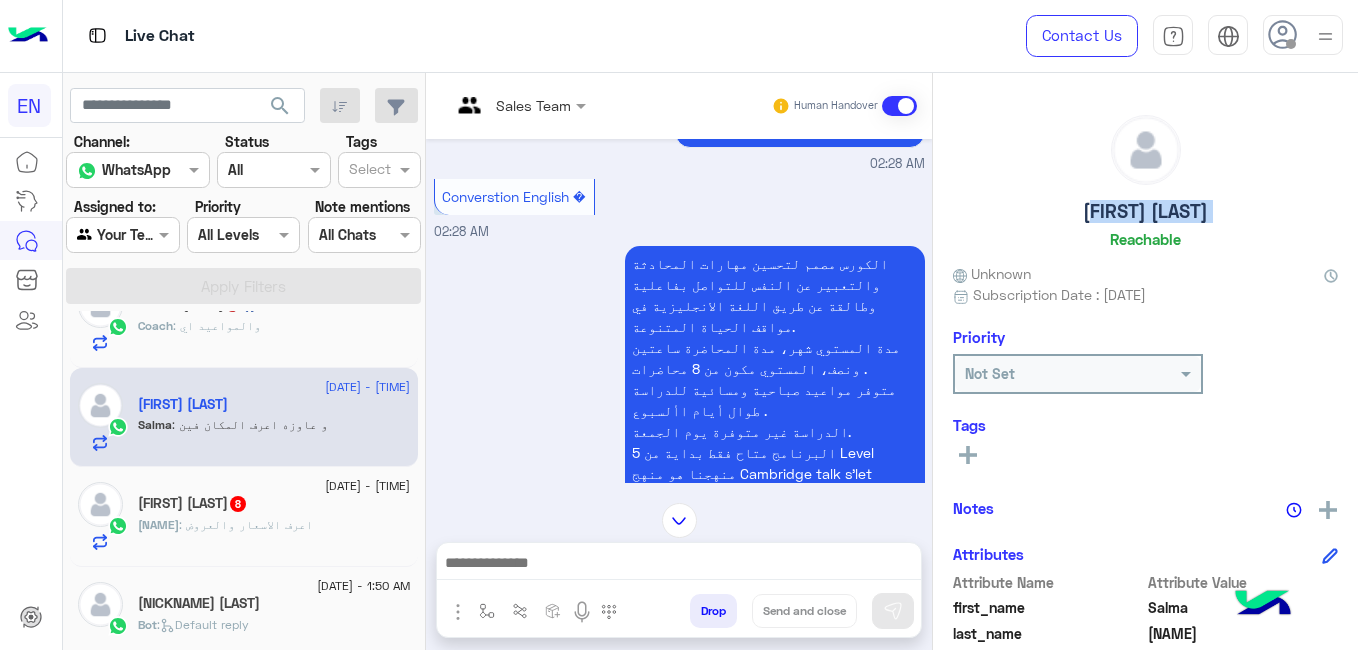 scroll, scrollTop: 139, scrollLeft: 0, axis: vertical 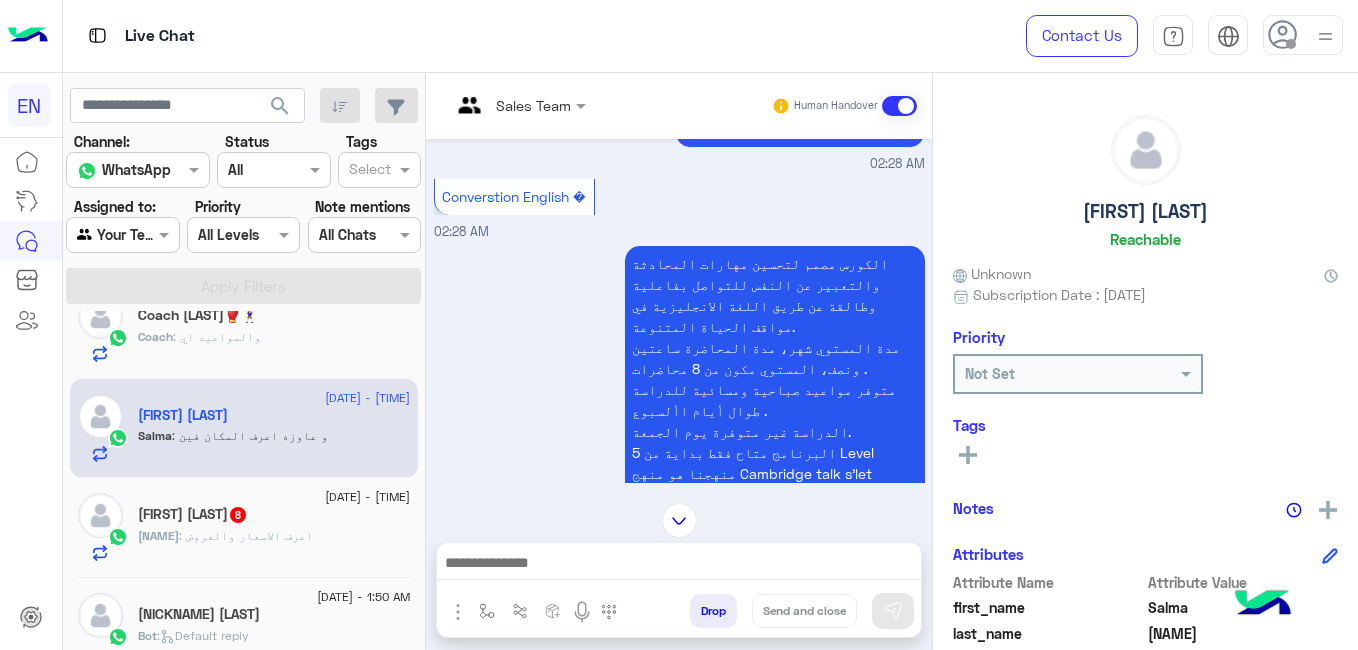 click on "[FIRST] [LAST]  8" 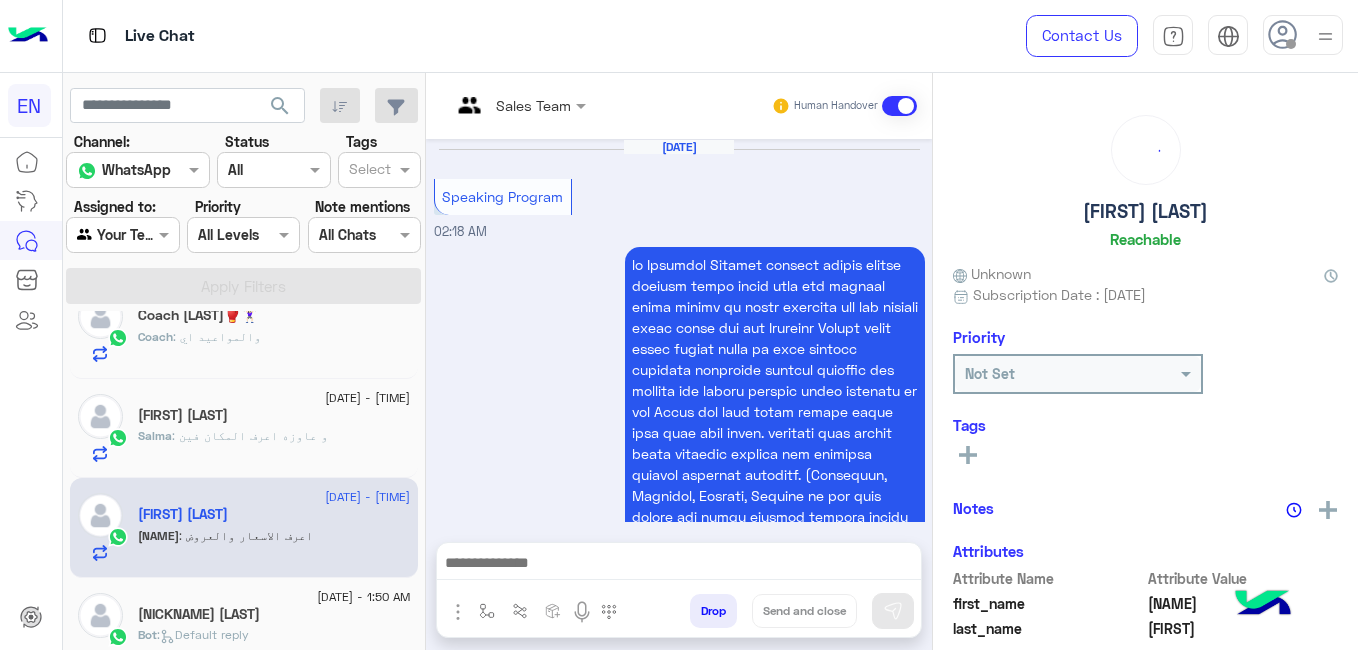 scroll, scrollTop: 1136, scrollLeft: 0, axis: vertical 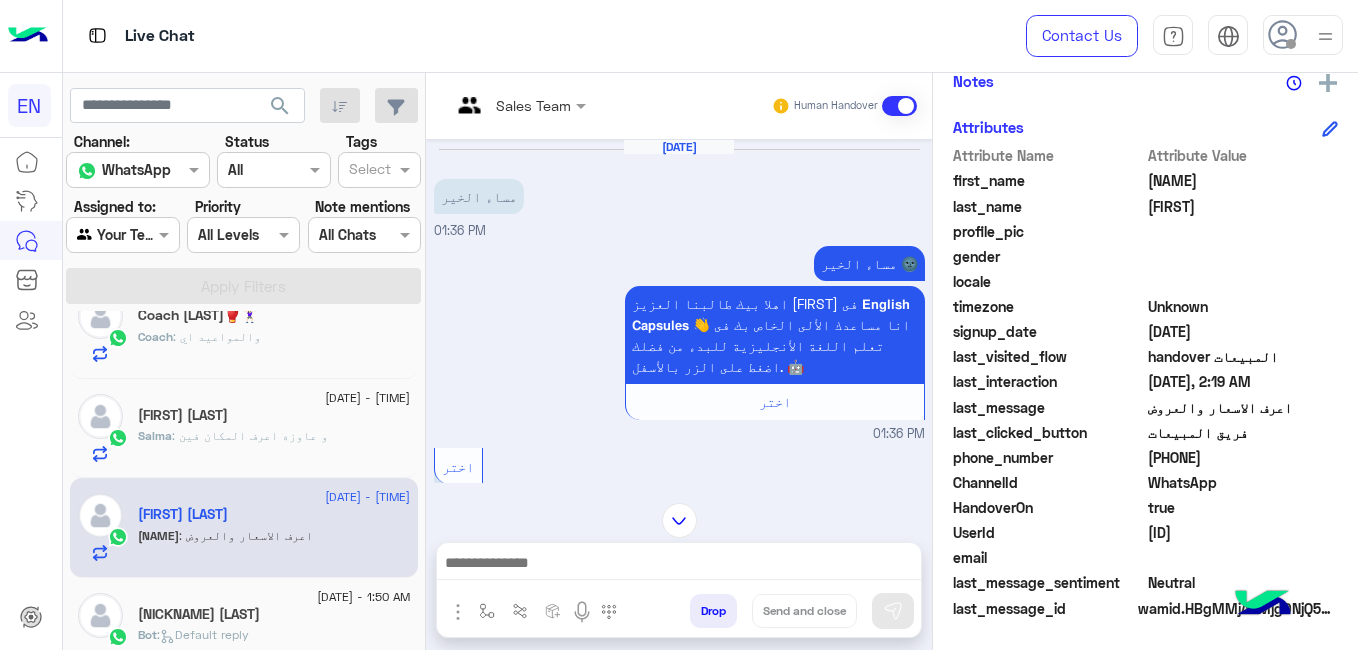 click on "[PHONE]" 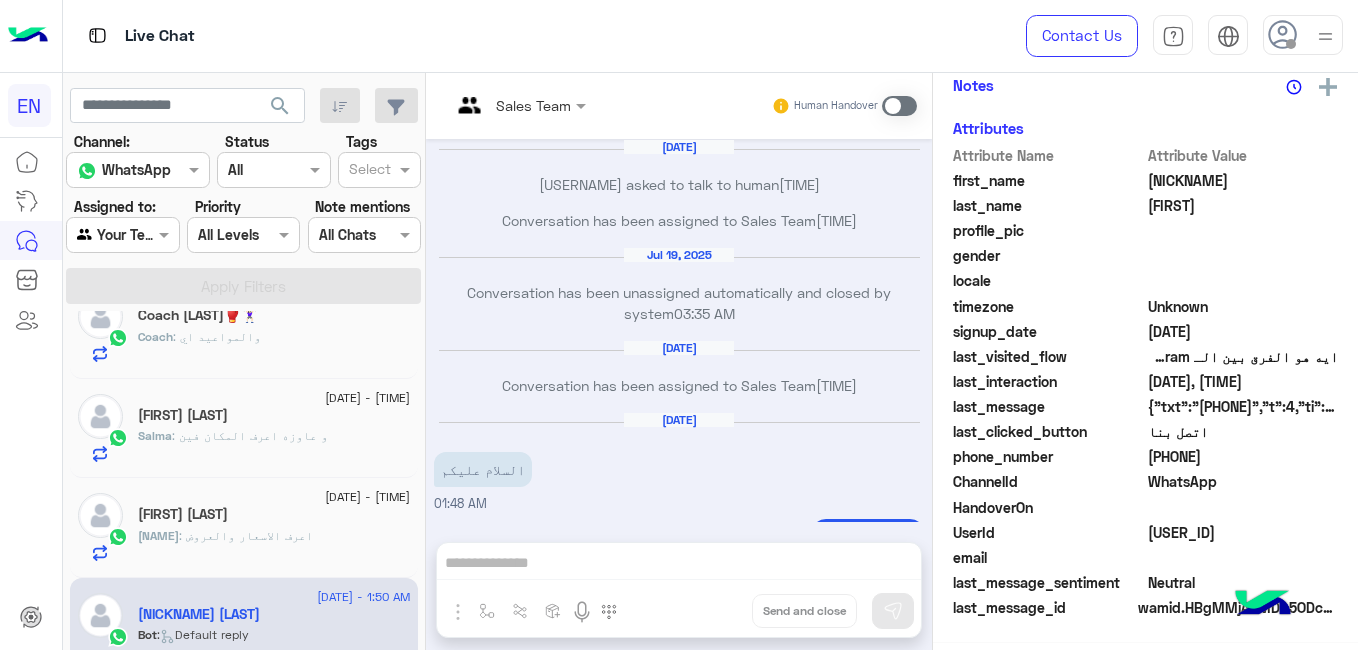 scroll, scrollTop: 423, scrollLeft: 0, axis: vertical 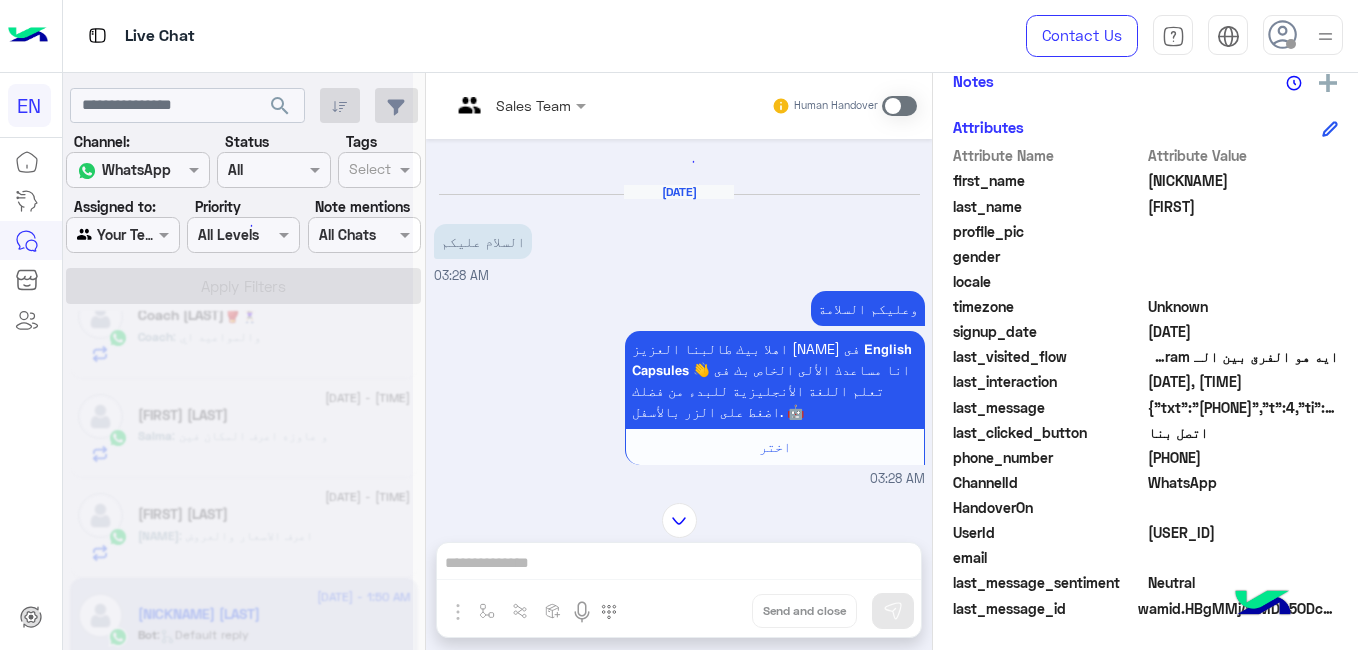 drag, startPoint x: 923, startPoint y: 169, endPoint x: 920, endPoint y: 125, distance: 44.102154 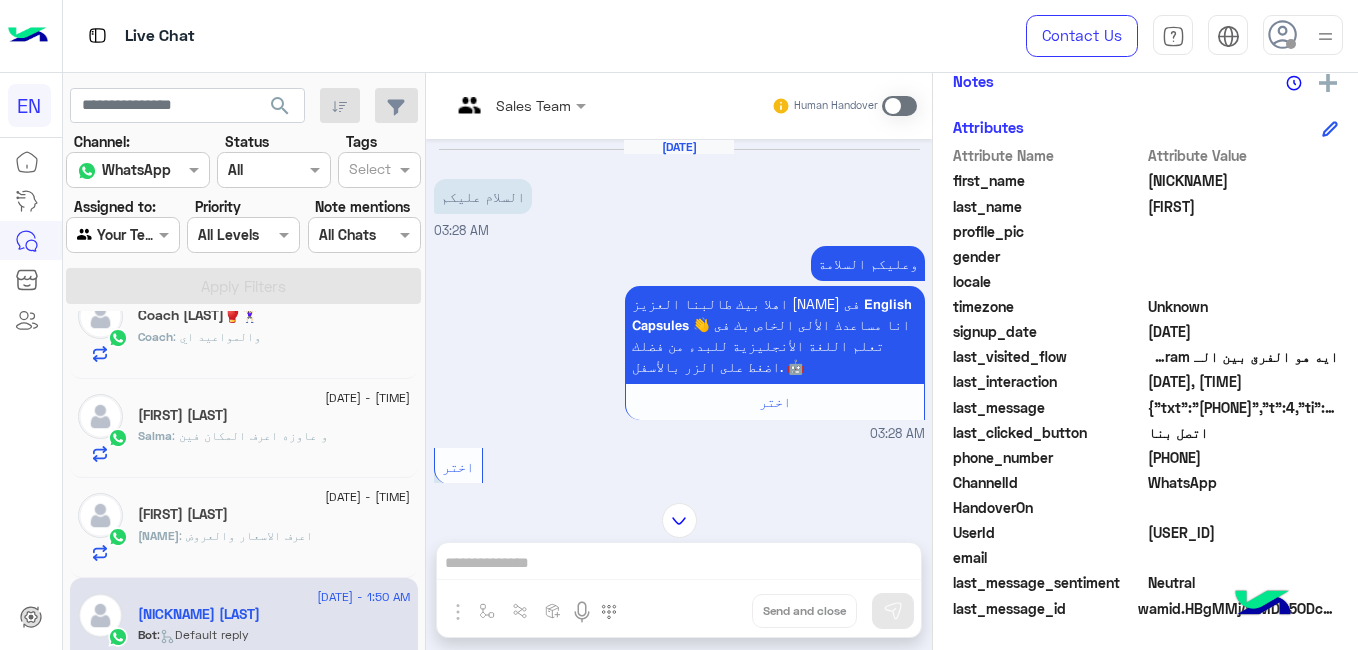 click on "[PHONE]" 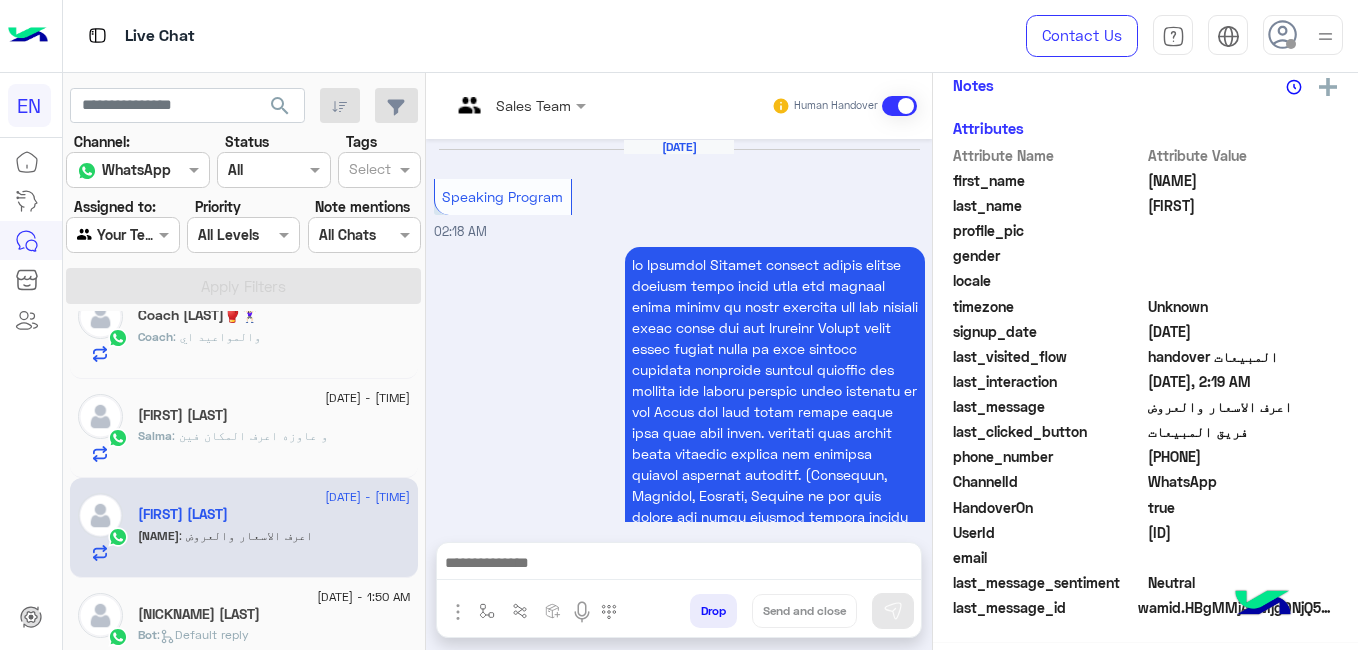 scroll, scrollTop: 1136, scrollLeft: 0, axis: vertical 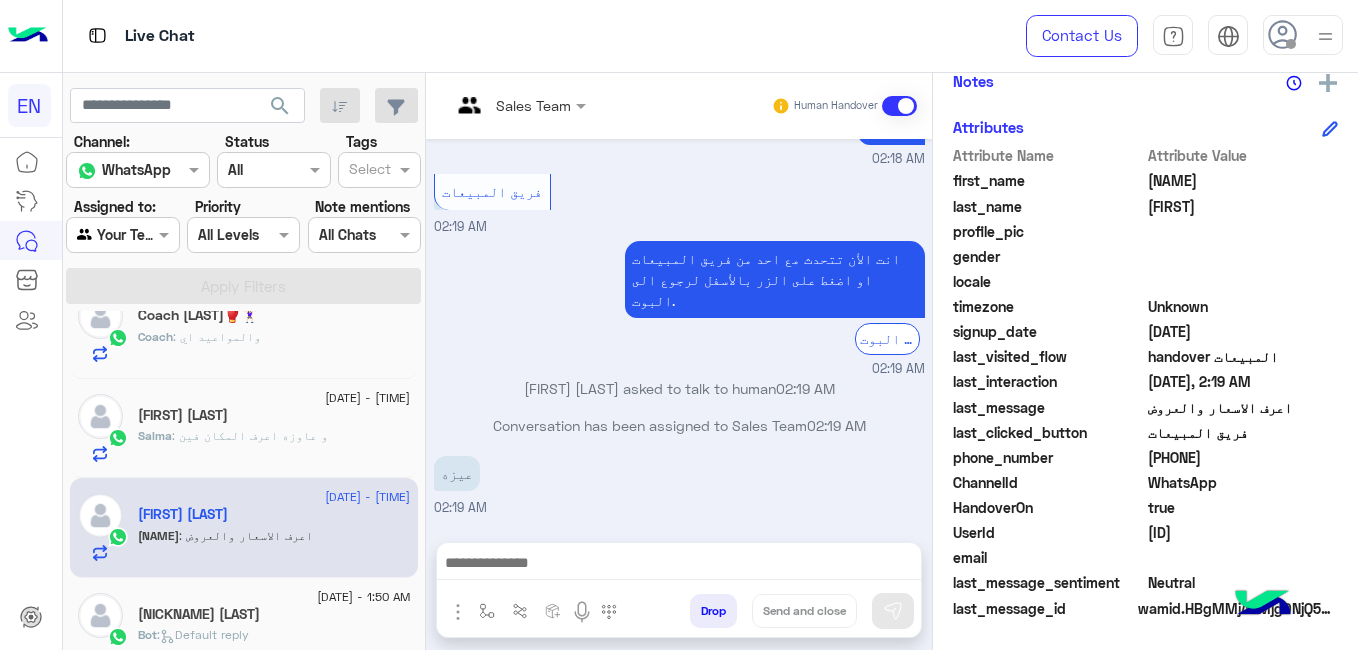 click on "[NICKNAME] [LAST]" 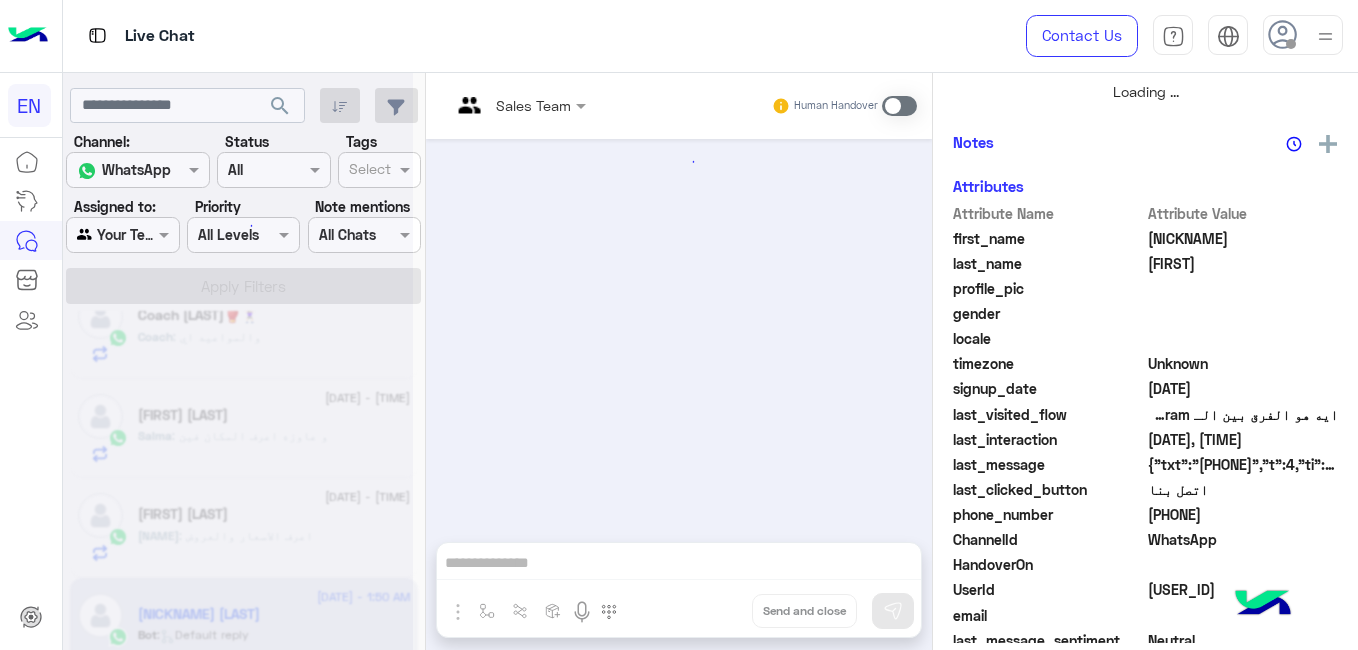 scroll, scrollTop: 484, scrollLeft: 0, axis: vertical 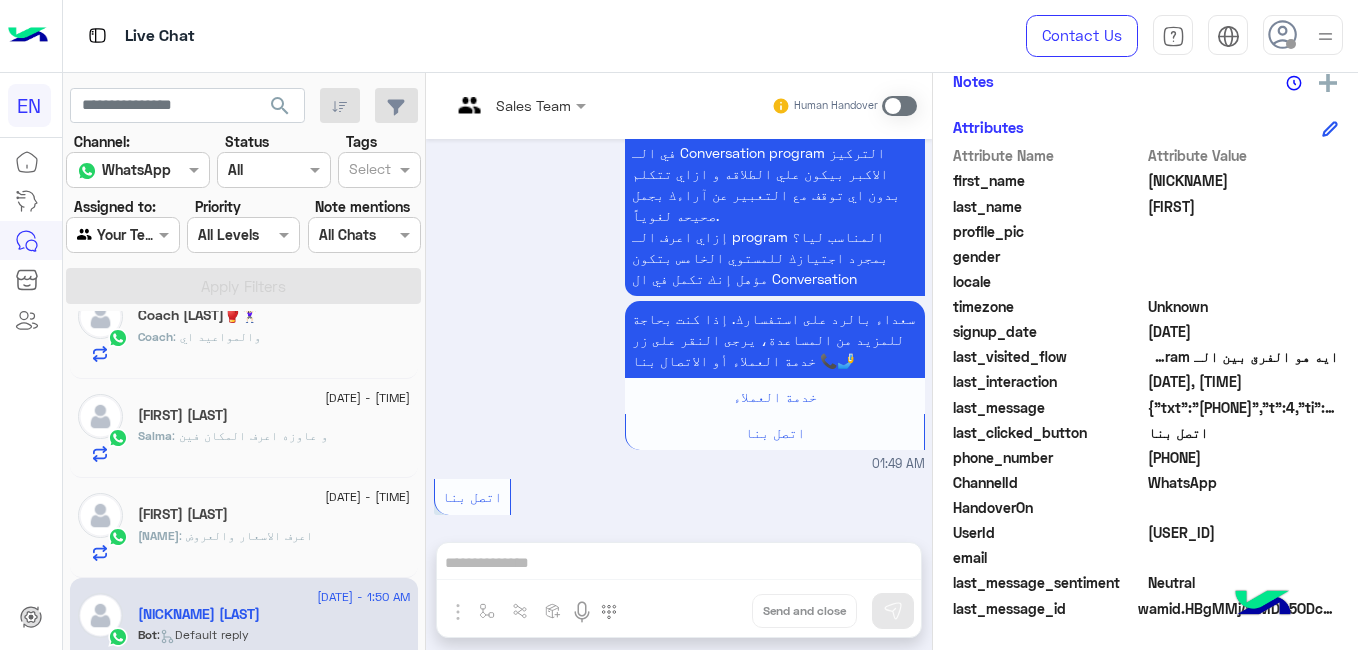 click on "[PHONE]" 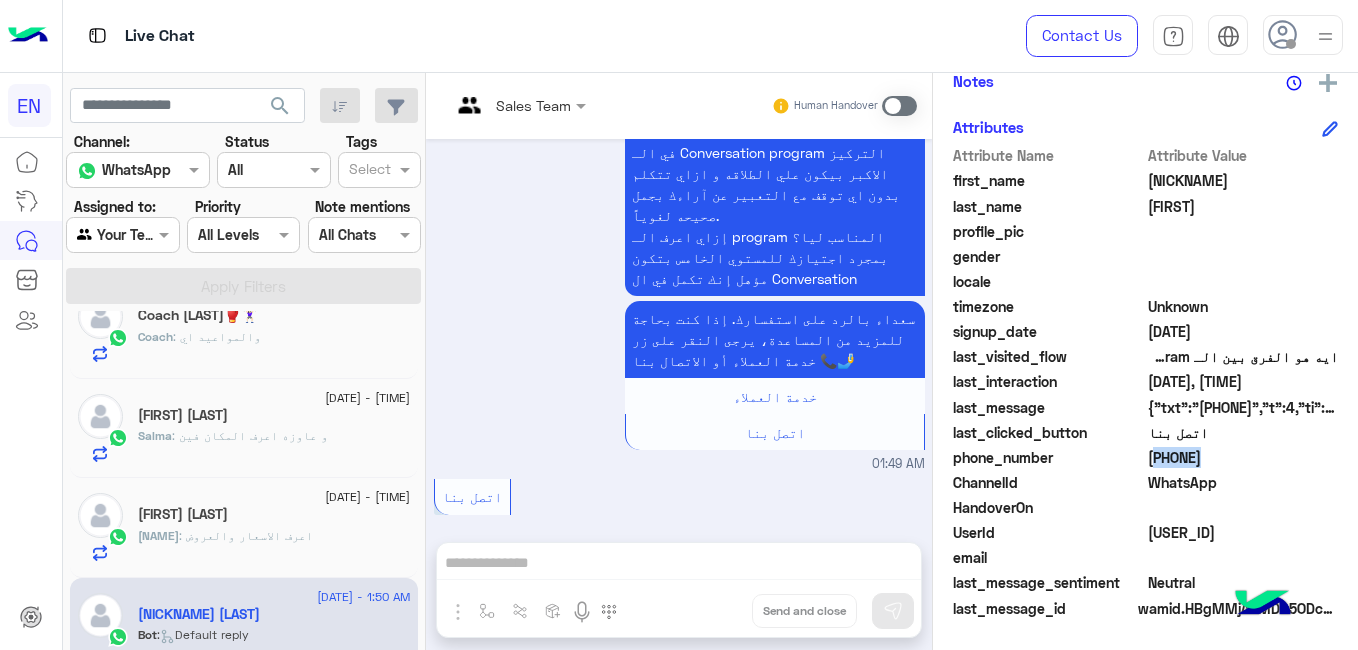 copy on "[PHONE]" 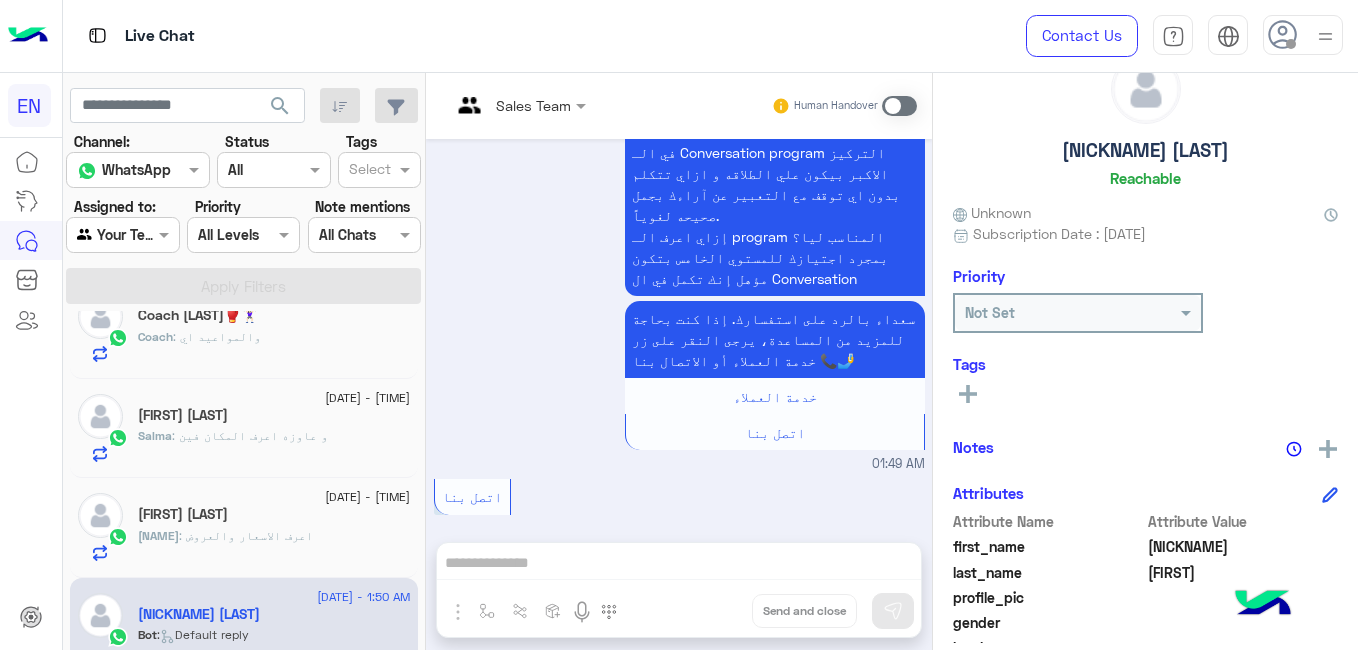 scroll, scrollTop: 50, scrollLeft: 0, axis: vertical 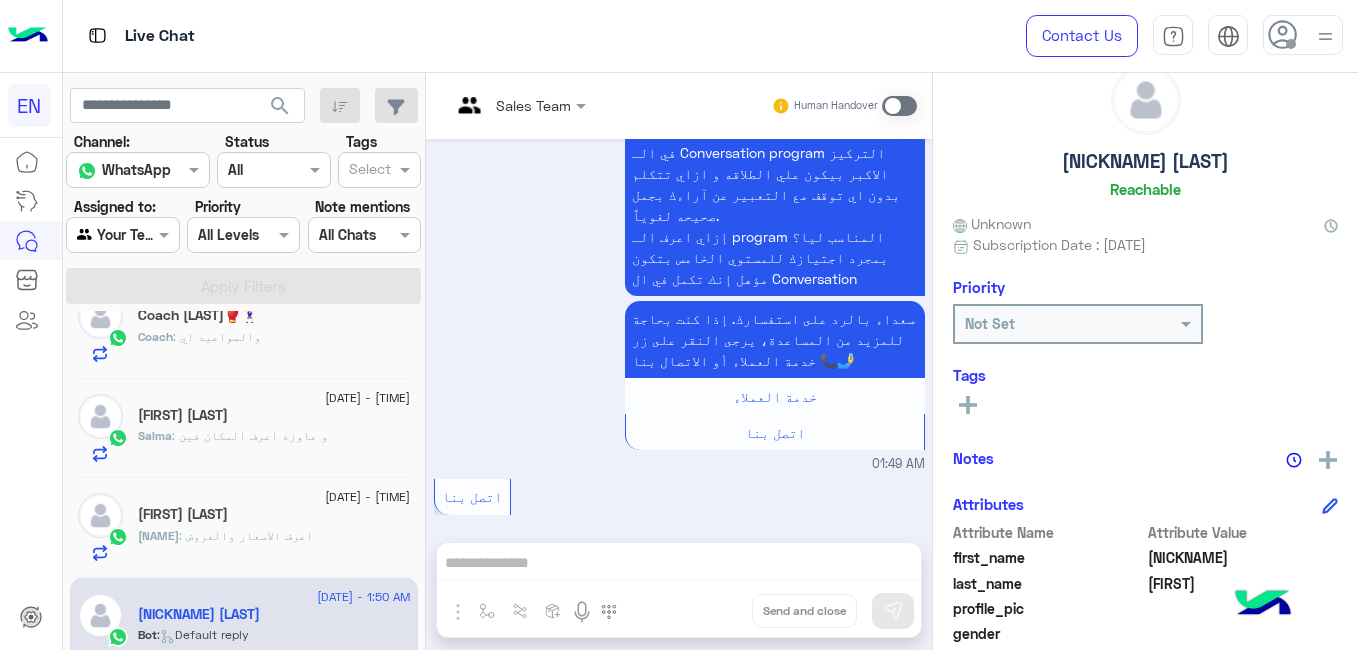 click on "[NICKNAME] [LAST]" 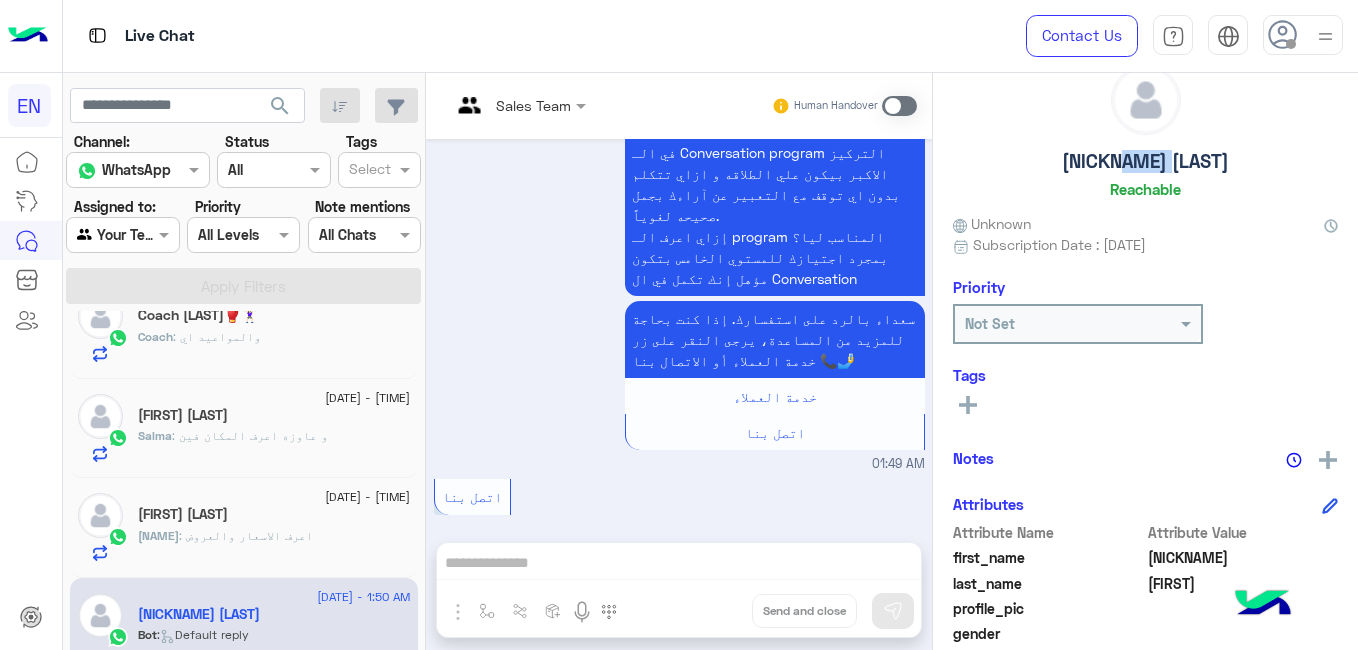 click on "[NICKNAME] [LAST]" 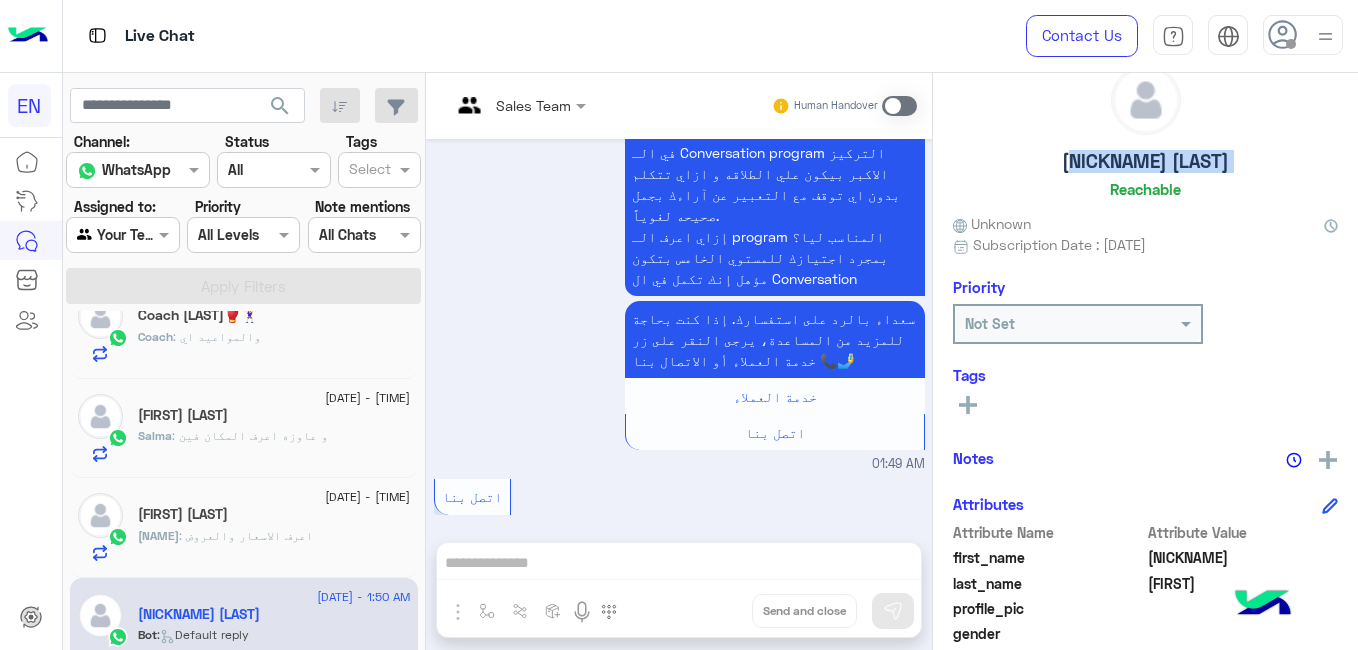 copy on "[NICKNAME] [LAST]" 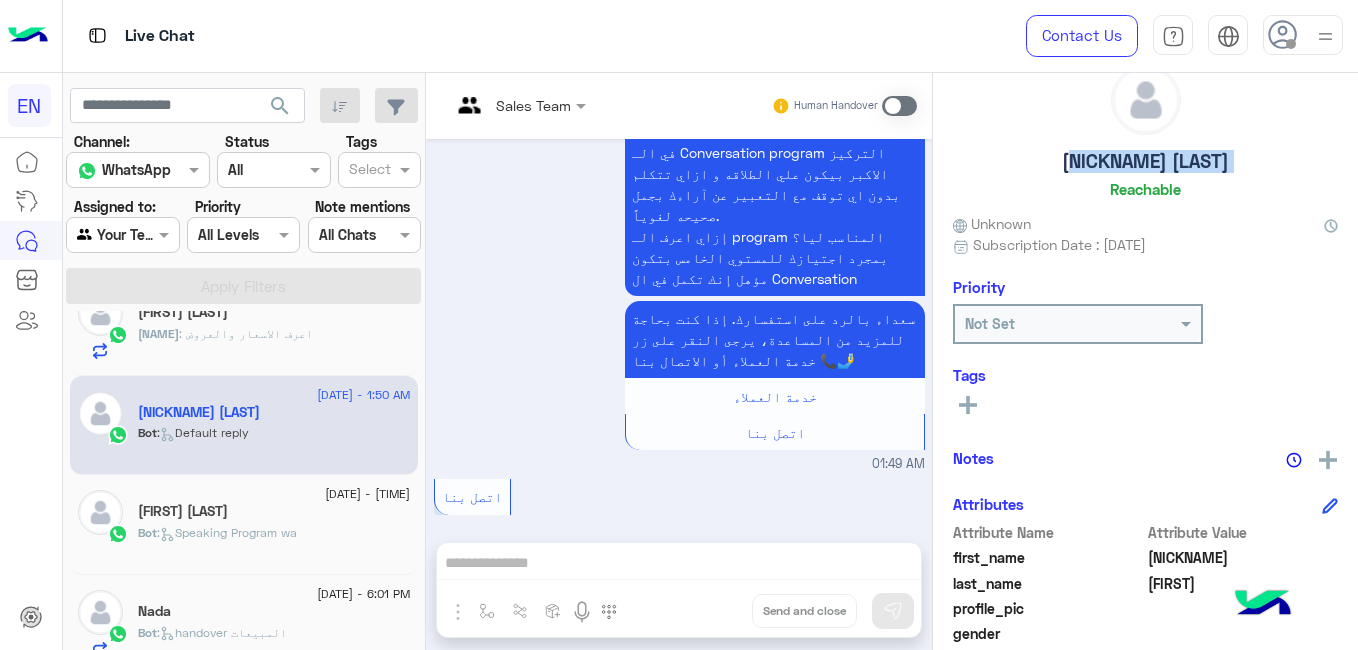 scroll, scrollTop: 370, scrollLeft: 0, axis: vertical 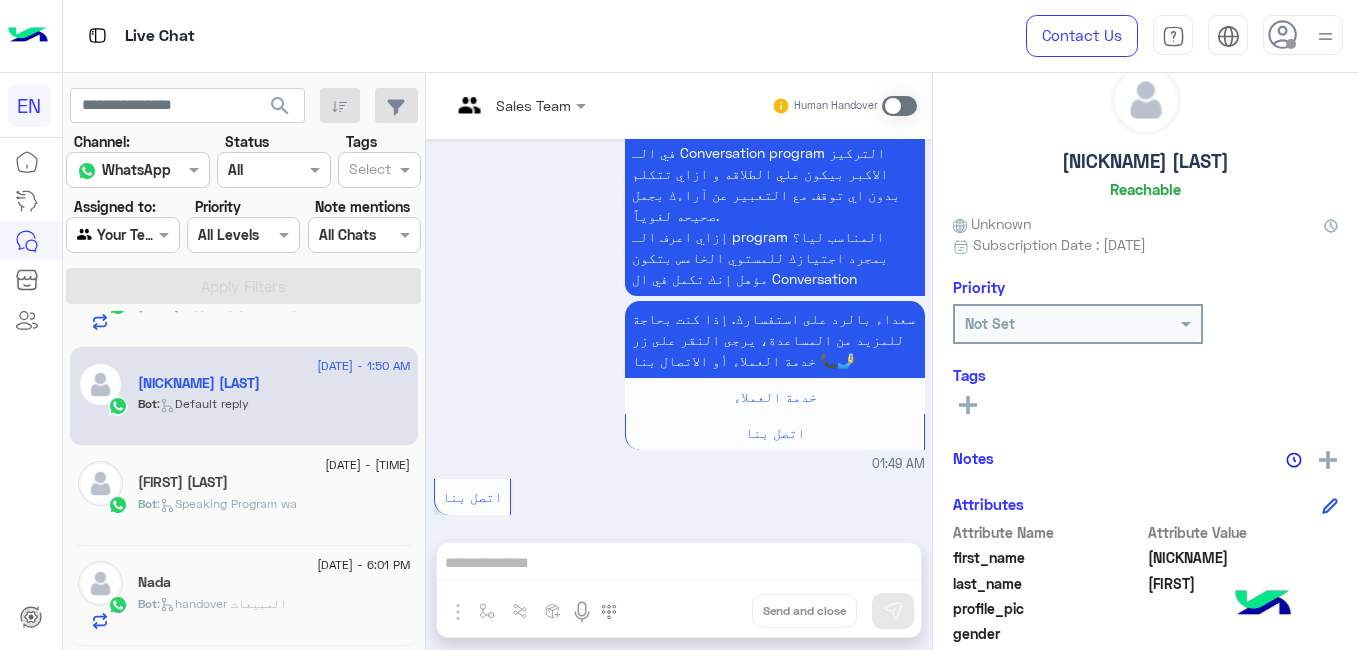 click on "Bot :   Speaking Program wa" 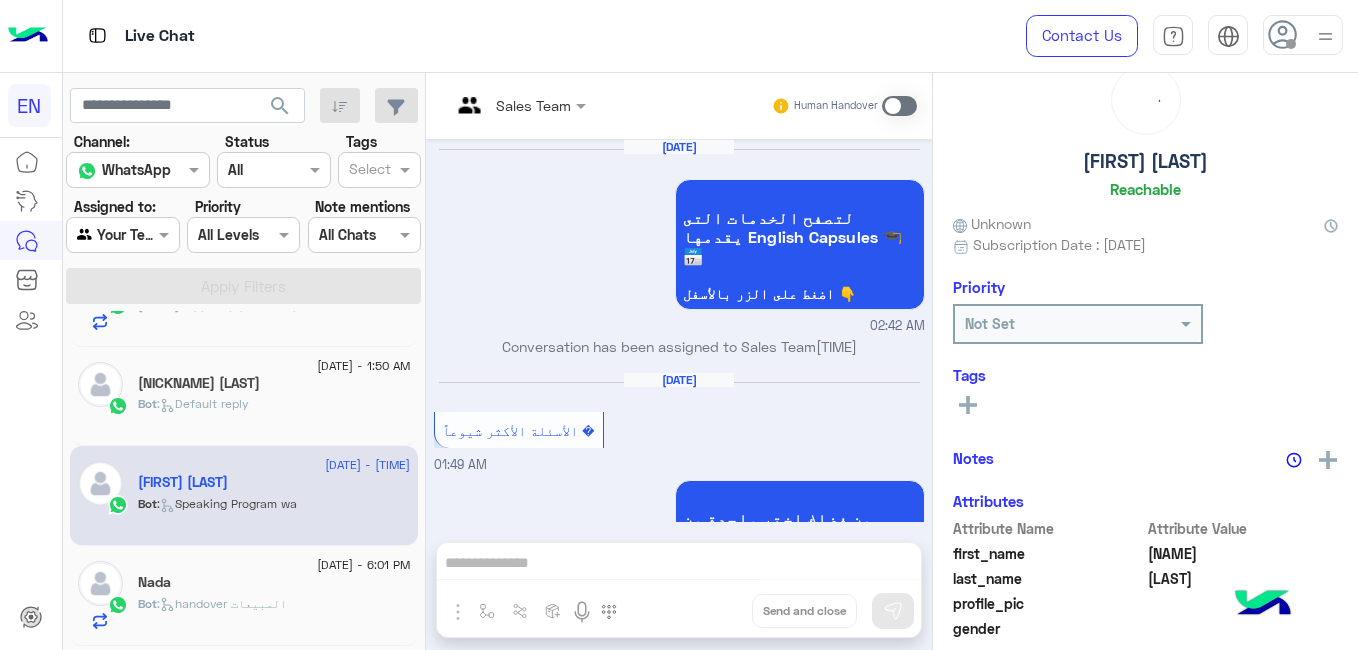 scroll, scrollTop: 1779, scrollLeft: 0, axis: vertical 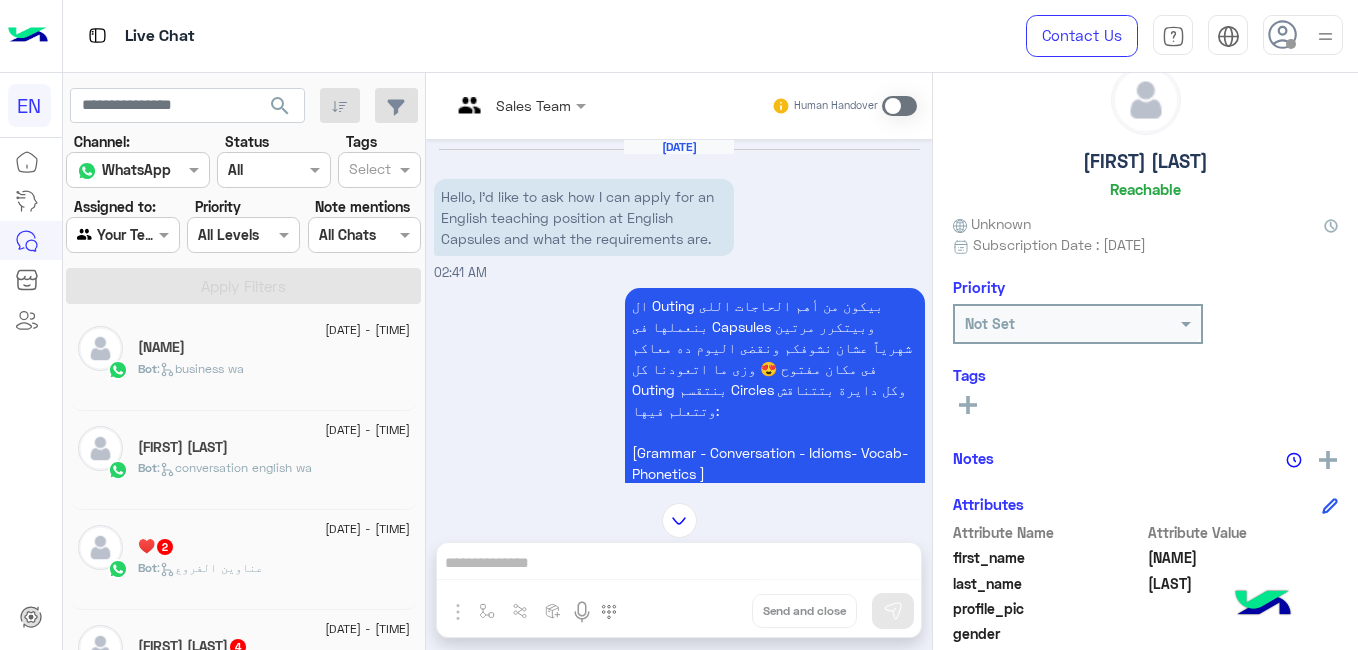 click on "[DATE] - [TIME]" 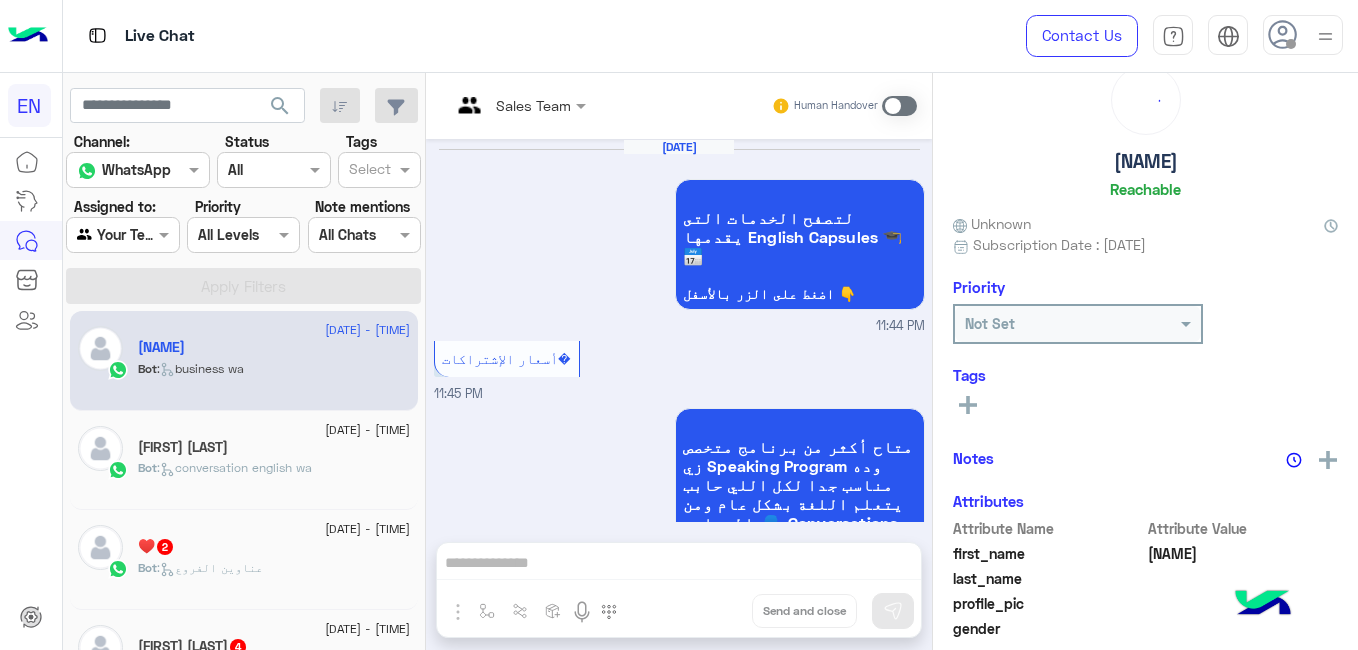 scroll, scrollTop: 3993, scrollLeft: 0, axis: vertical 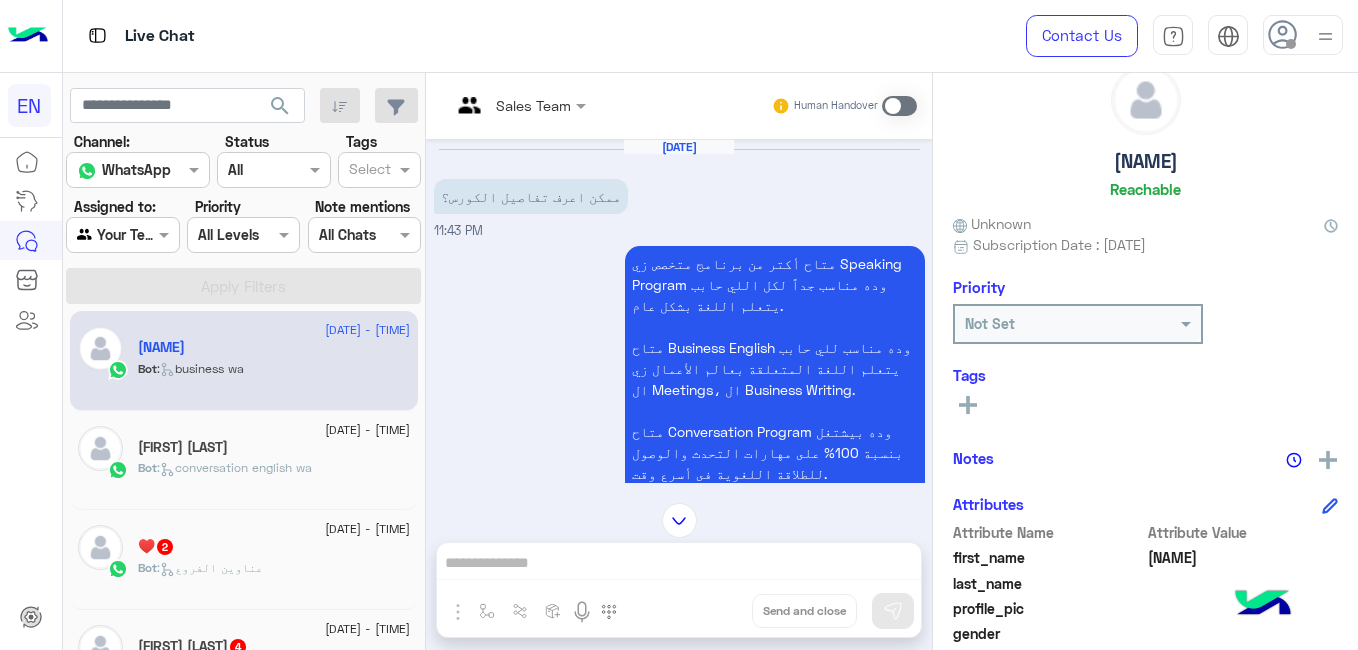 click on ":   conversation english wa" 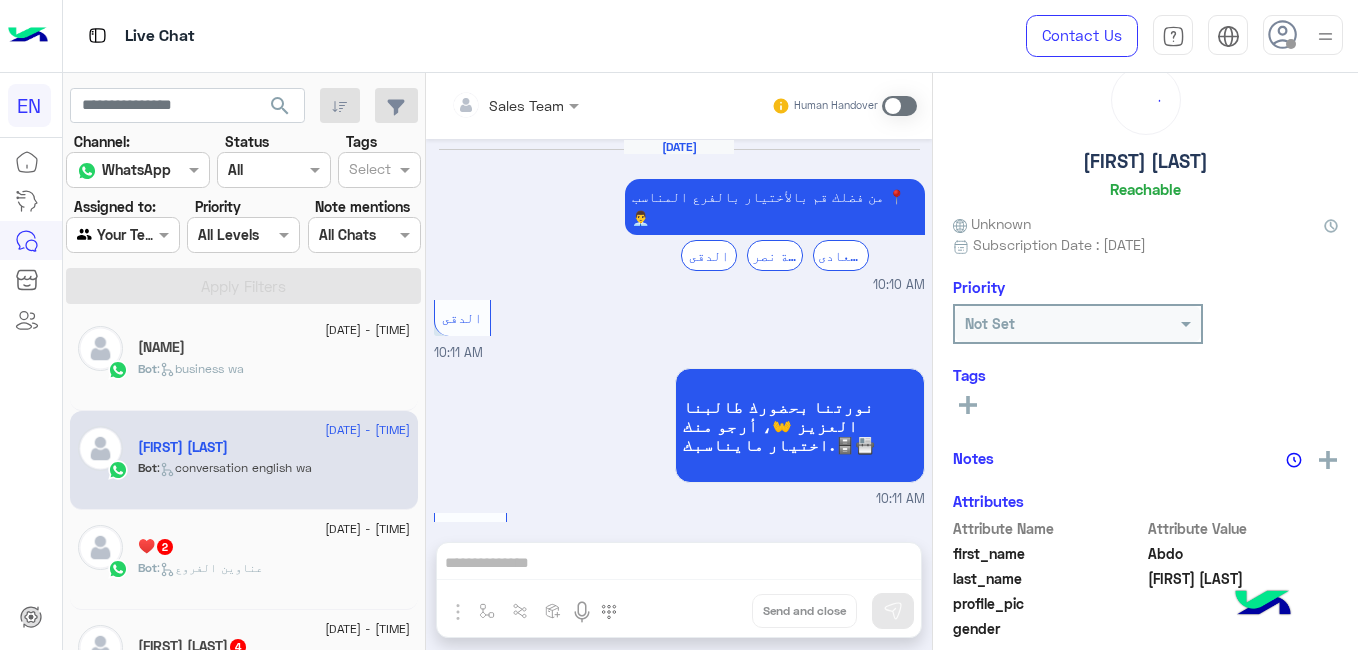 scroll, scrollTop: 1893, scrollLeft: 0, axis: vertical 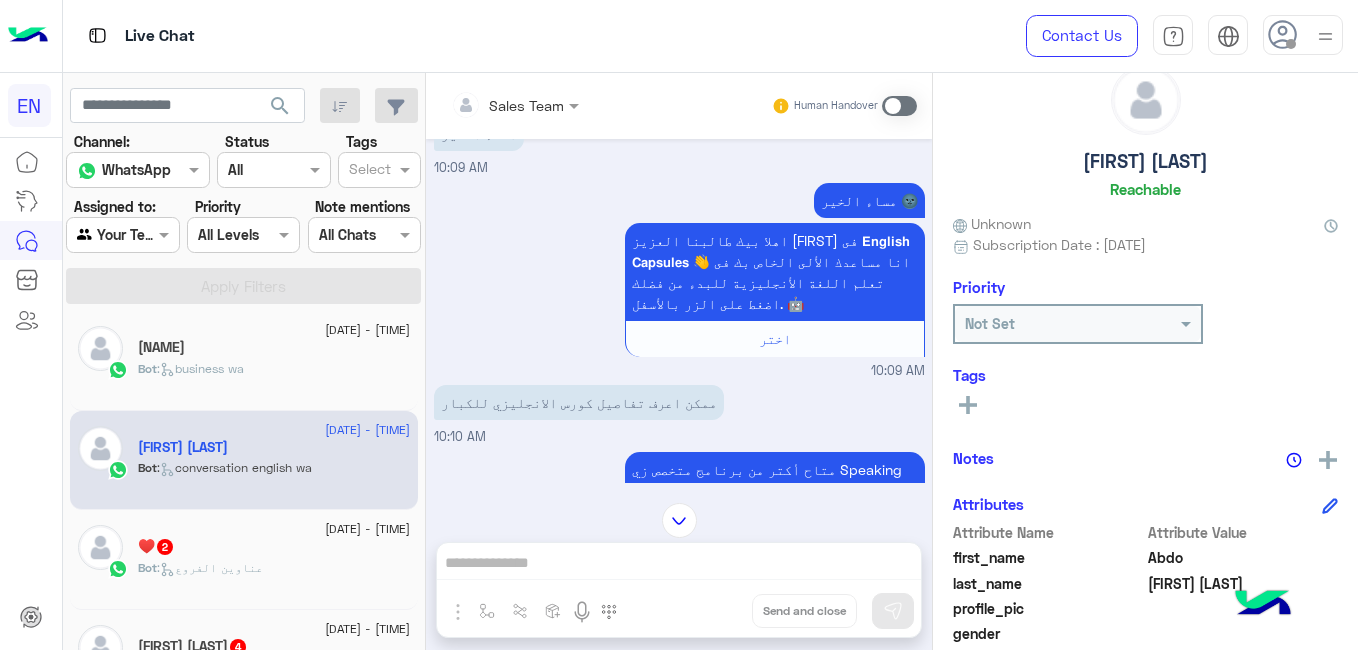 click on "[FIRST] [LAST]" 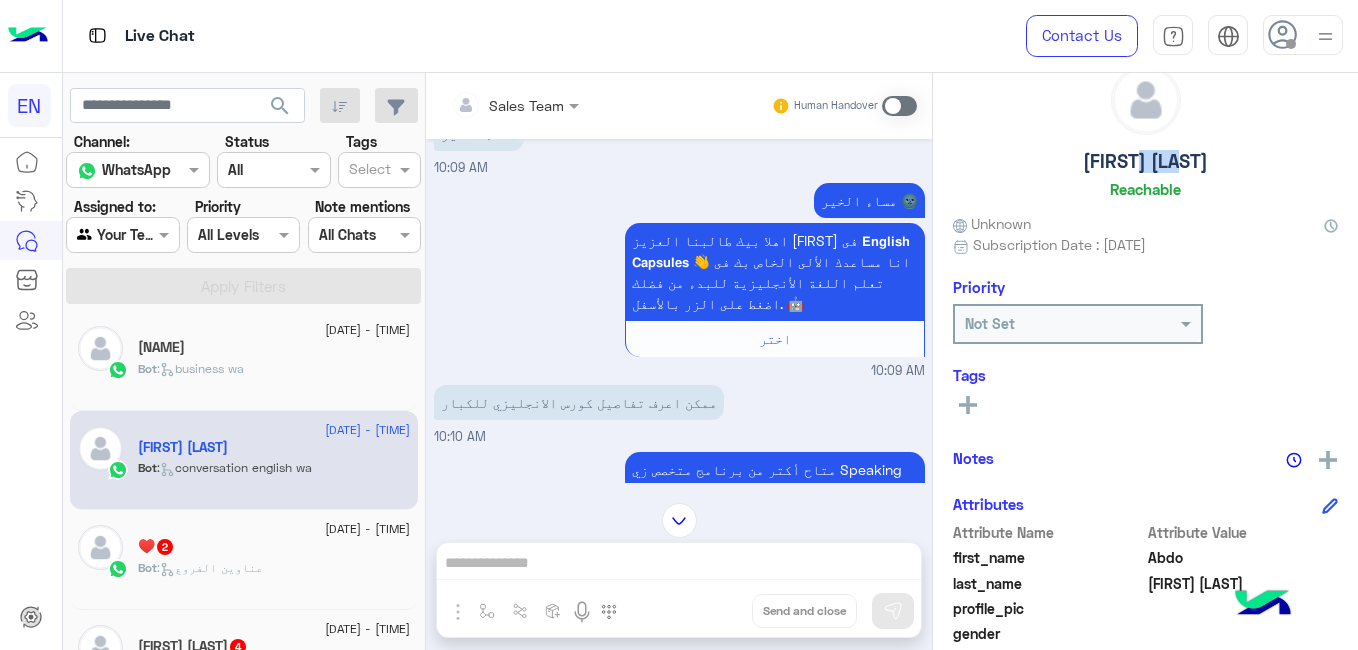 click on "[FIRST] [LAST]" 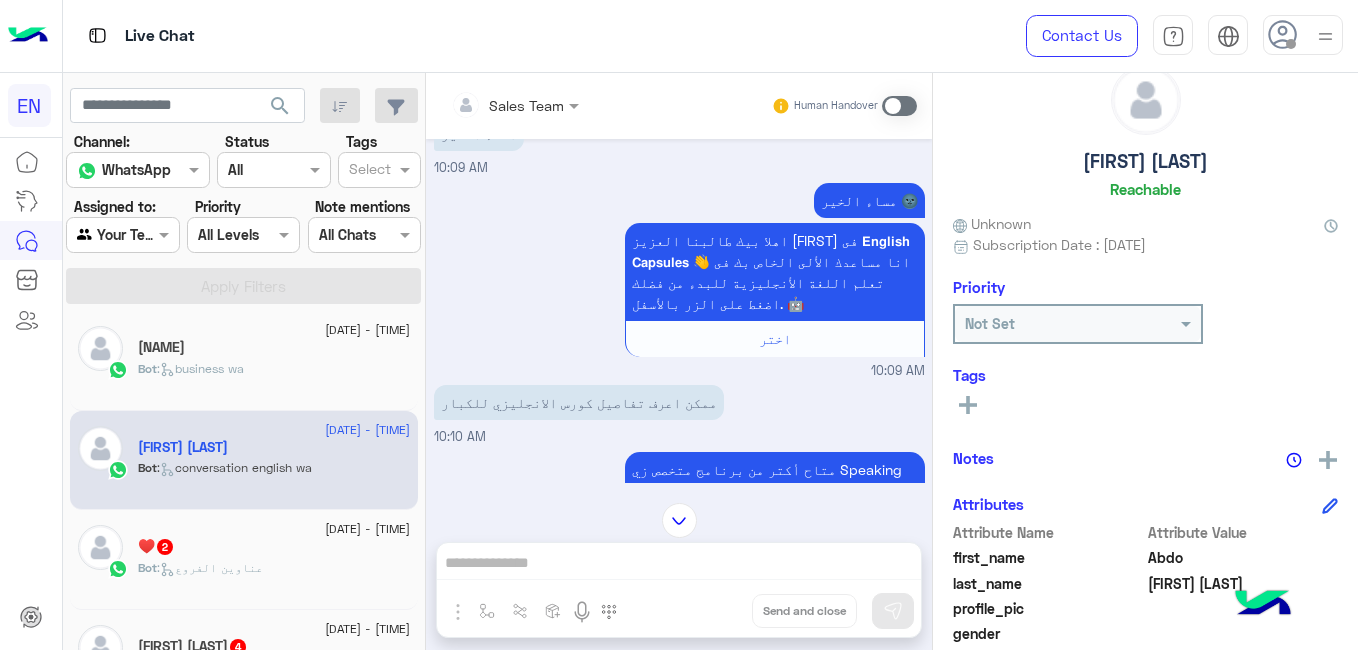 drag, startPoint x: 1111, startPoint y: 168, endPoint x: 1048, endPoint y: 157, distance: 63.953106 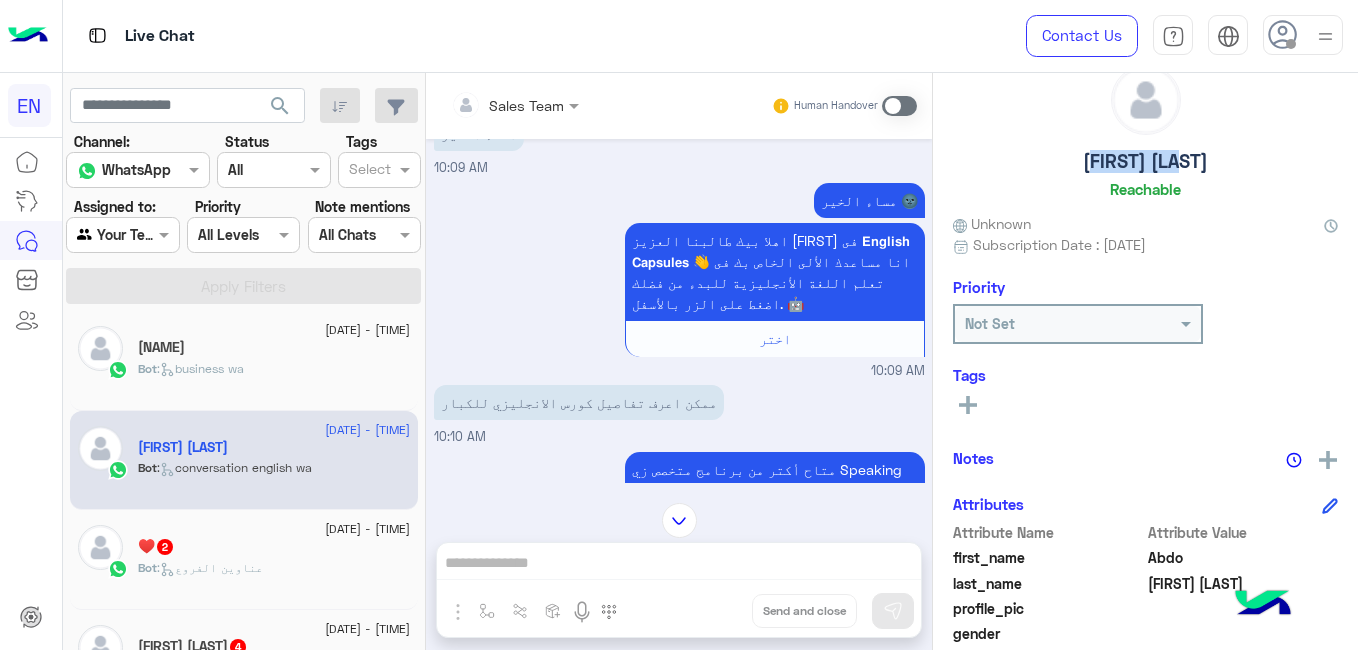 drag, startPoint x: 1048, startPoint y: 157, endPoint x: 1141, endPoint y: 165, distance: 93.34345 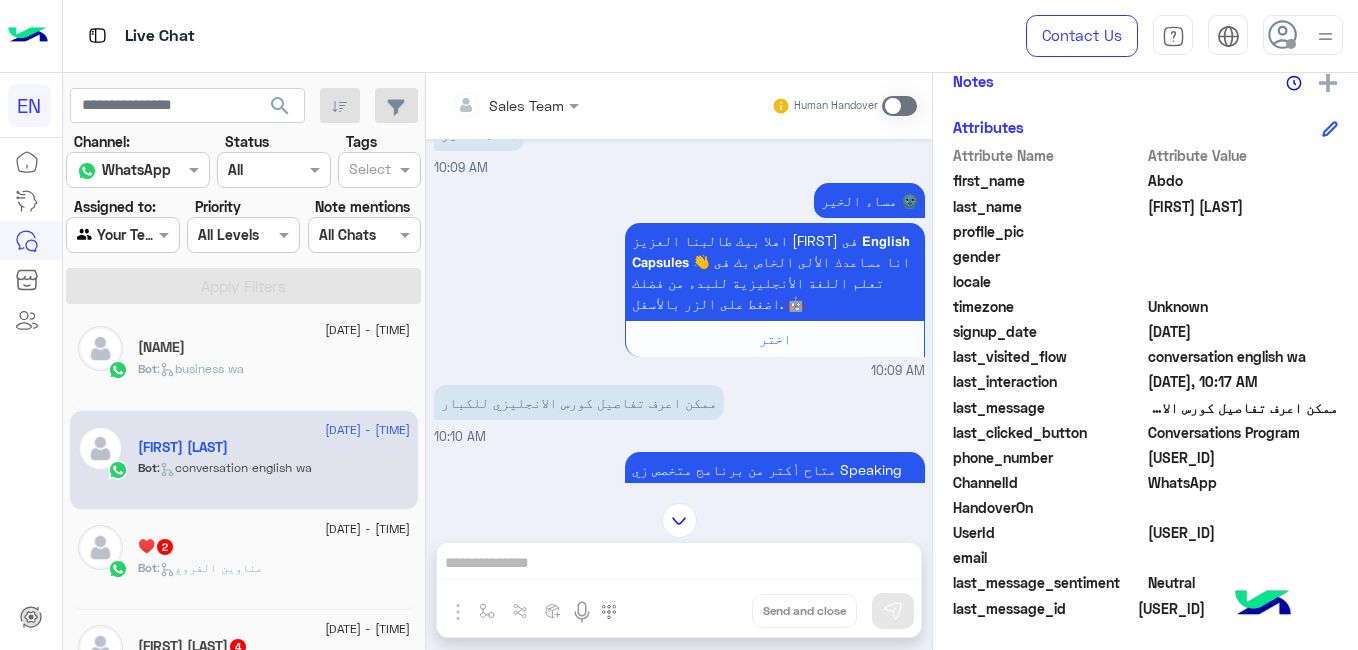 click on "[USER_ID]" 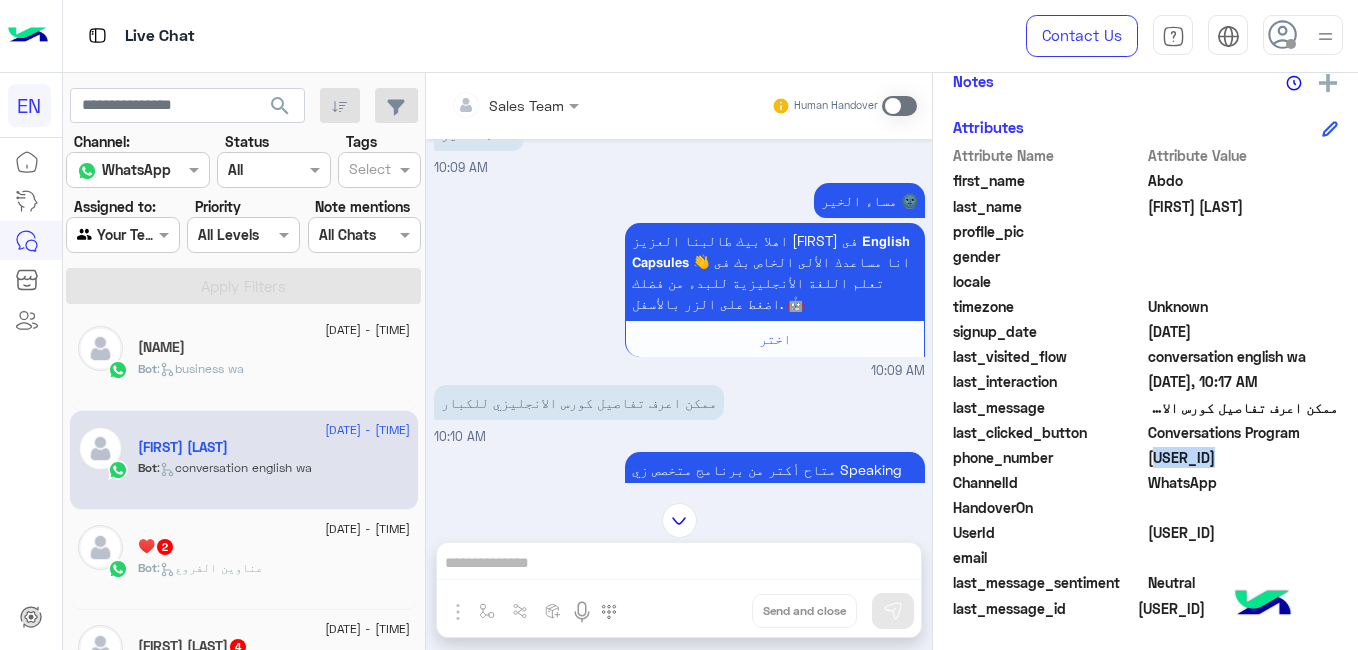 click on "[USER_ID]" 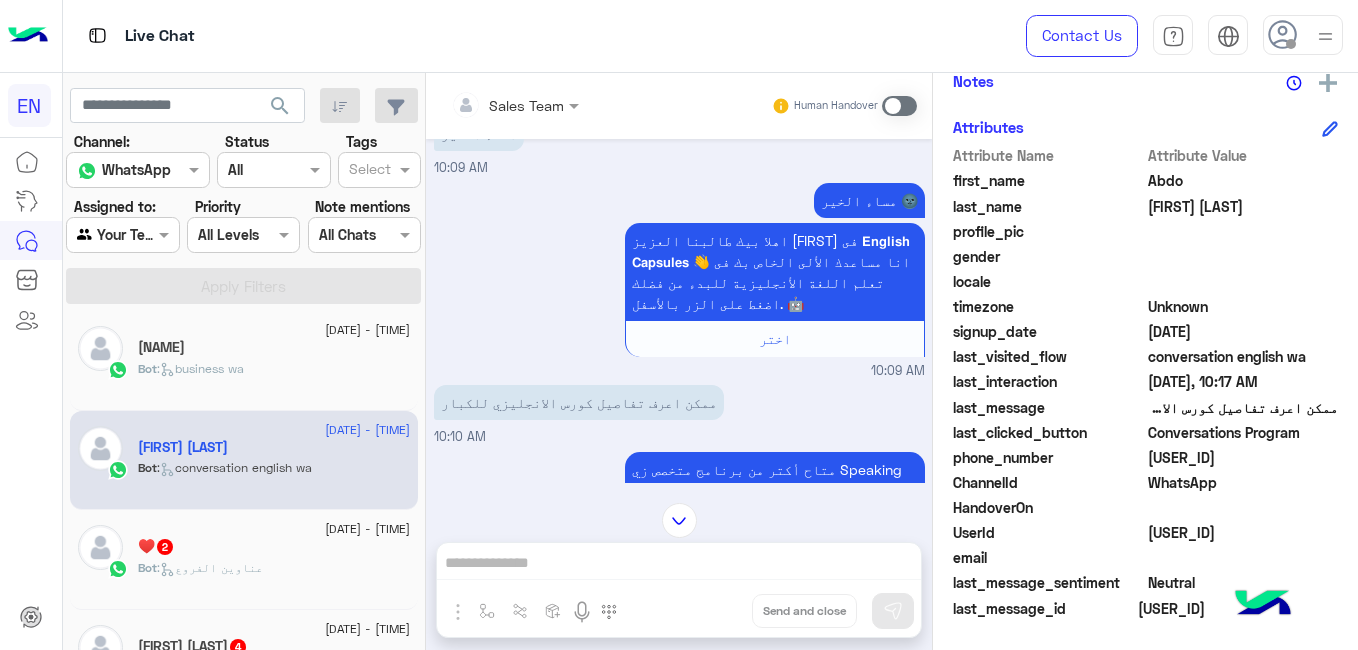 click on "Bot :   عناوين الفروع" 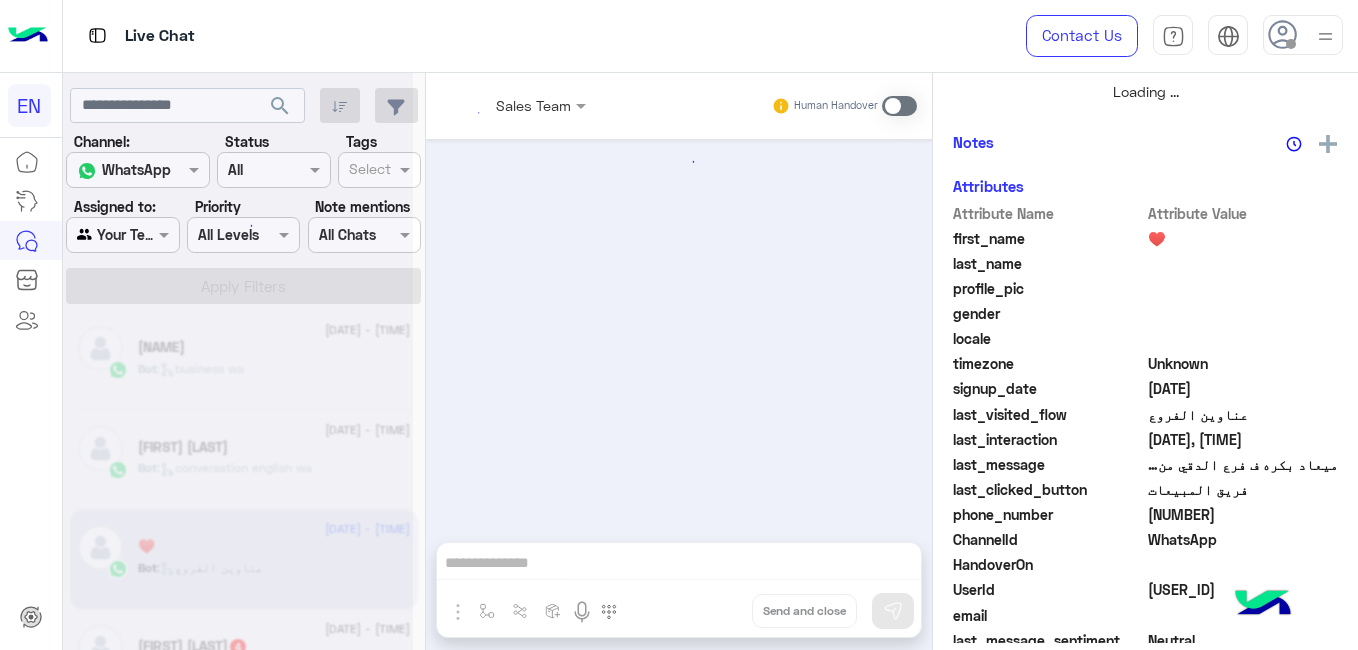 scroll, scrollTop: 484, scrollLeft: 0, axis: vertical 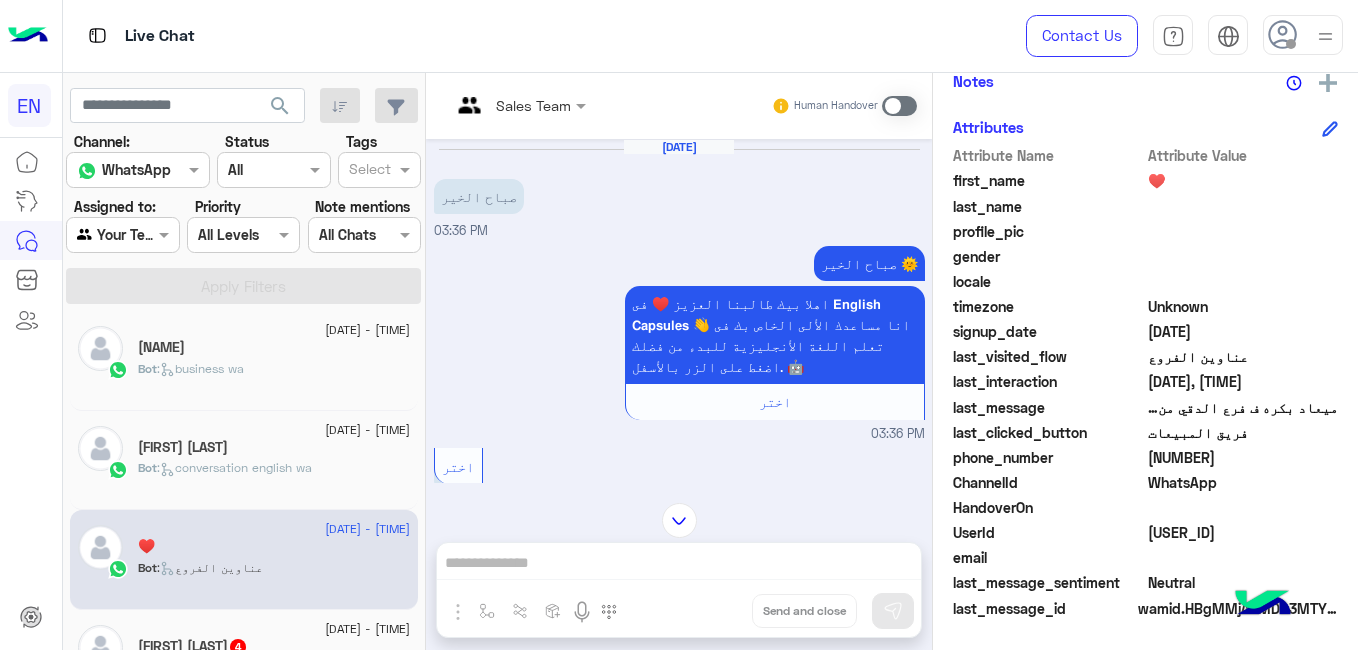 click on "[NUMBER]" 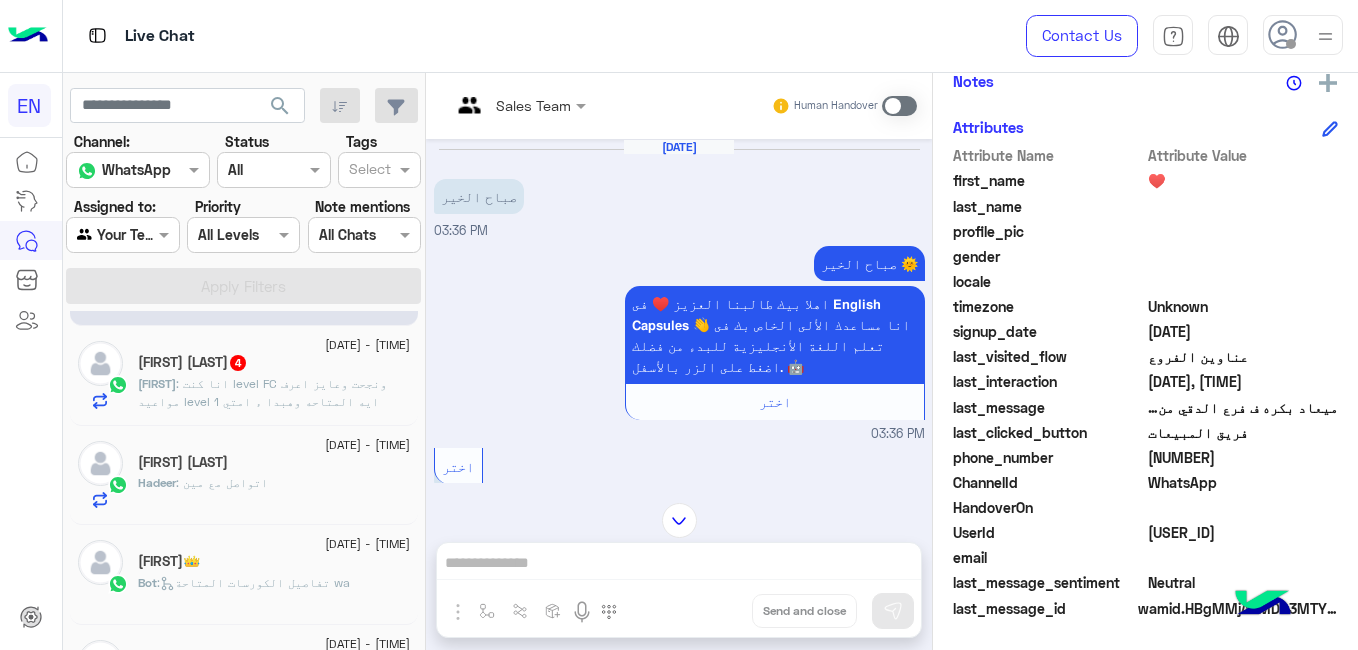 scroll, scrollTop: 1117, scrollLeft: 0, axis: vertical 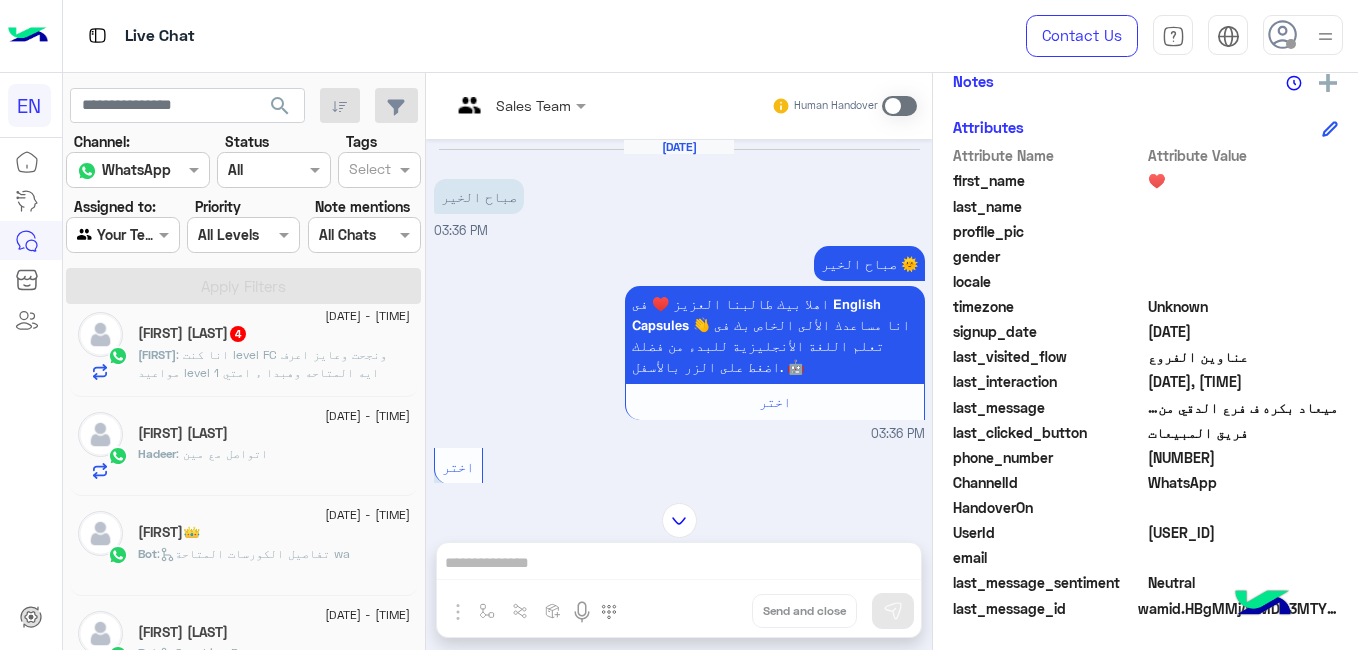 click on "[FIRST] : انا كنت  level FC ونجحت وعايز اعرف مواعيد level 1 ايه المتاحه وهبدا ء امتي" 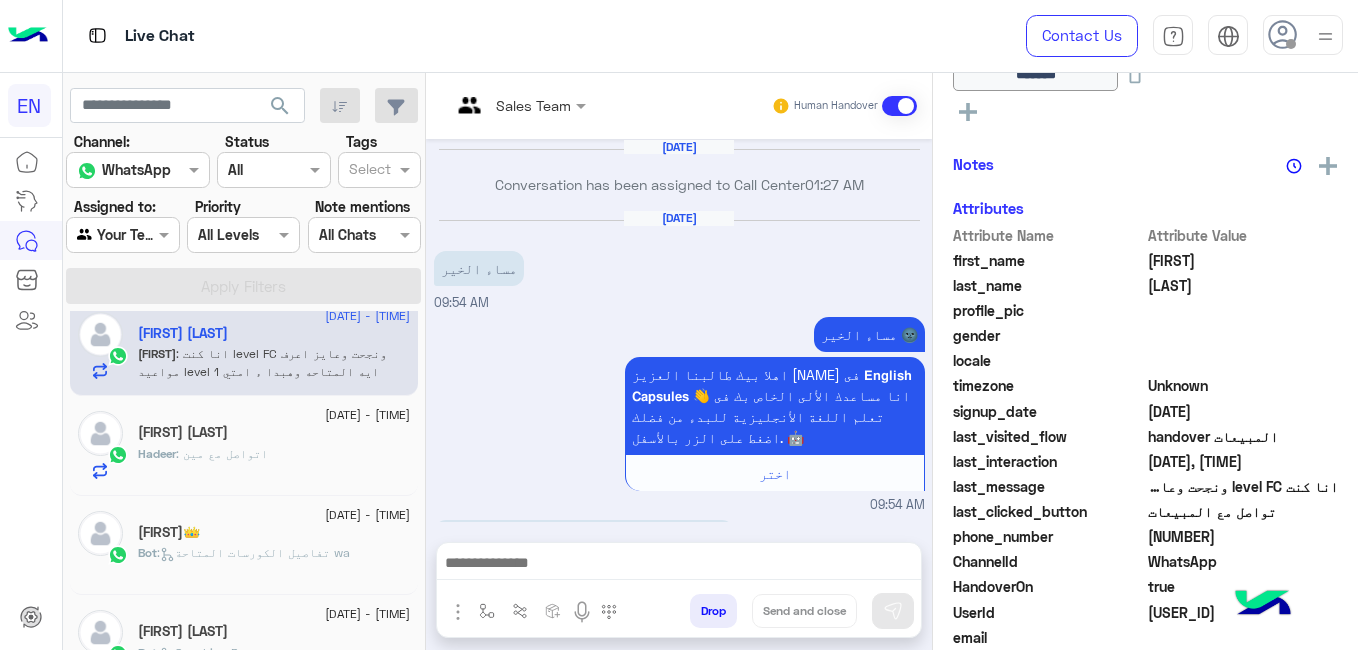 scroll, scrollTop: 464, scrollLeft: 0, axis: vertical 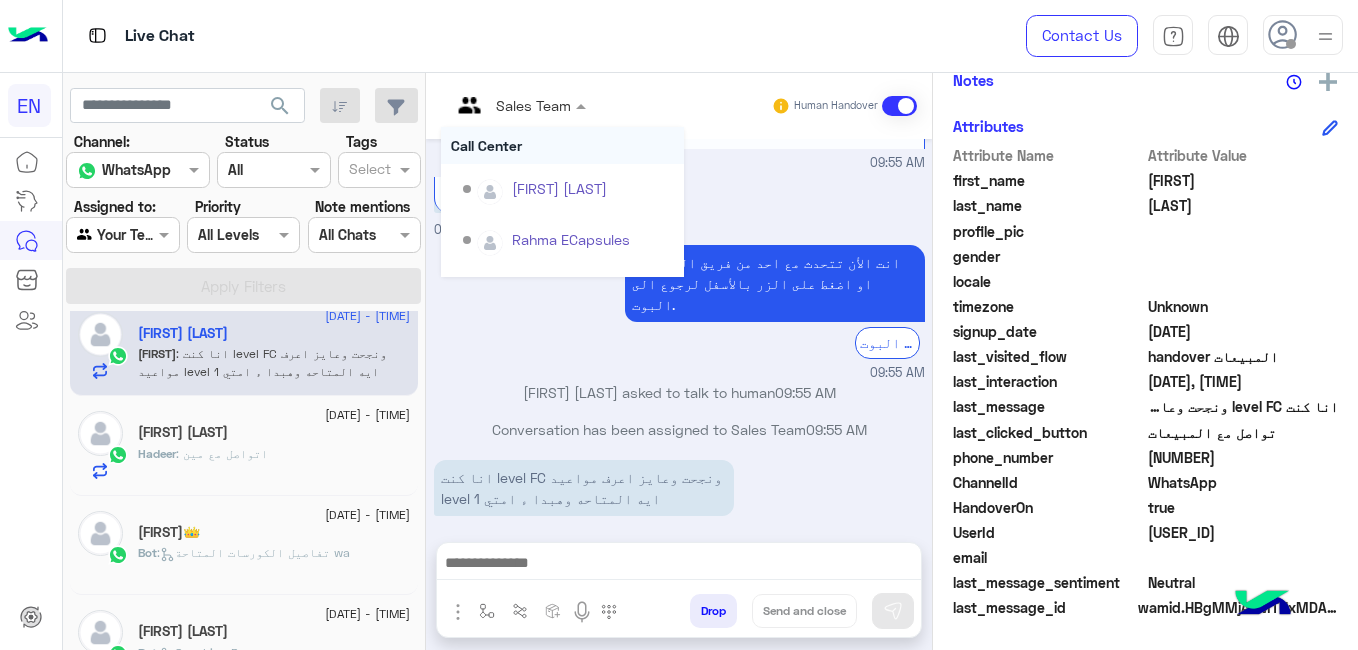 click at bounding box center [518, 104] 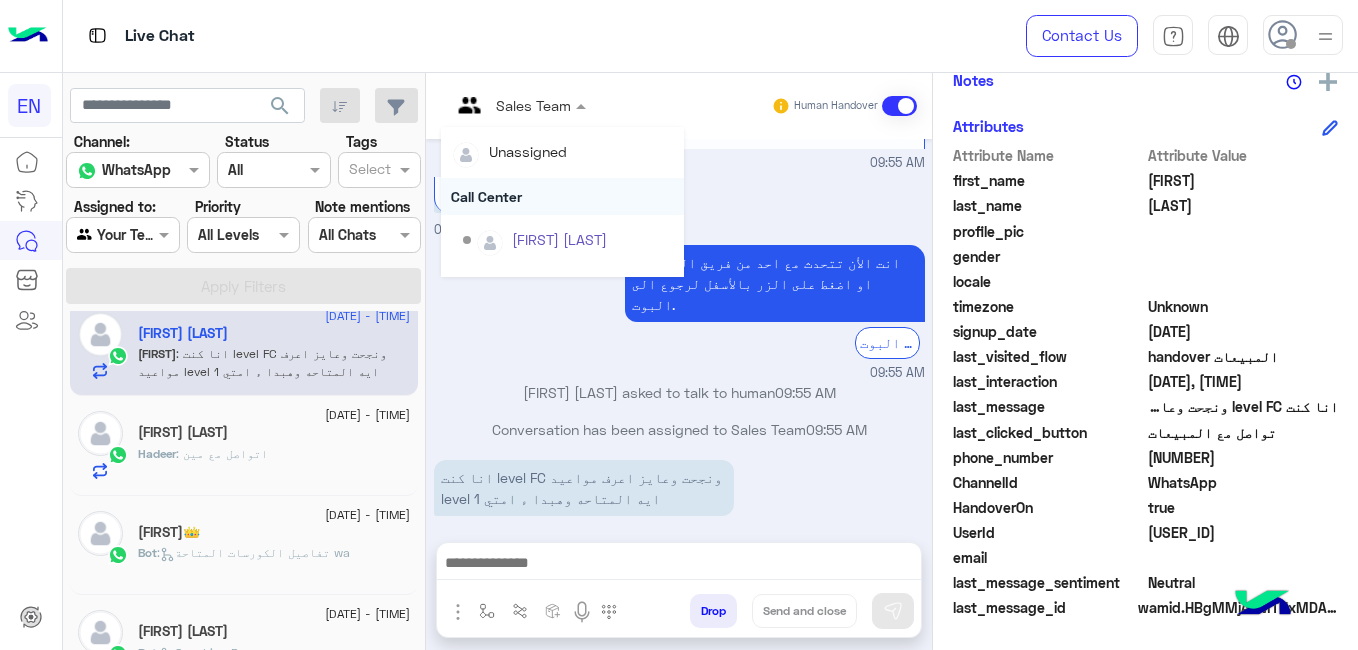 click on "Call Center" at bounding box center (562, 196) 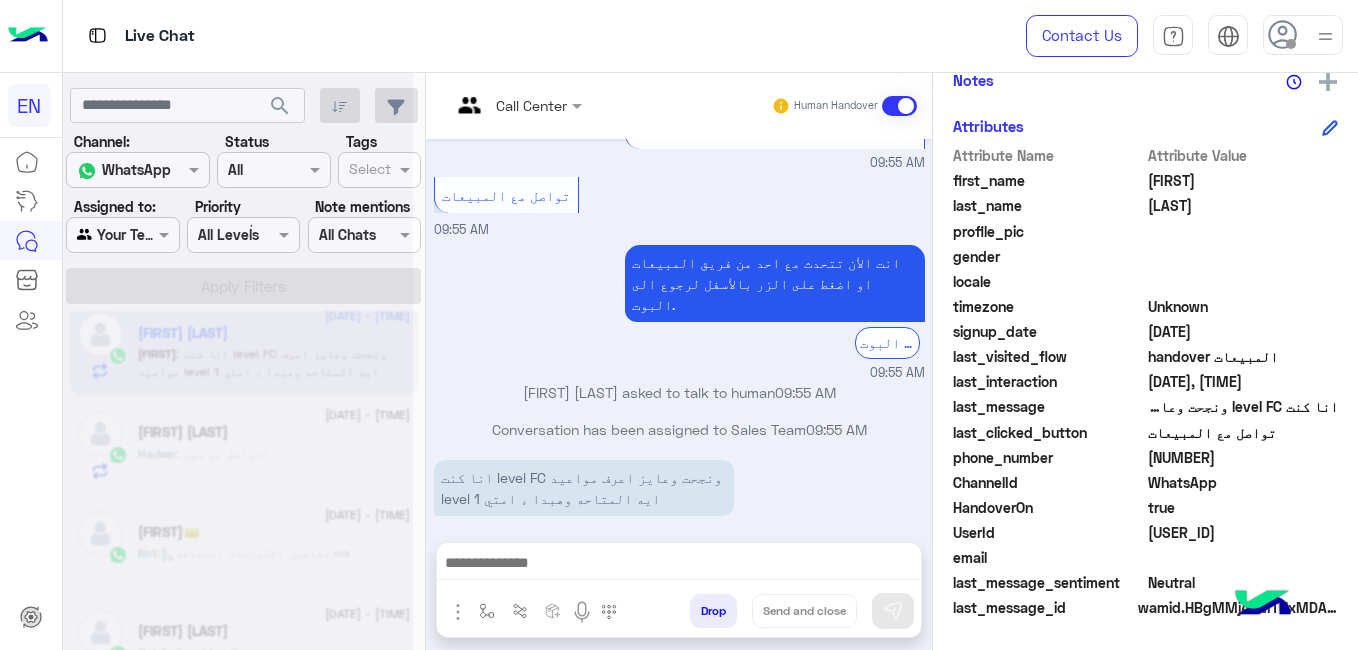 scroll, scrollTop: 484, scrollLeft: 0, axis: vertical 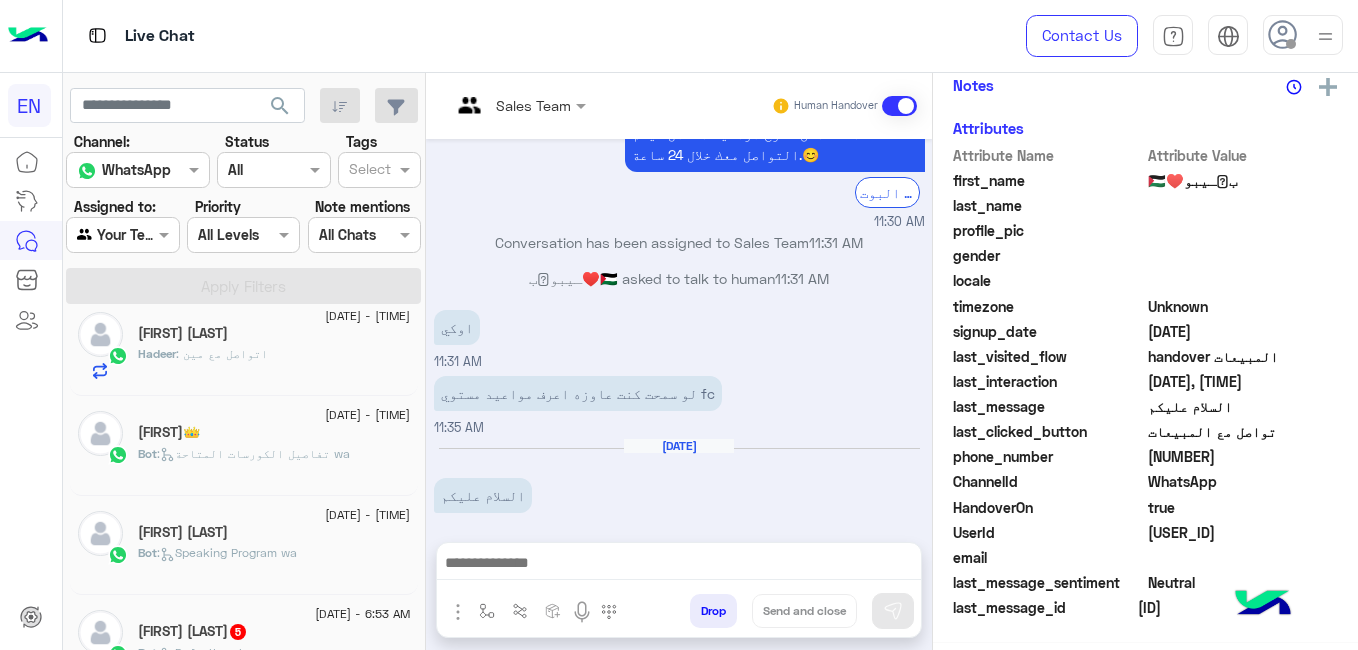 click on "[NAME] : اتواصل مع مين" 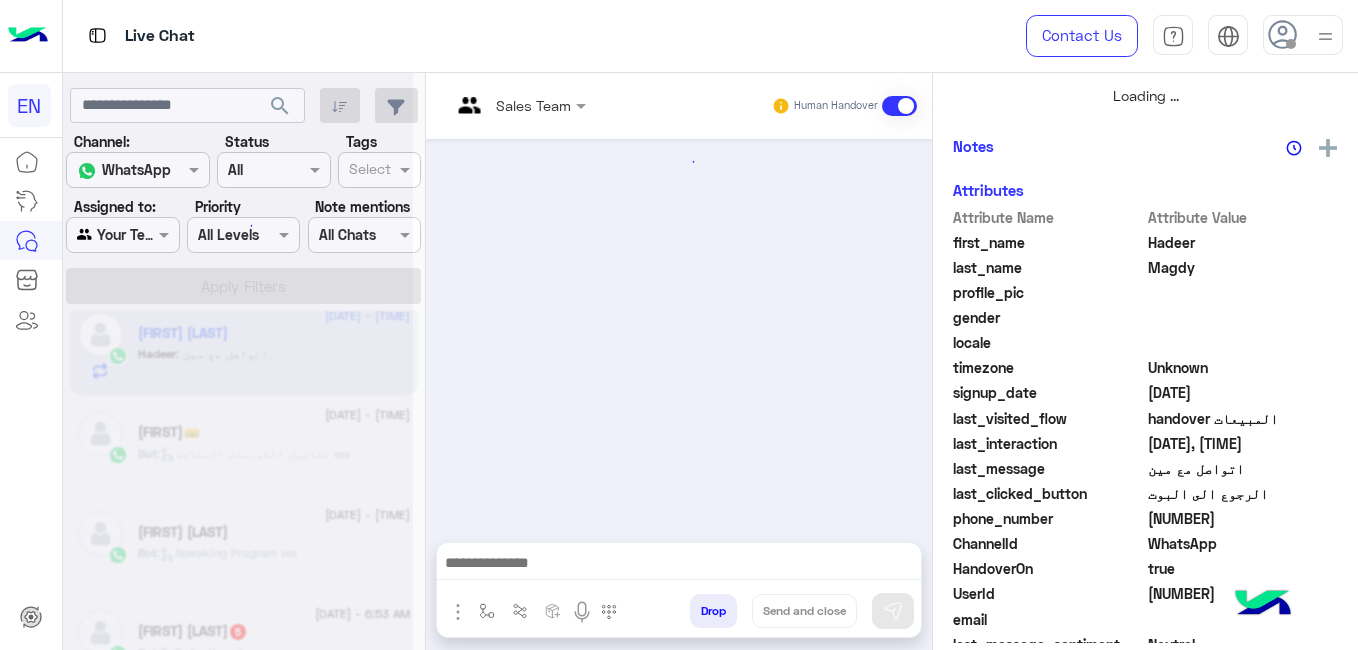 scroll, scrollTop: 489, scrollLeft: 0, axis: vertical 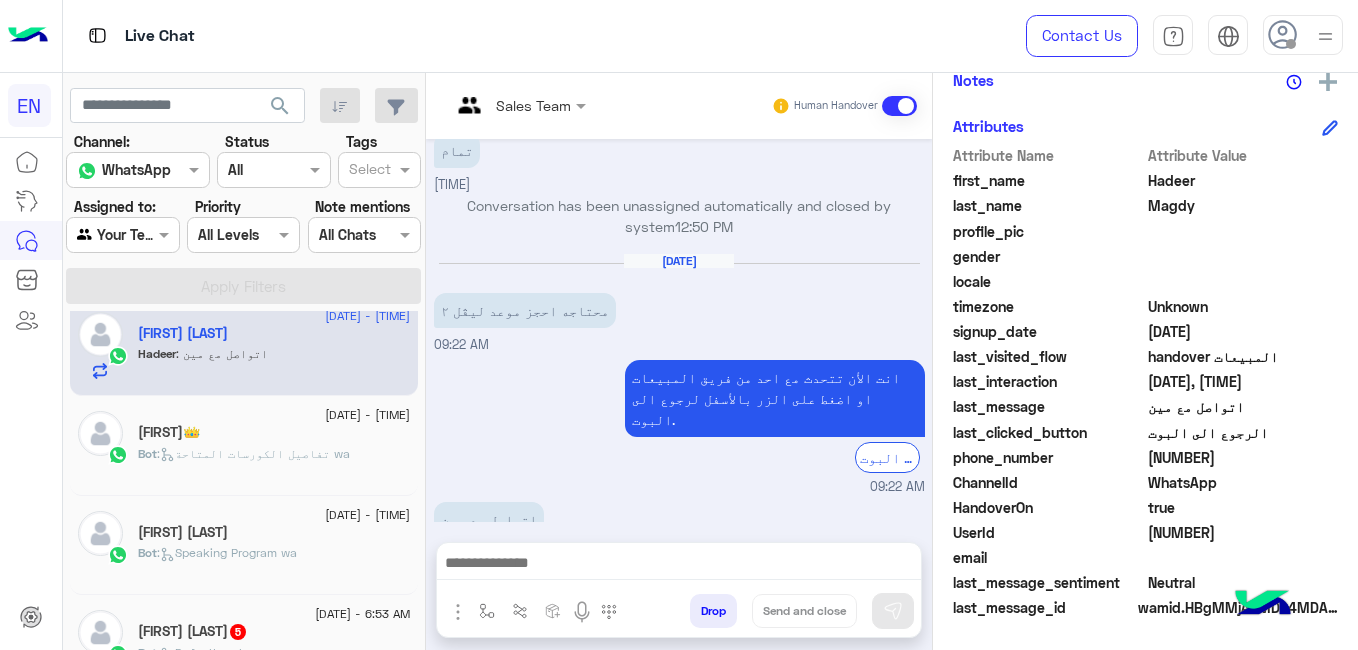 click at bounding box center (493, 105) 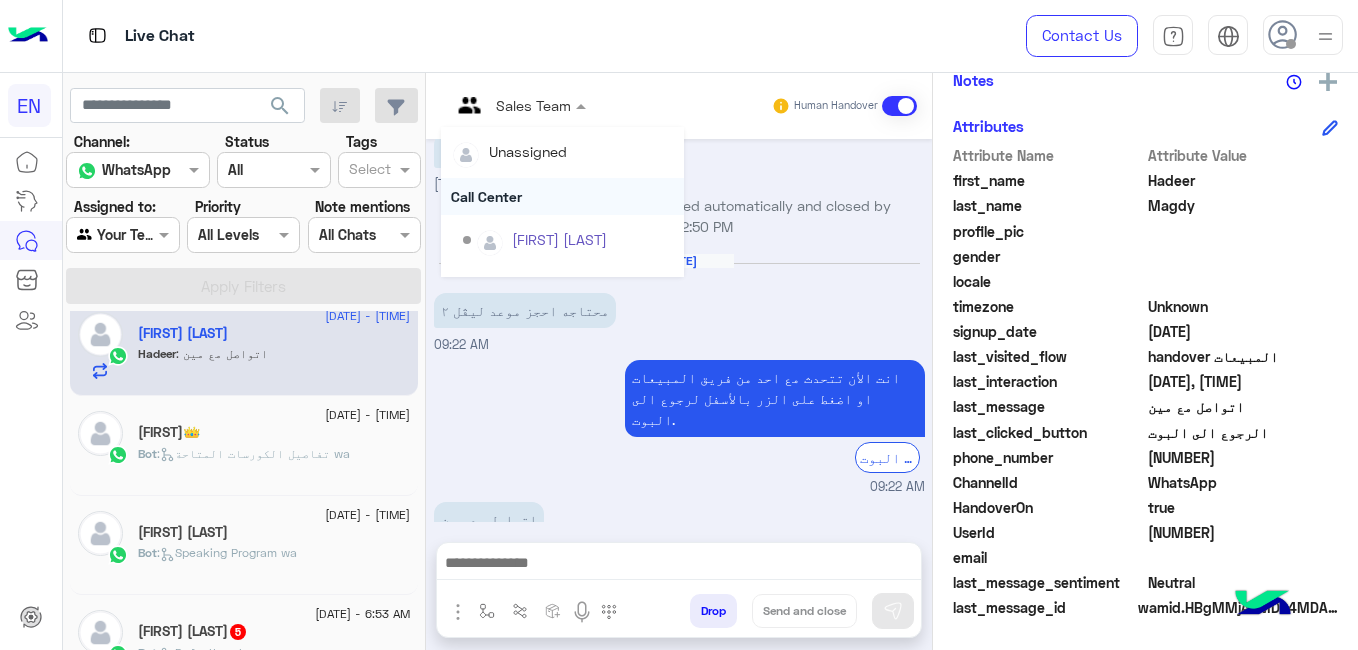 click on "Call Center" at bounding box center [562, 196] 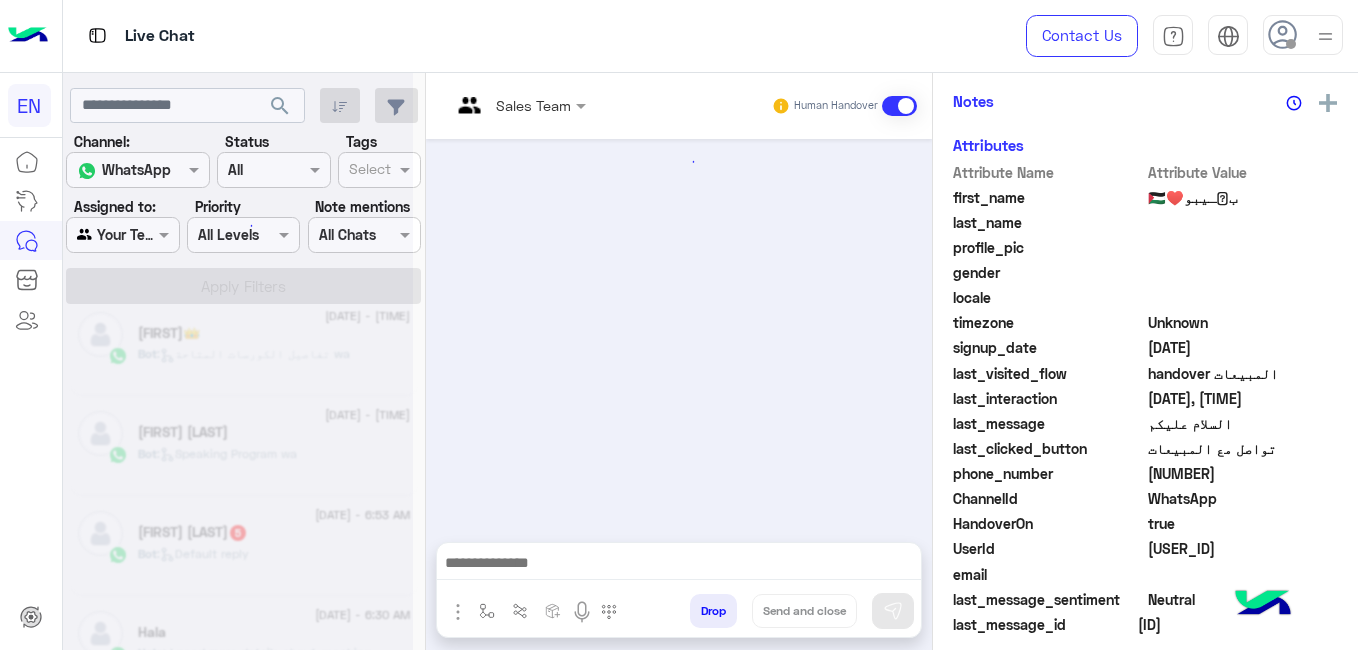 scroll, scrollTop: 484, scrollLeft: 0, axis: vertical 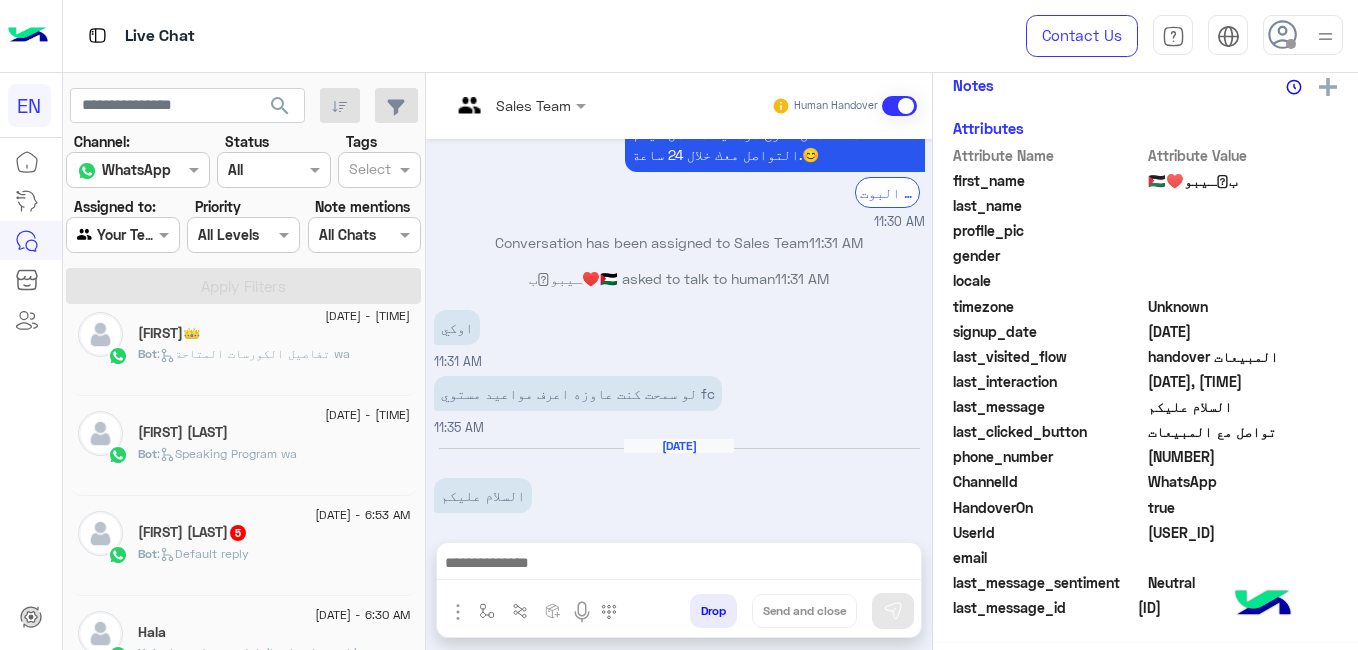 click on "[FIRST]👑" 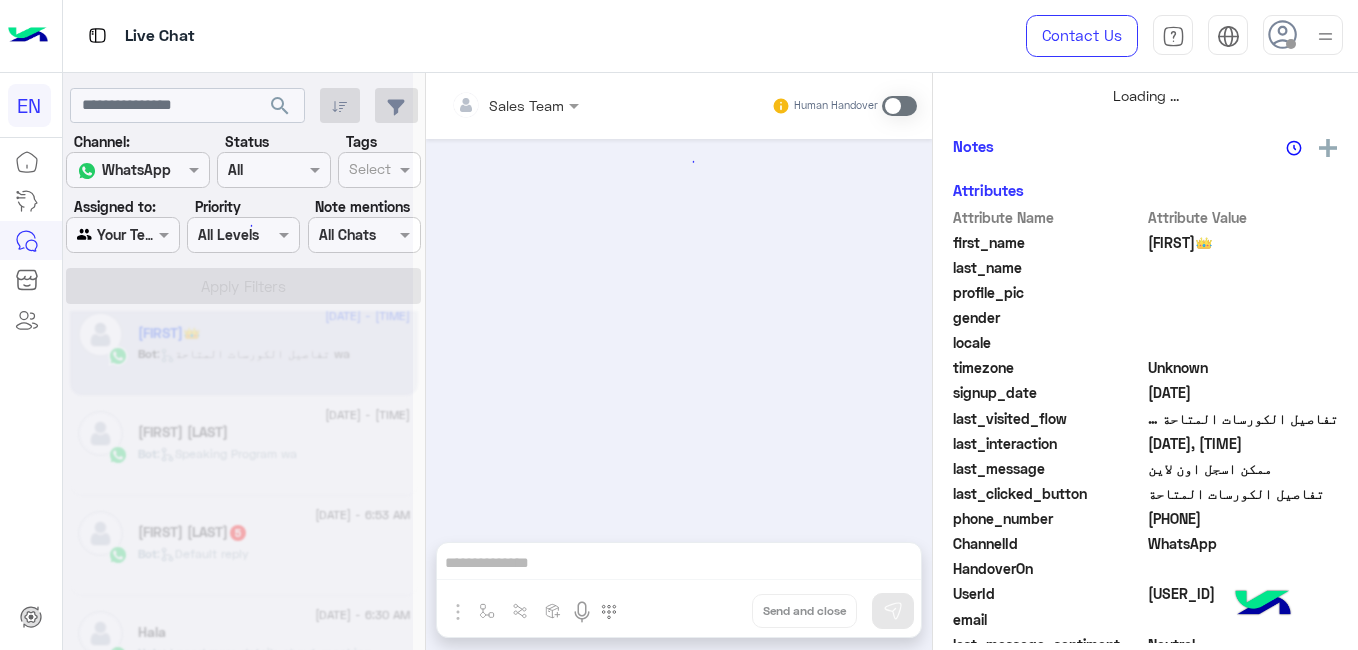 scroll, scrollTop: 489, scrollLeft: 0, axis: vertical 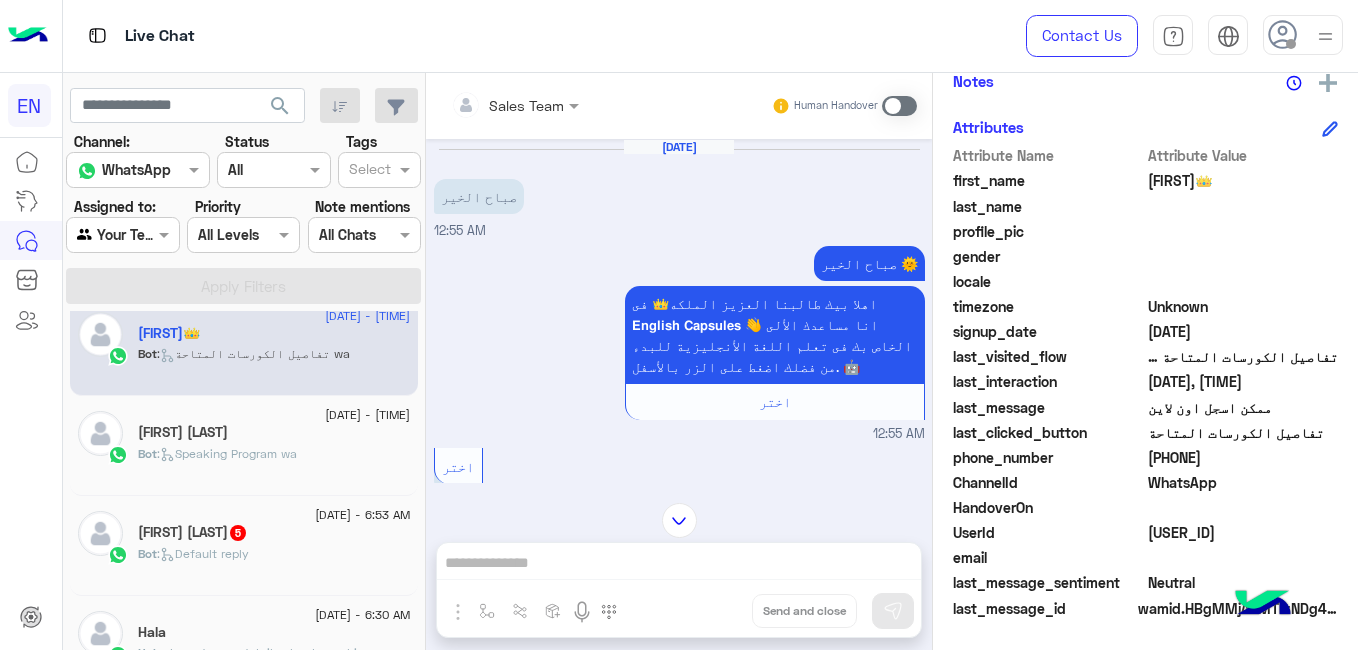click on "[PHONE]" 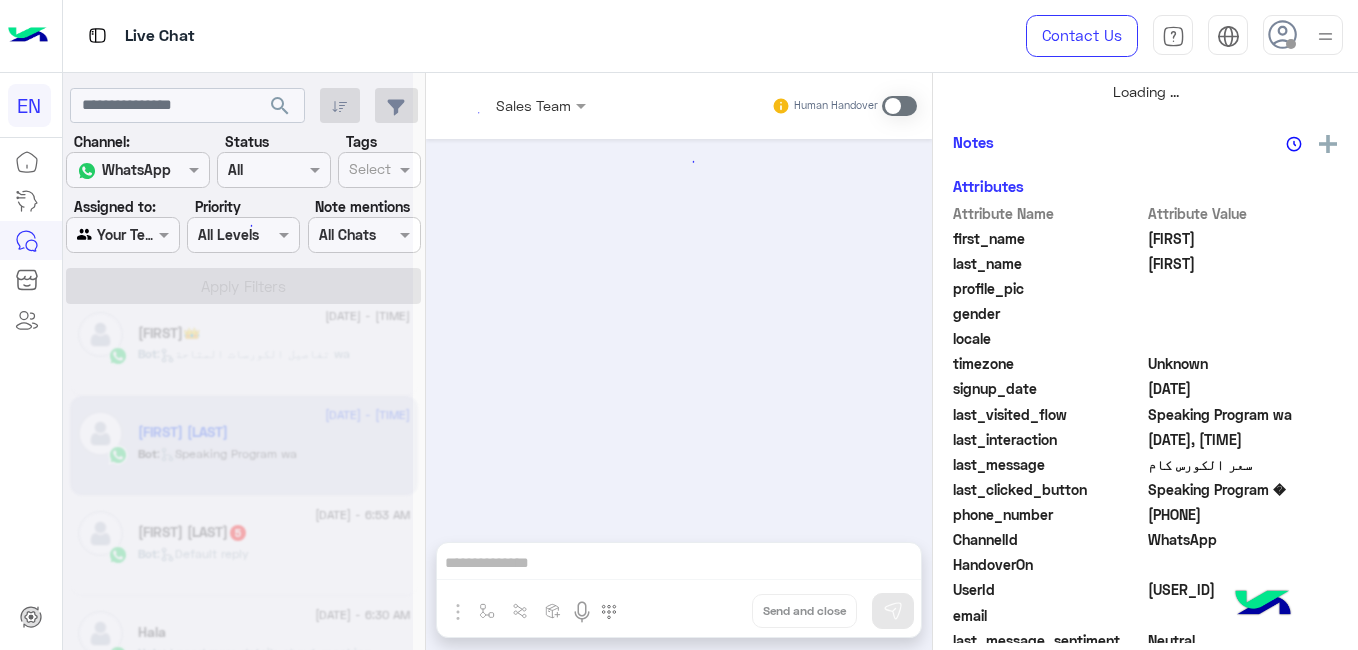 scroll, scrollTop: 484, scrollLeft: 0, axis: vertical 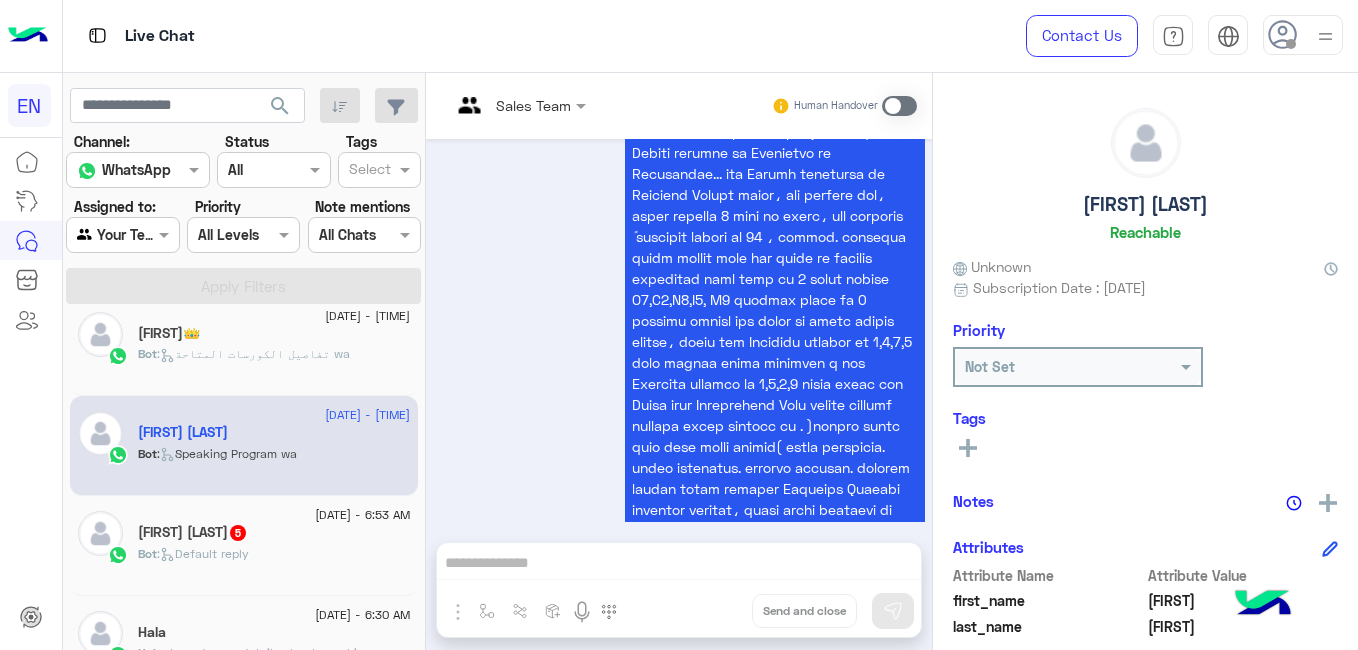 click on "[FIRST] [LAST]" 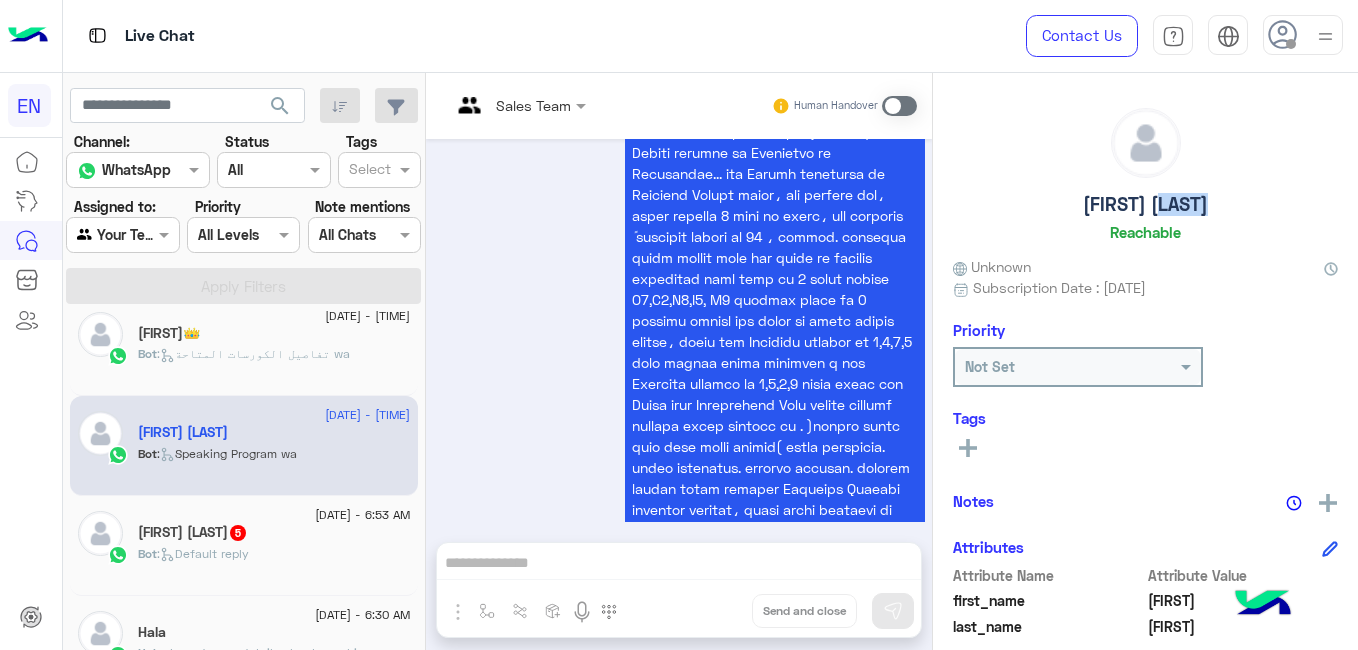 click on "[FIRST] [LAST]" 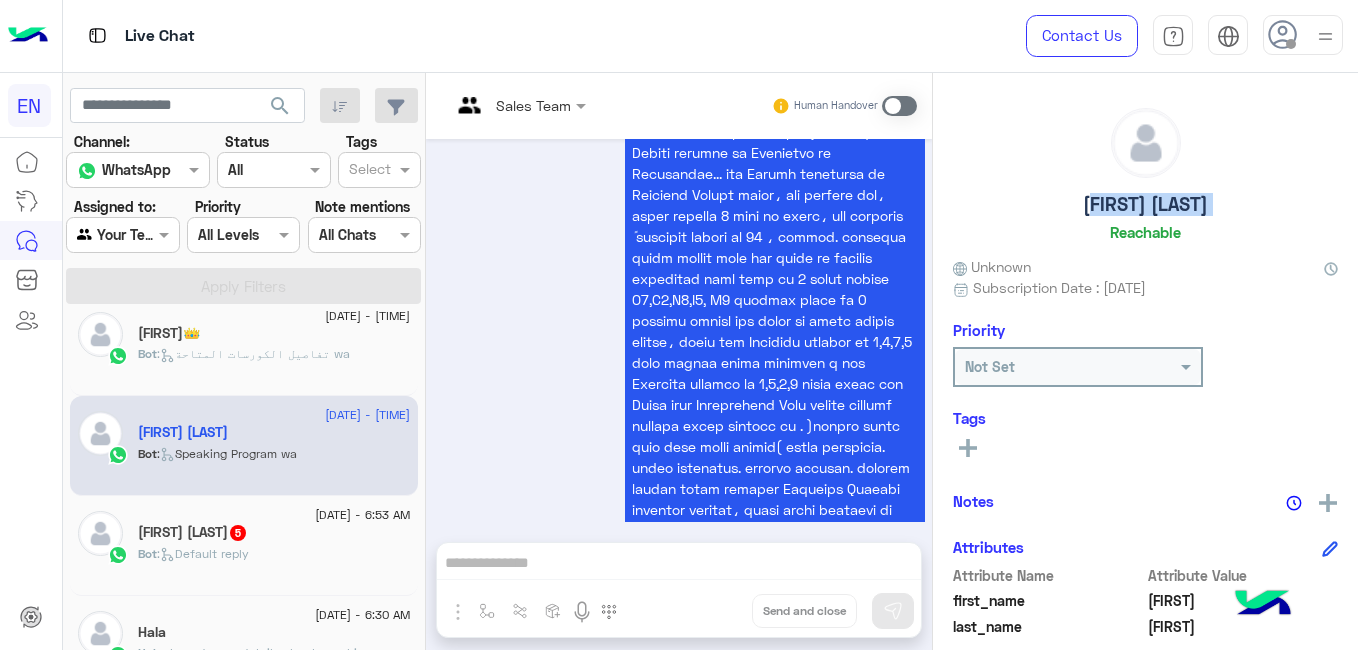scroll, scrollTop: 427, scrollLeft: 0, axis: vertical 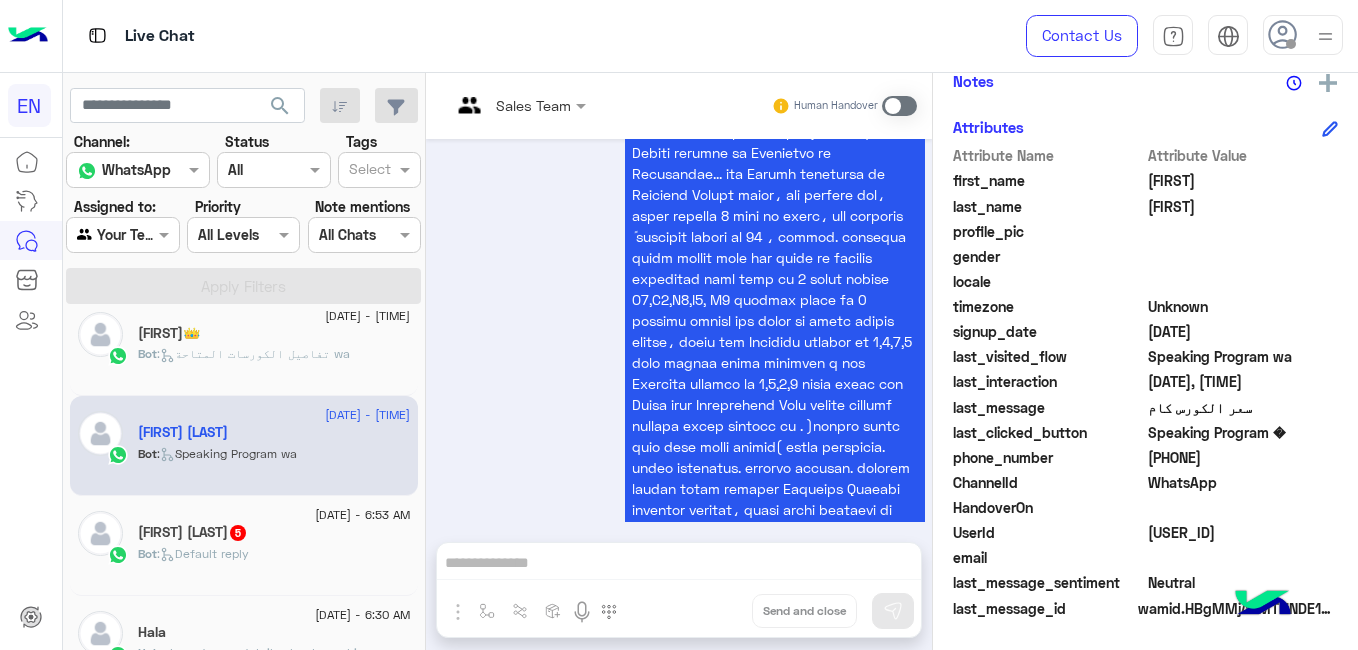 click on "[PHONE]" 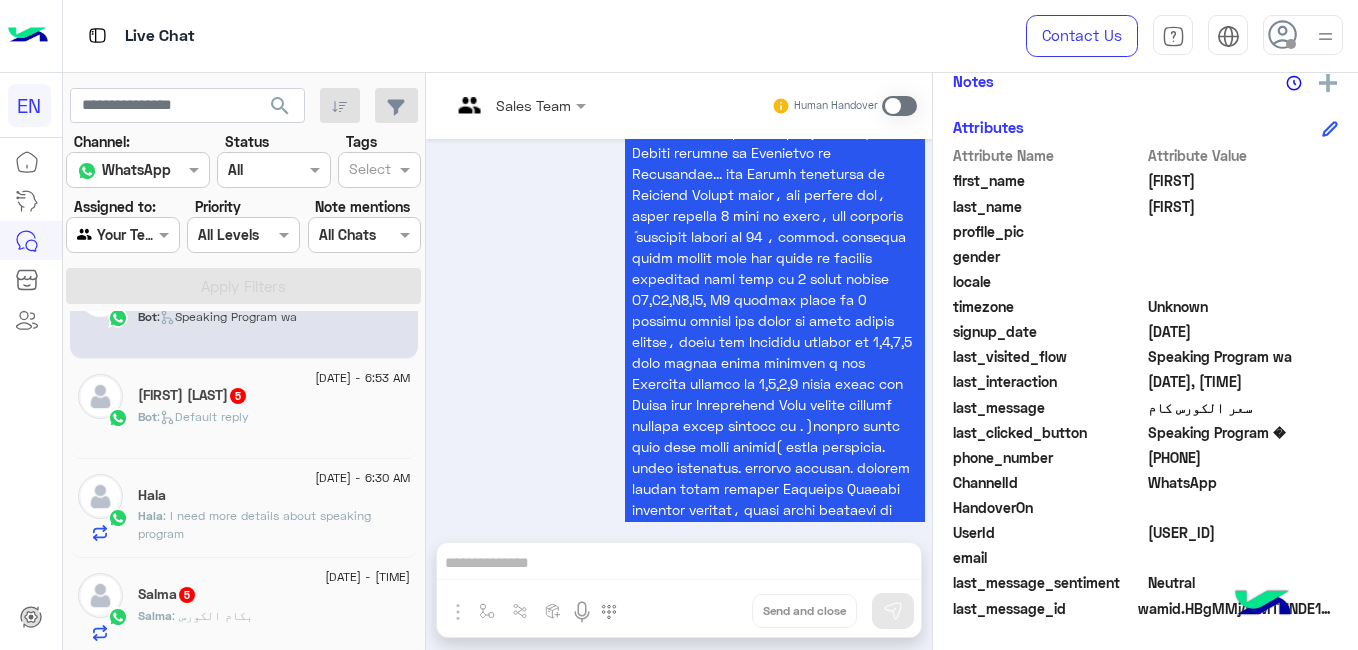 scroll, scrollTop: 1217, scrollLeft: 0, axis: vertical 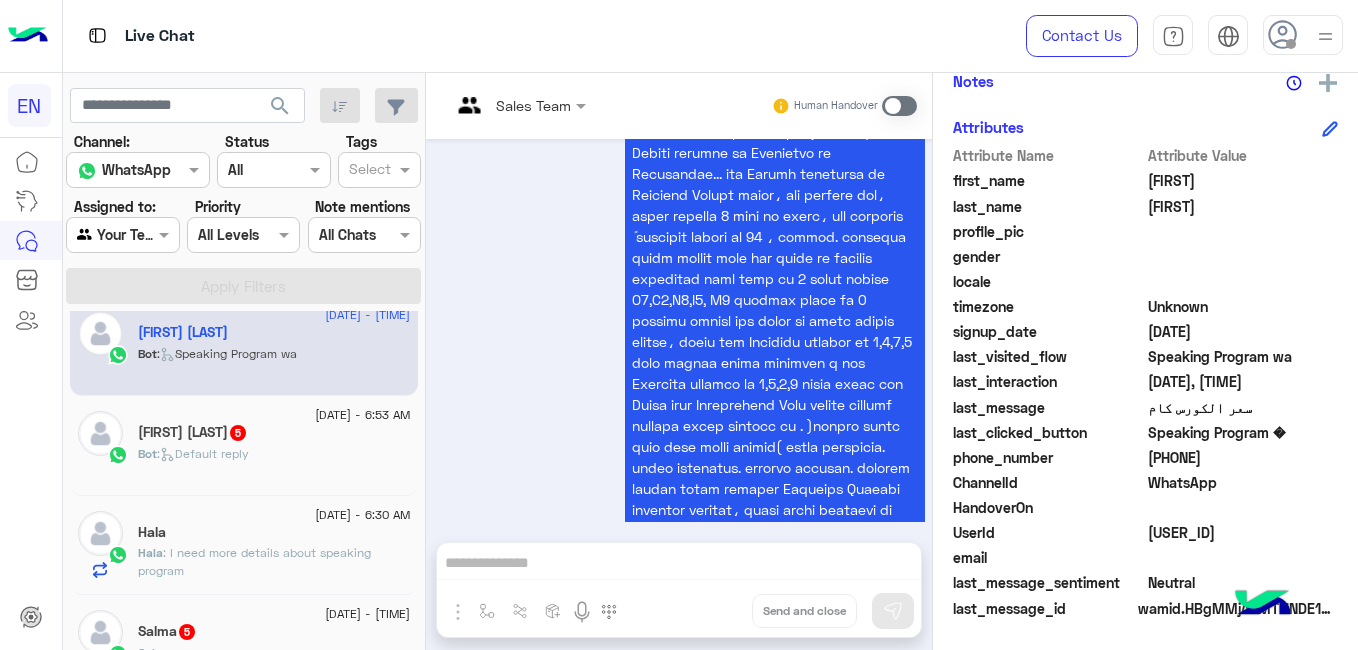 click on "Bot :   Default reply" 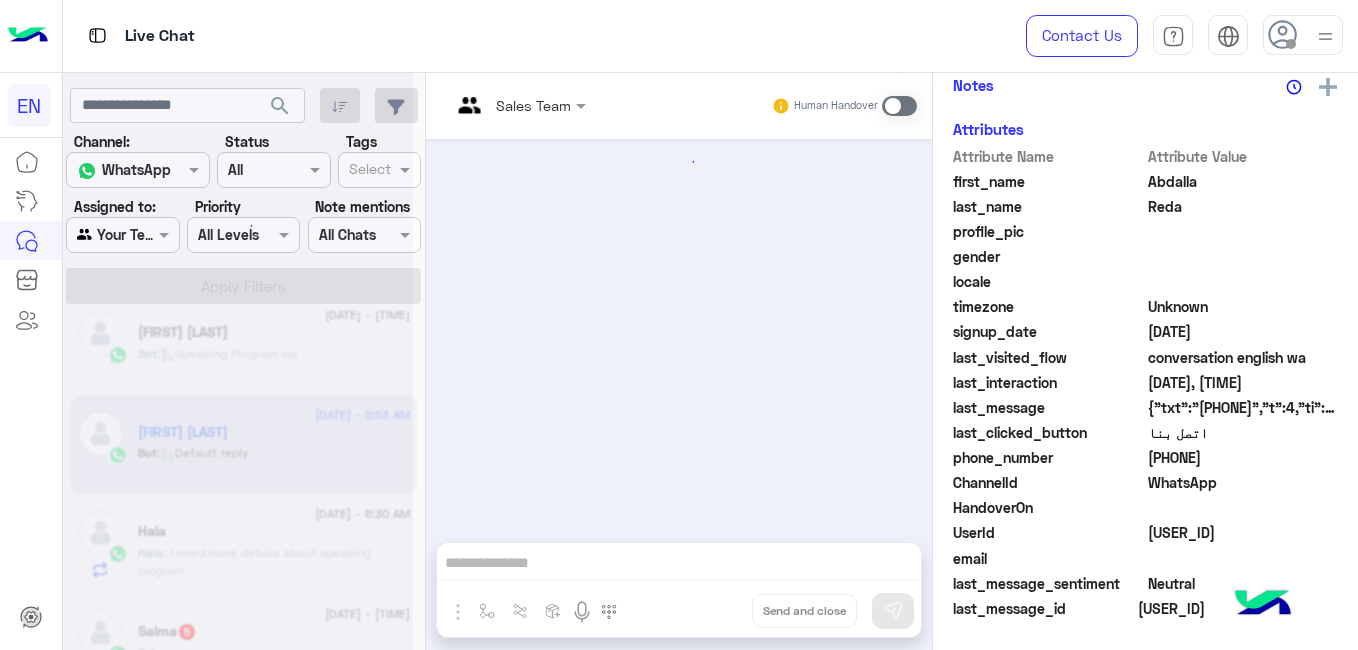 scroll, scrollTop: 384, scrollLeft: 0, axis: vertical 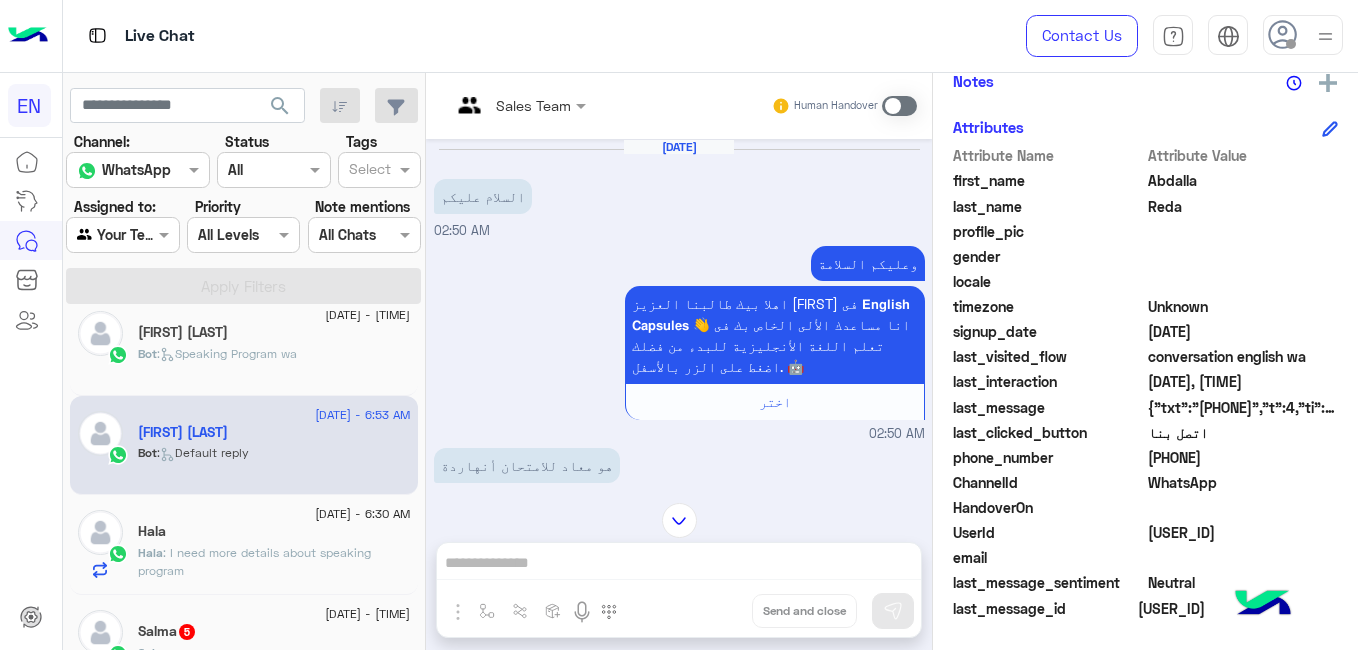 click on "[PHONE]" 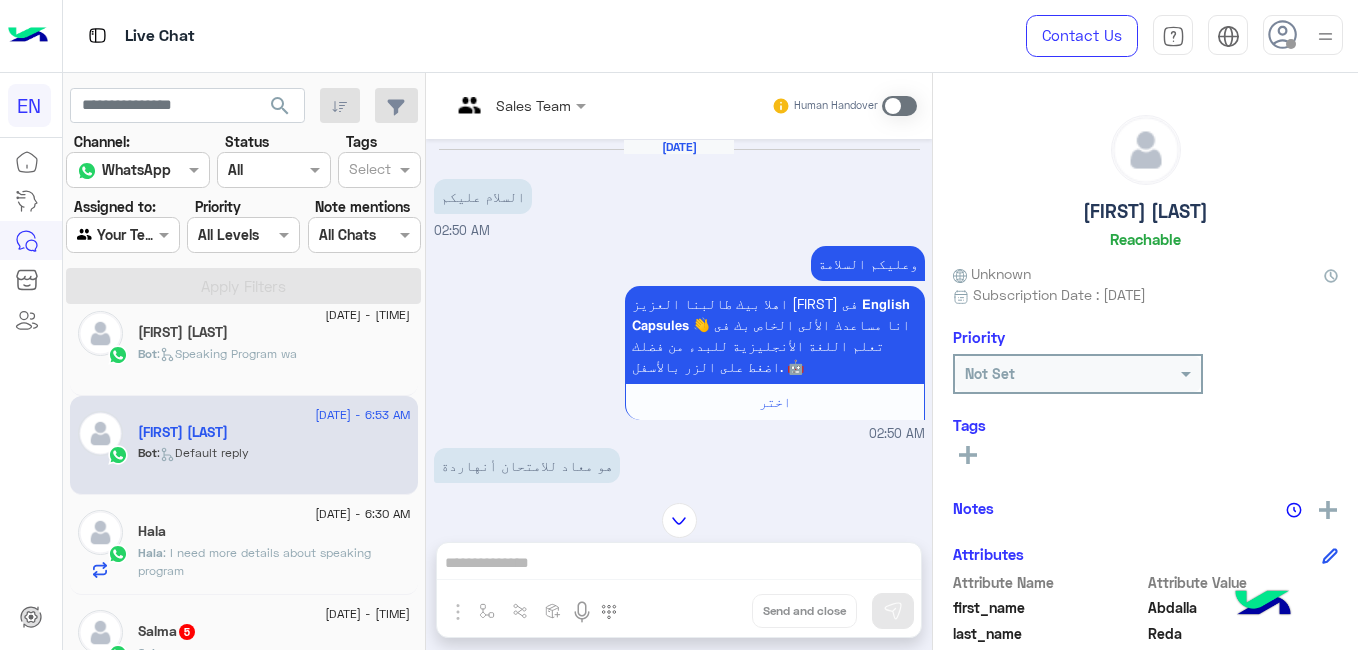 click on "[FIRST] [LAST]" 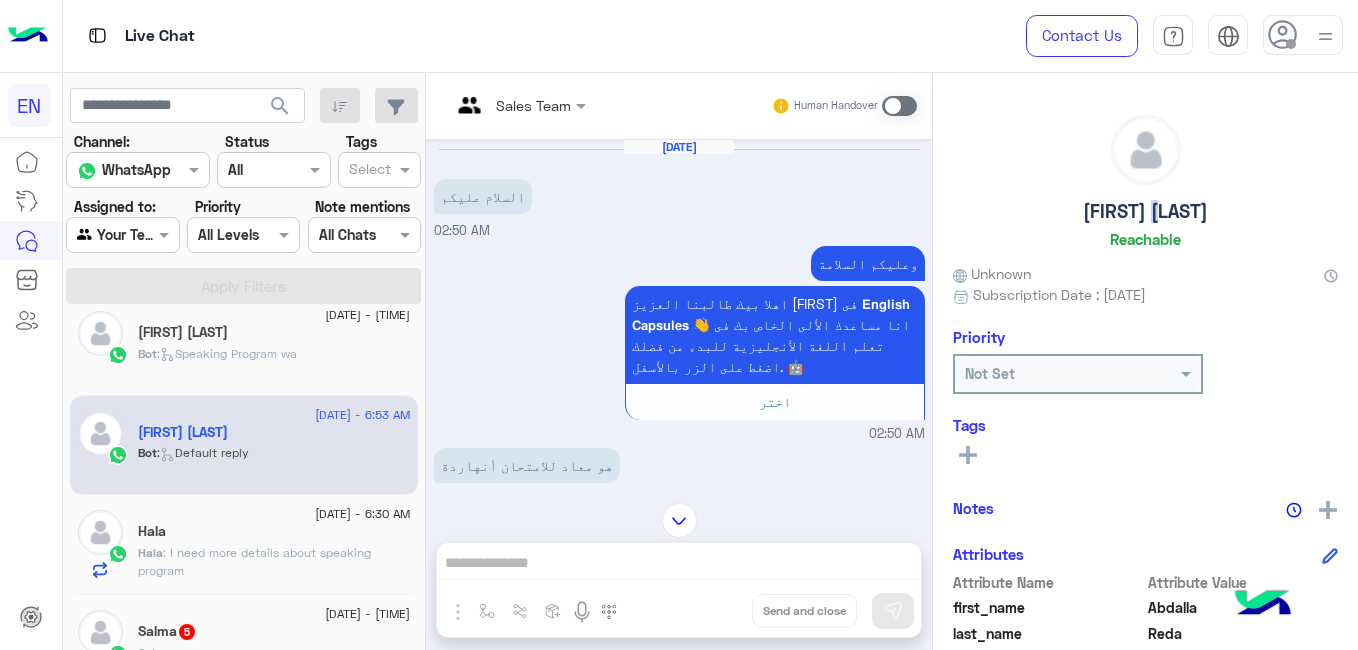 click on "[FIRST] [LAST]" 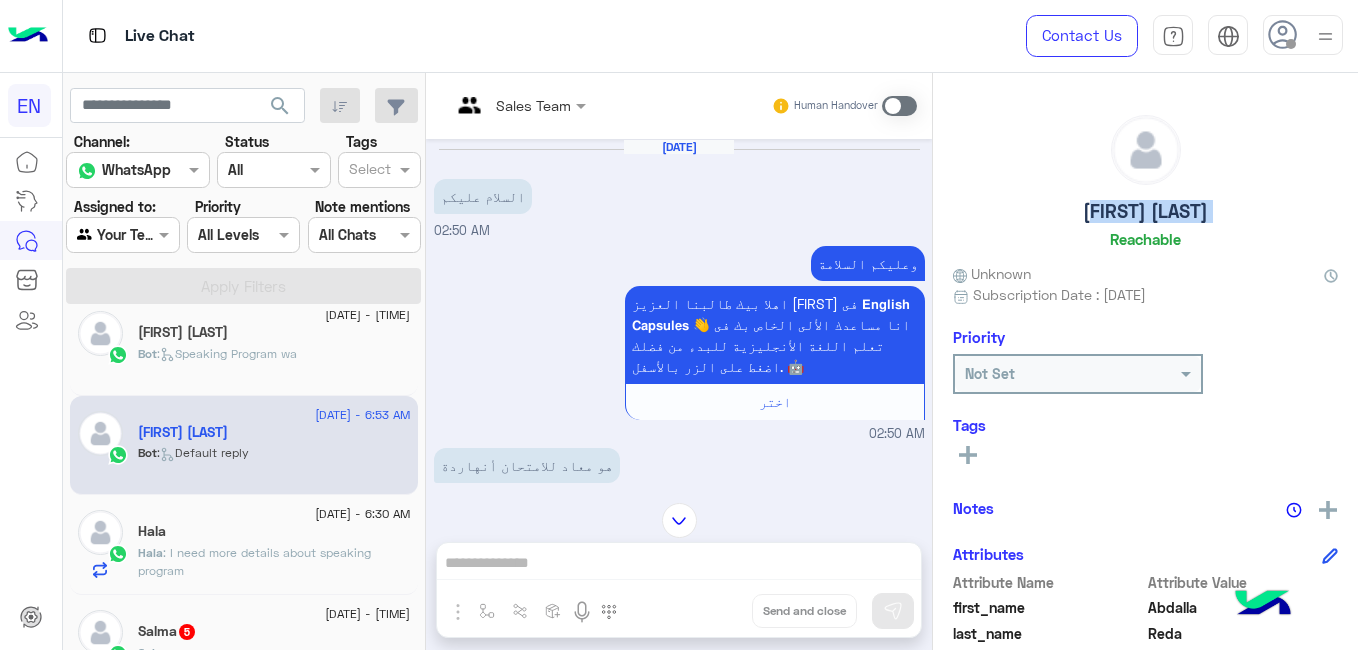 click on "[FIRST] [LAST]" 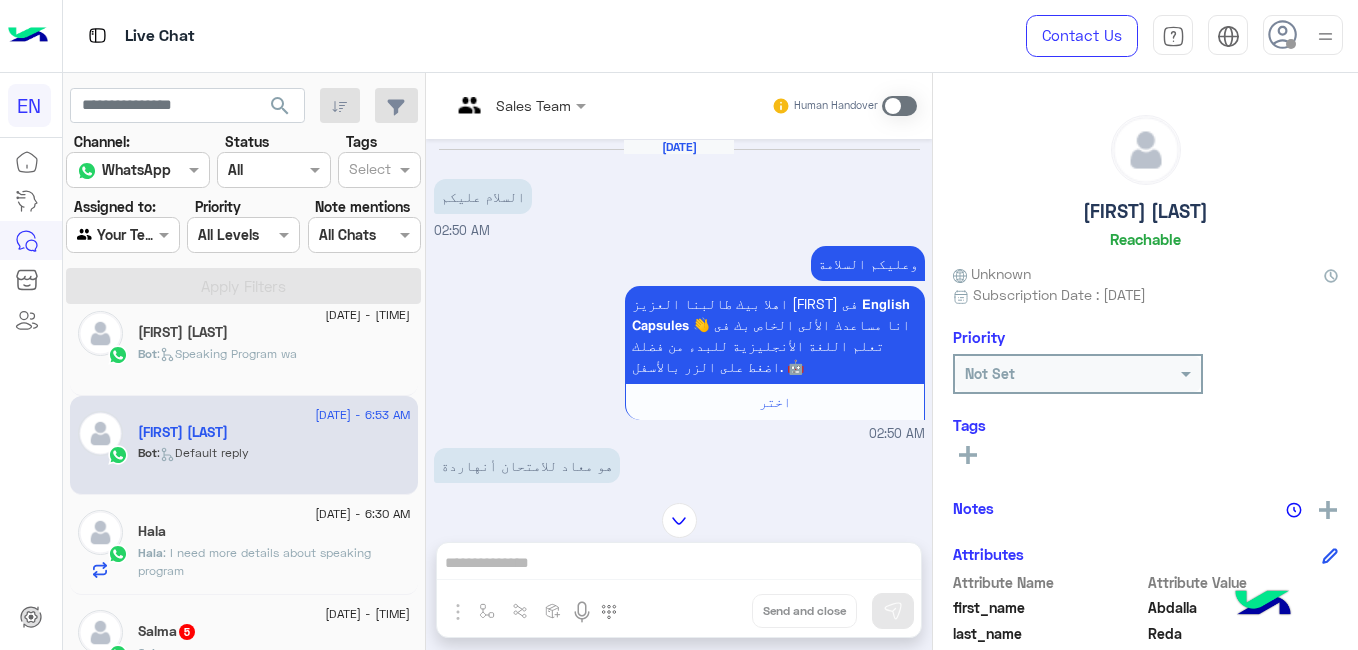 click on "Hala" 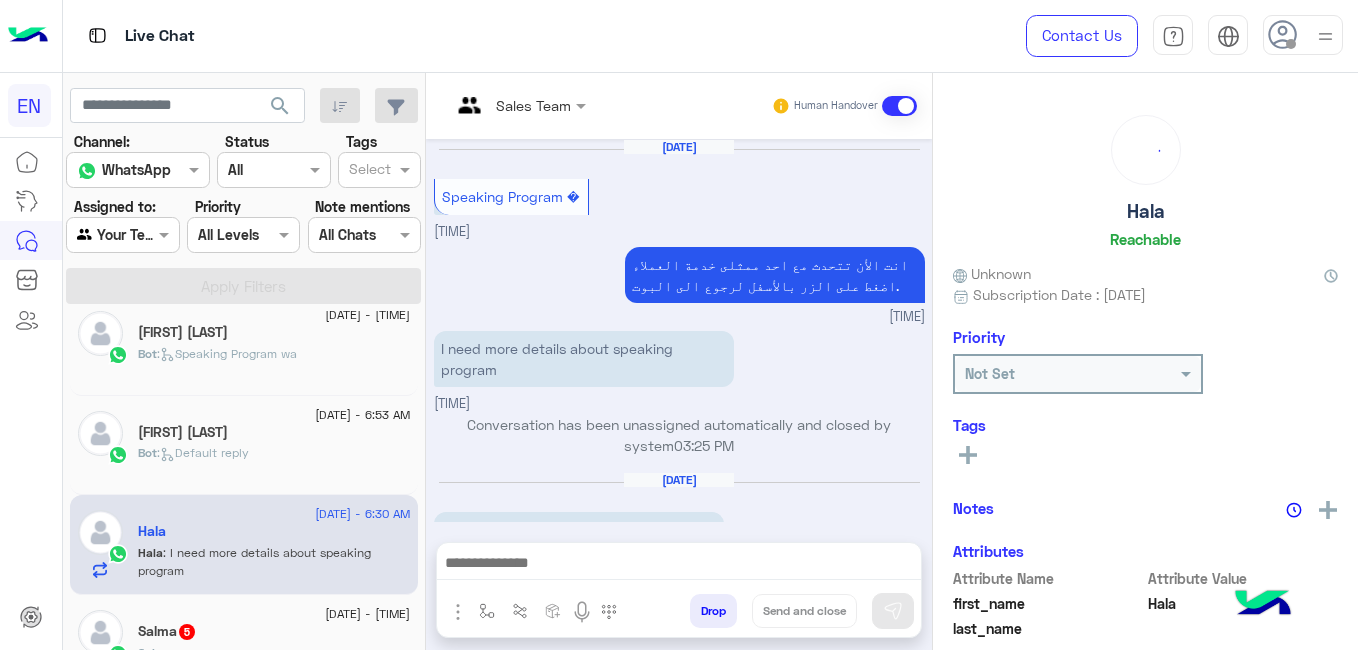 scroll, scrollTop: 485, scrollLeft: 0, axis: vertical 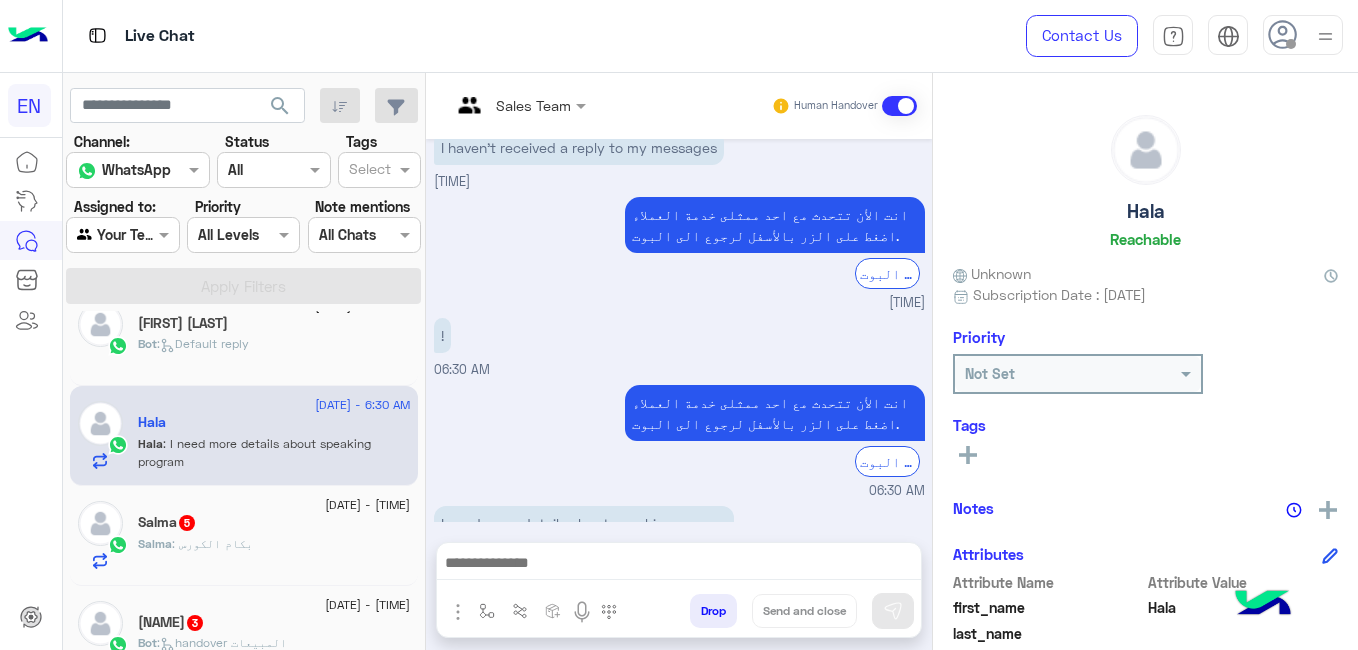 click on "[NAME]   5" 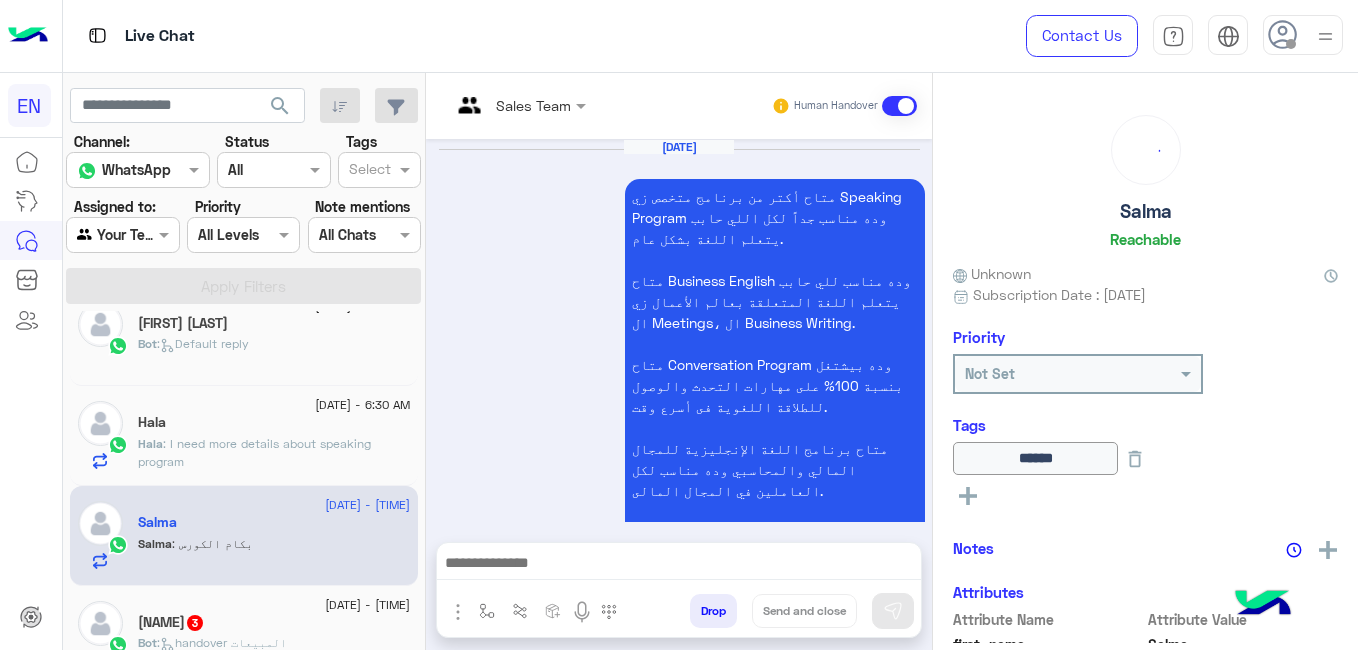 scroll, scrollTop: 1631, scrollLeft: 0, axis: vertical 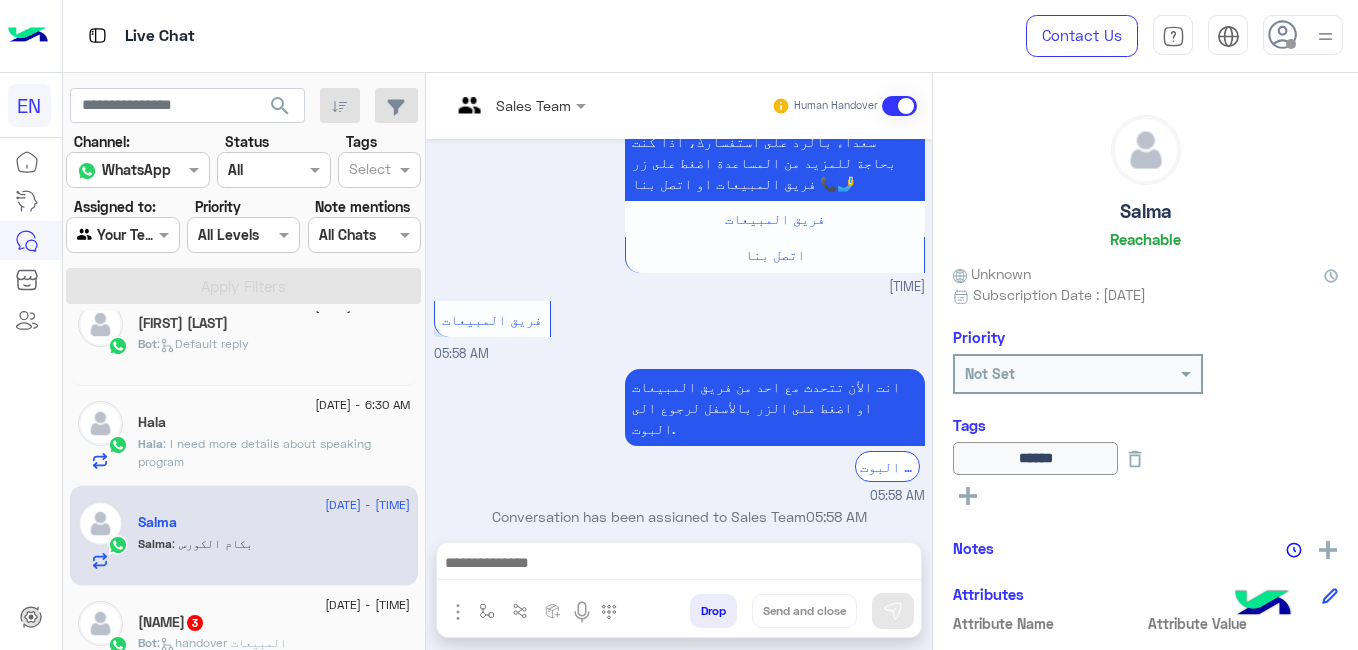 click on "Salma" 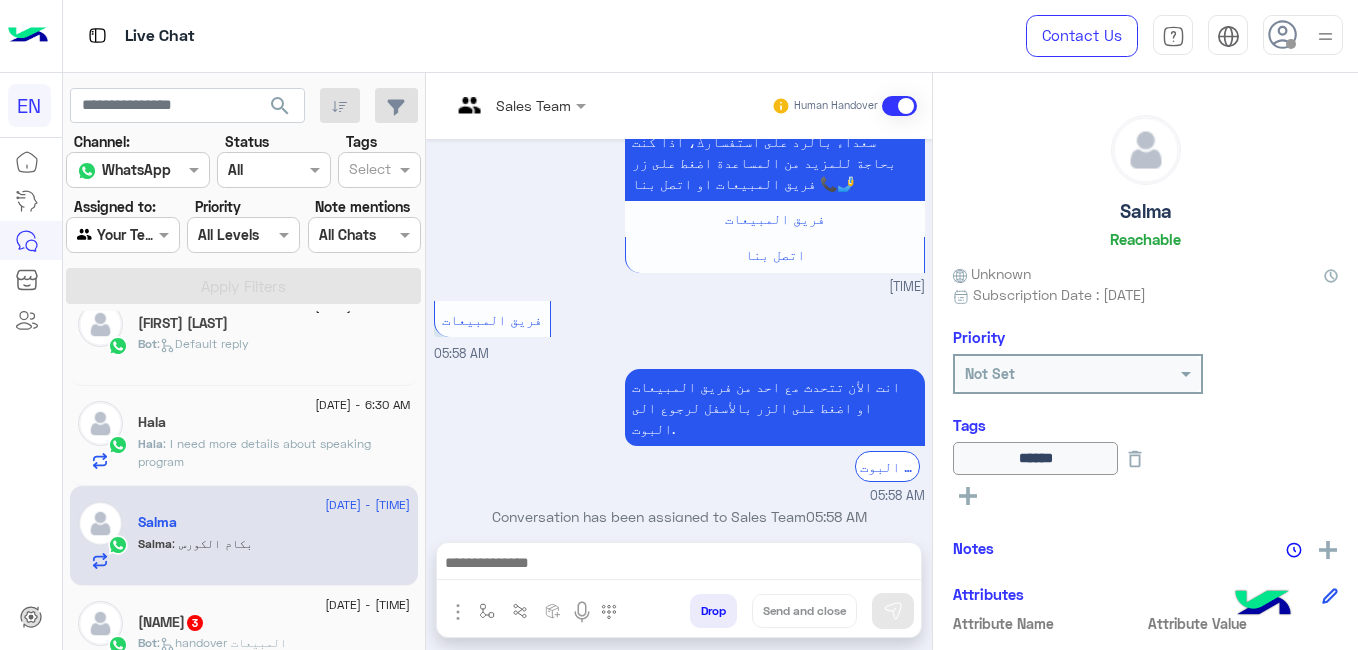 scroll, scrollTop: 468, scrollLeft: 0, axis: vertical 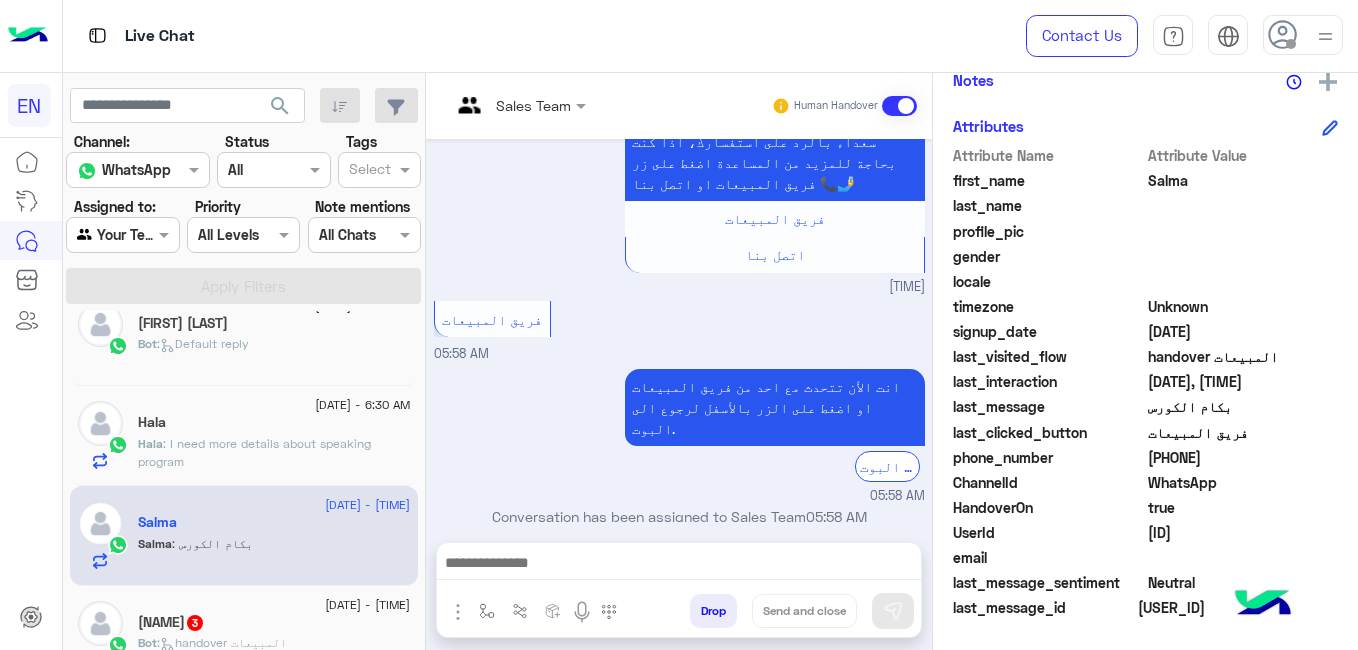click on "[PHONE]" 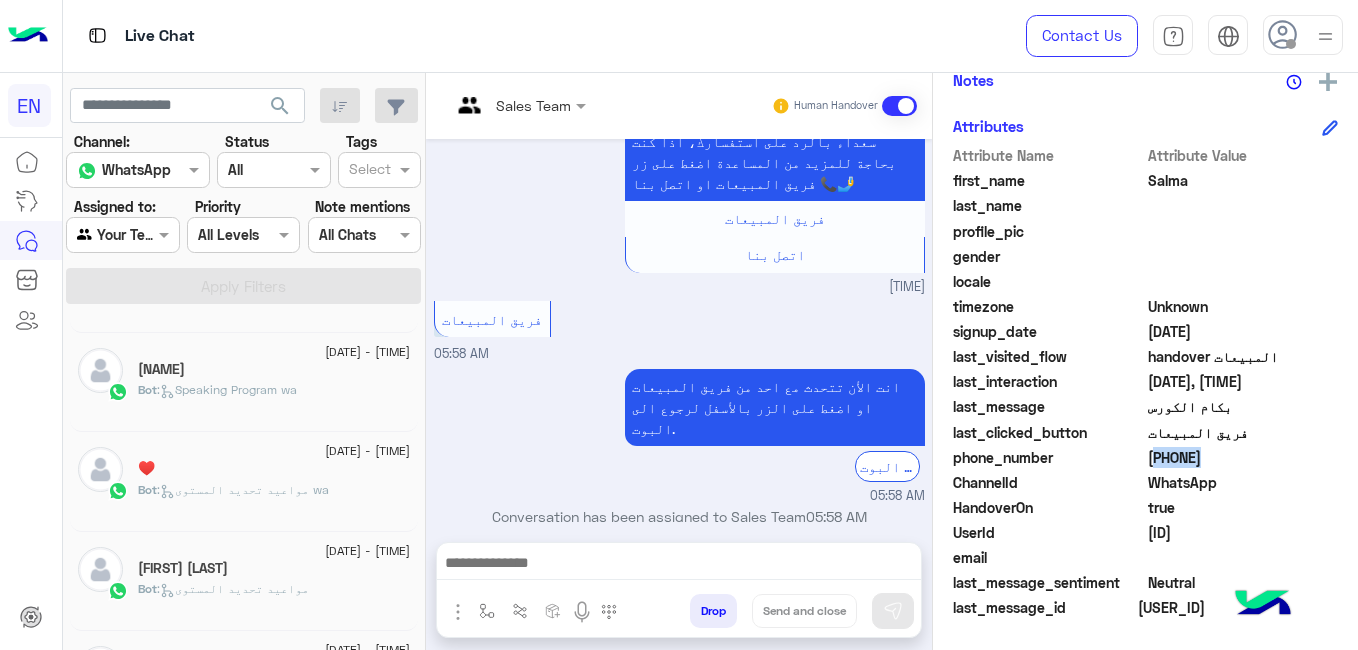 scroll, scrollTop: 144, scrollLeft: 0, axis: vertical 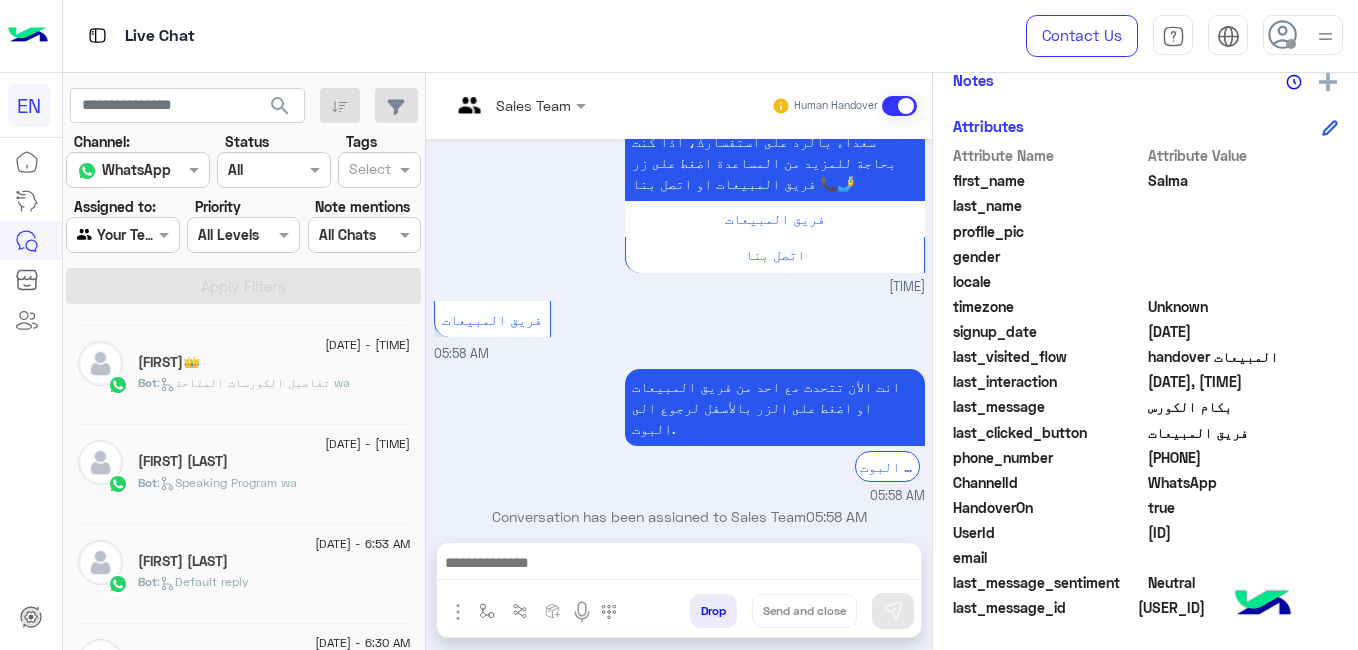 click on "Bot :   Speaking Program wa" 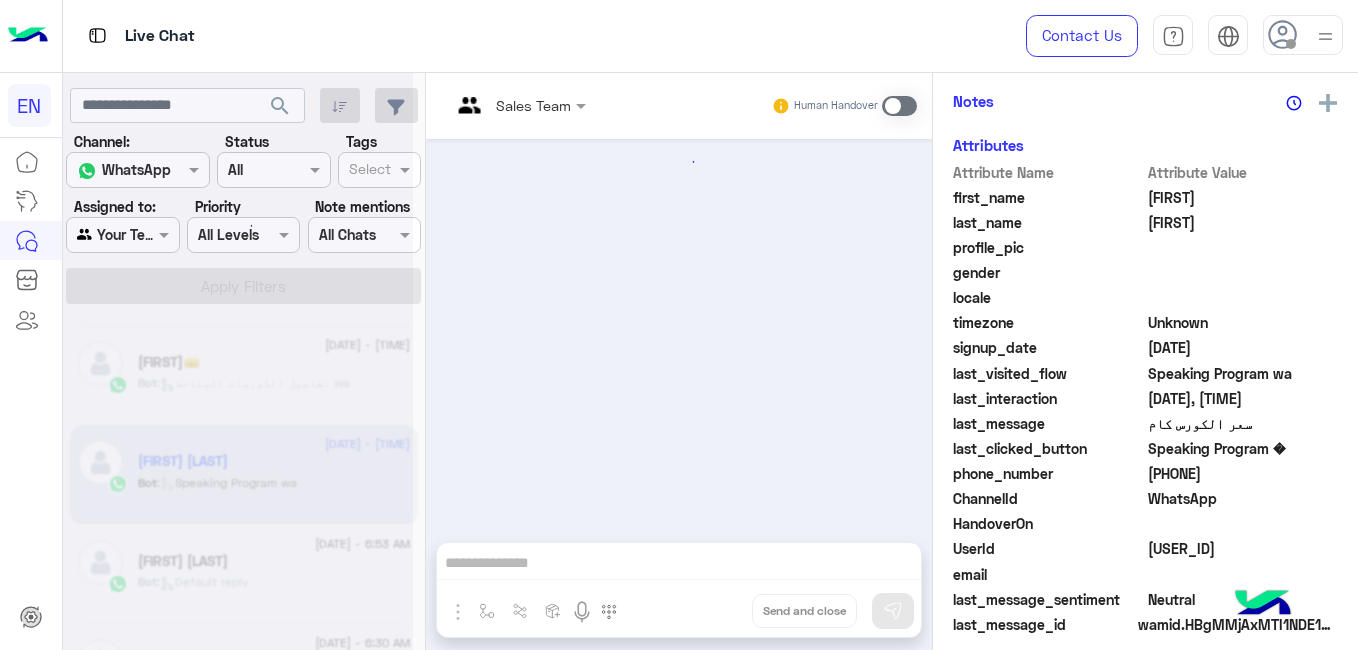 scroll, scrollTop: 484, scrollLeft: 0, axis: vertical 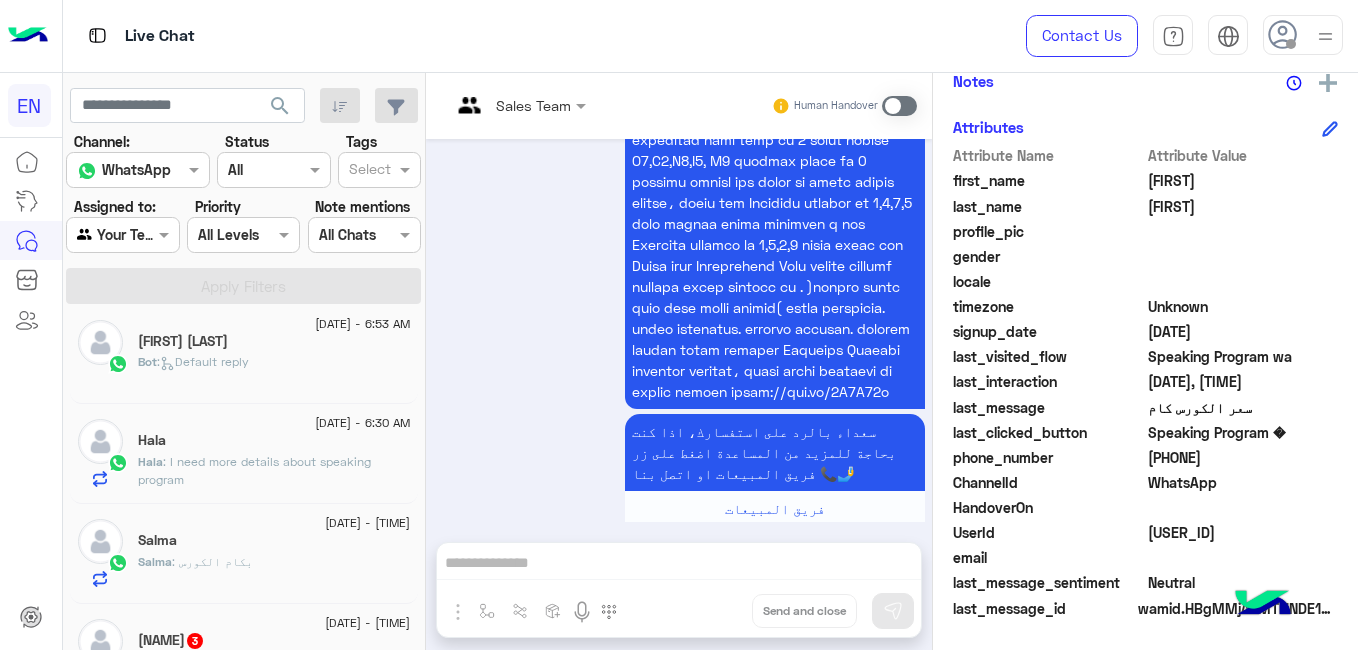 click on "[FIRST]  3" 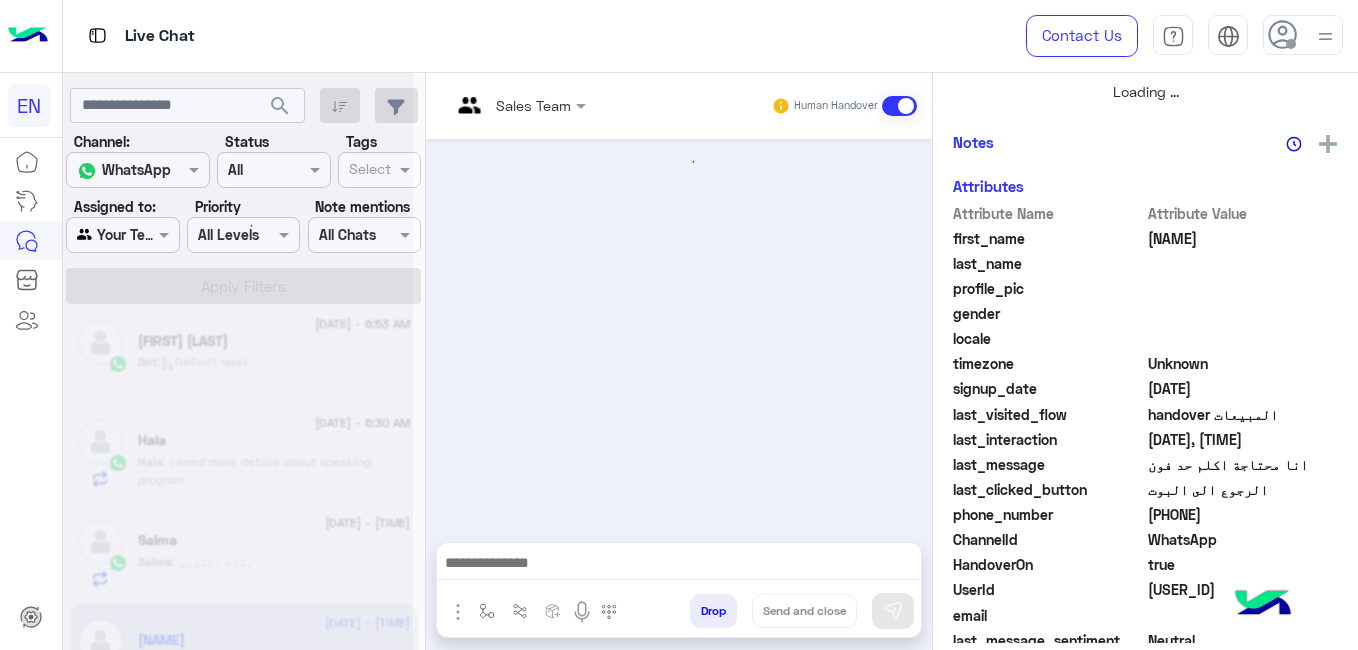 scroll, scrollTop: 484, scrollLeft: 0, axis: vertical 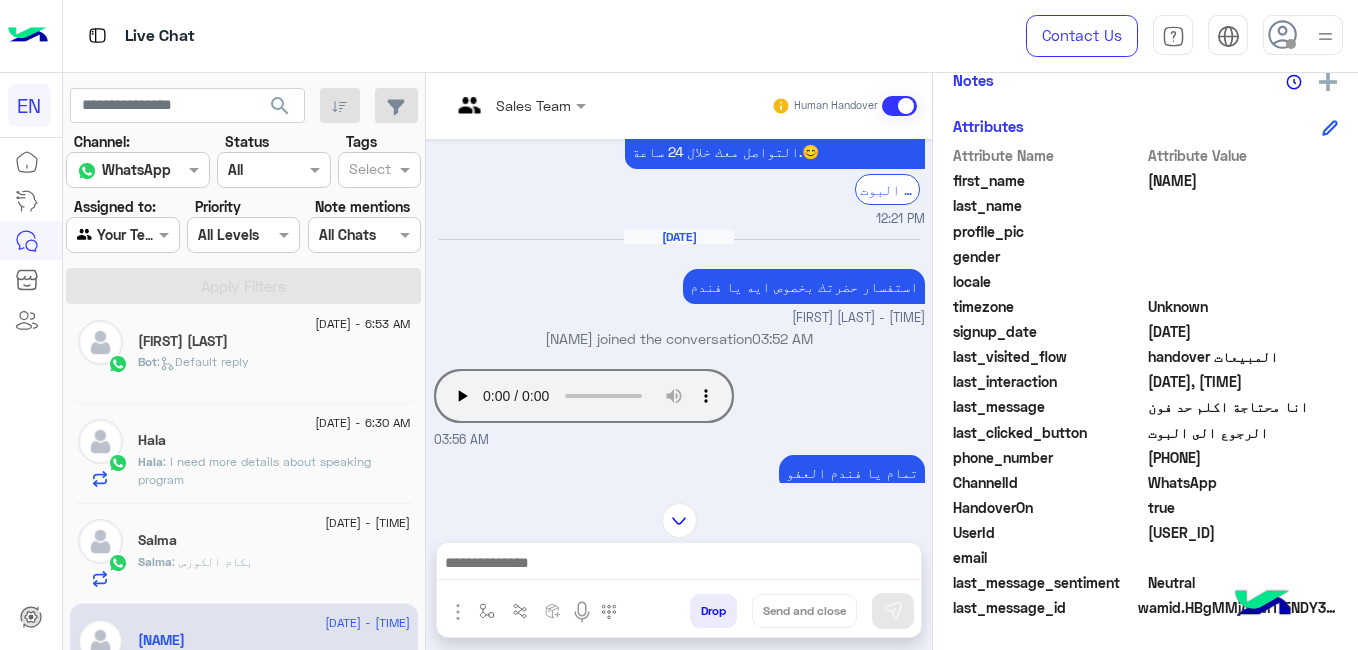 click at bounding box center [518, 104] 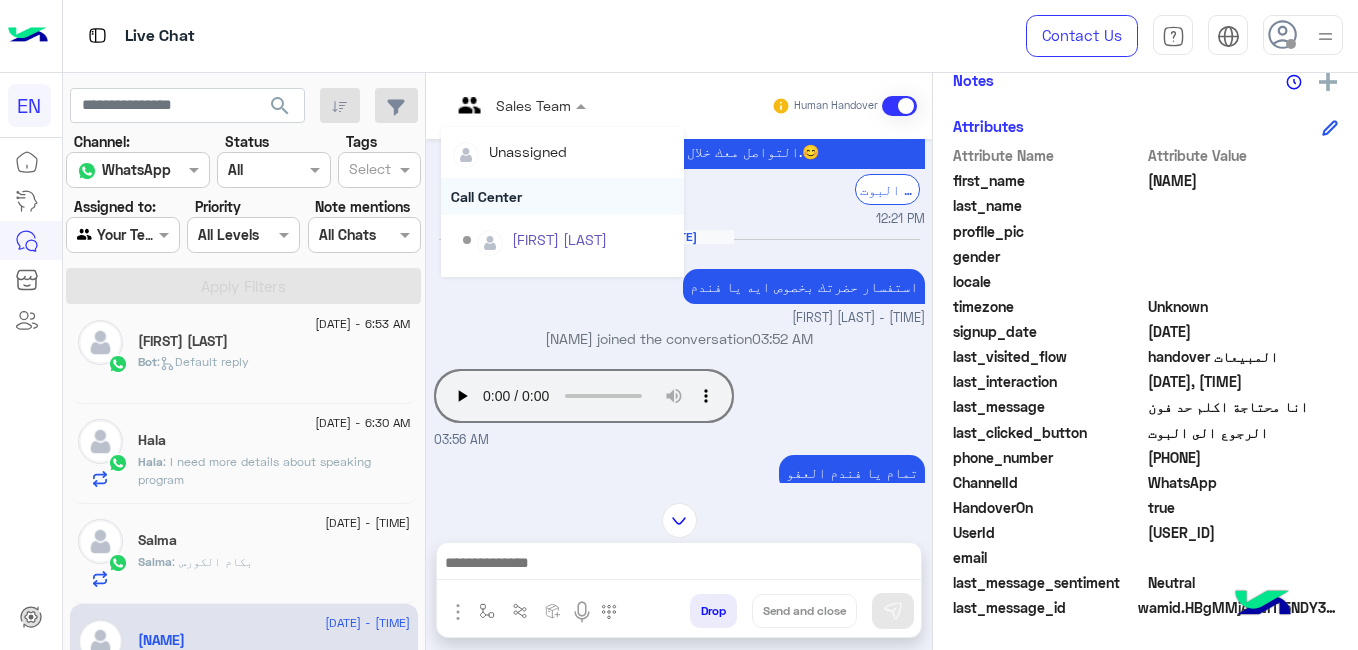 click on "Call Center" at bounding box center (562, 196) 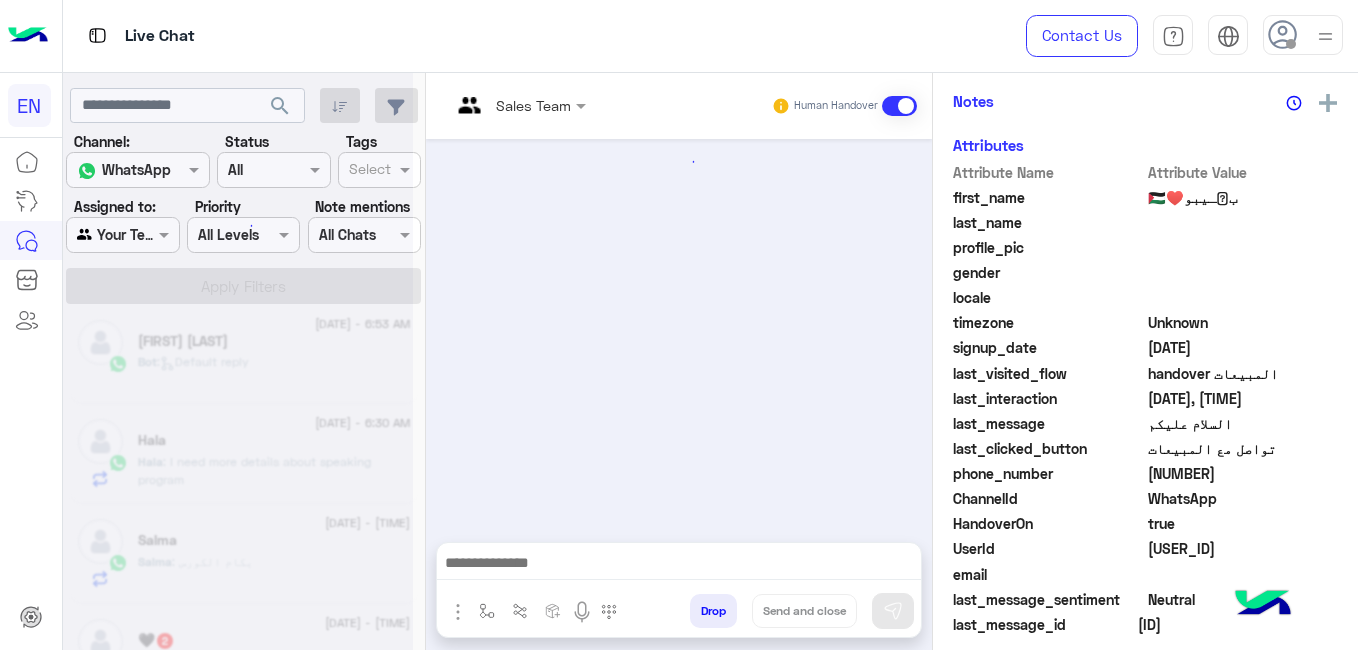 scroll, scrollTop: 484, scrollLeft: 0, axis: vertical 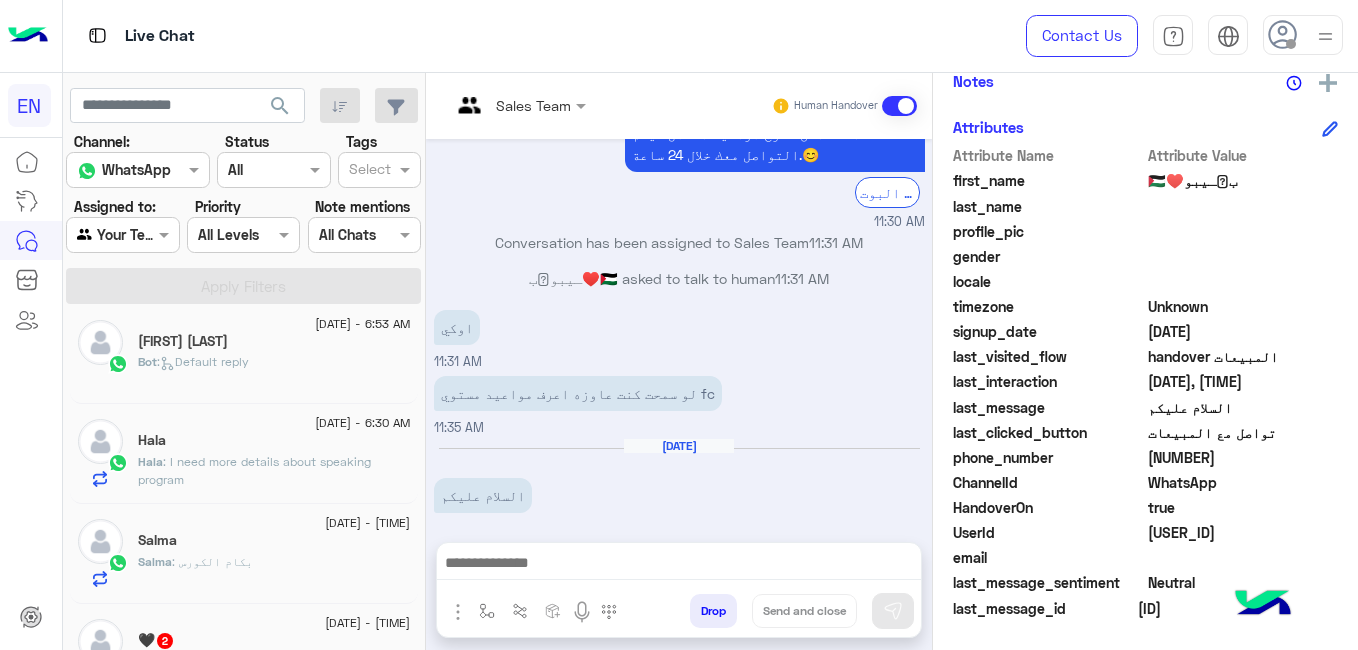 click on "Bot :   Default reply" 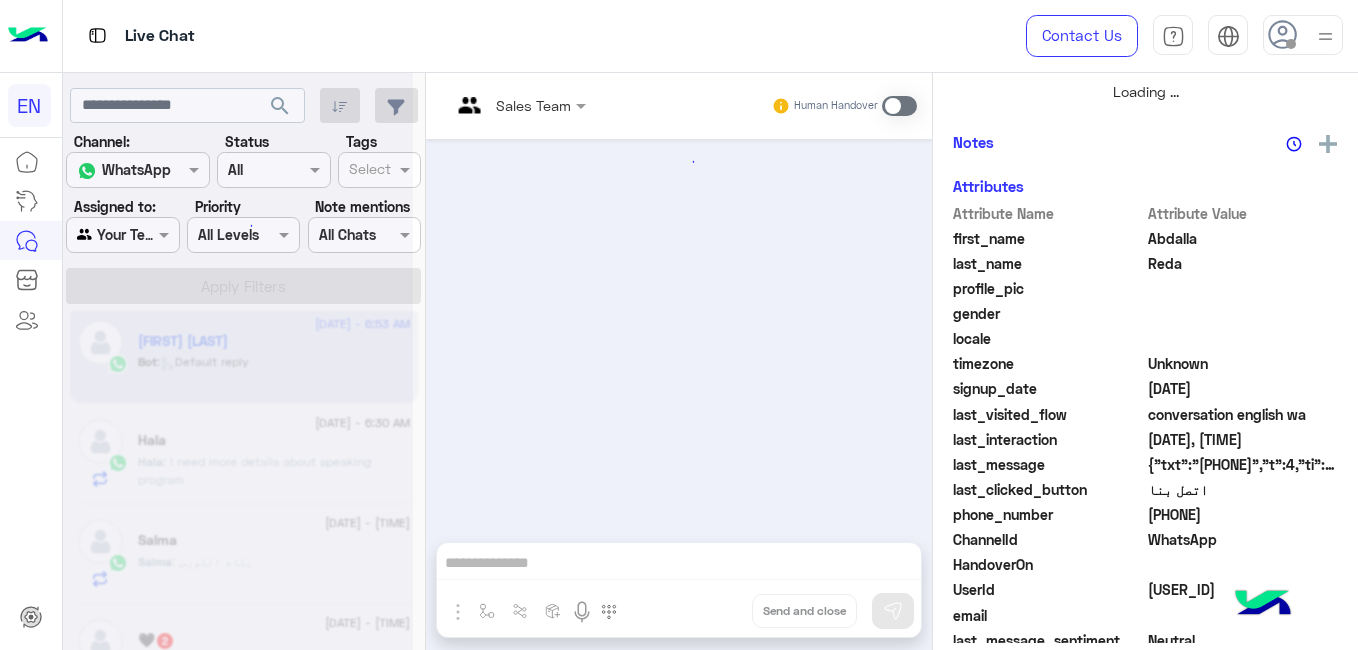 scroll, scrollTop: 484, scrollLeft: 0, axis: vertical 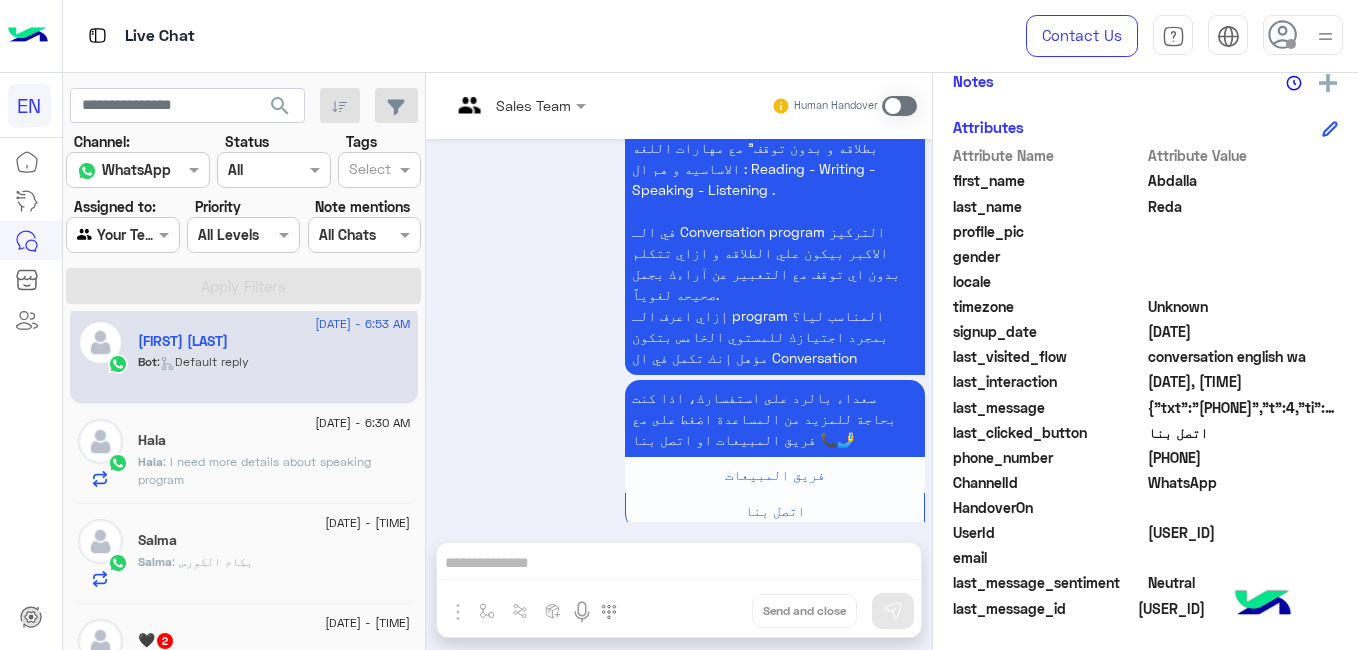 click on "[FIRST] : بكام الكورس" 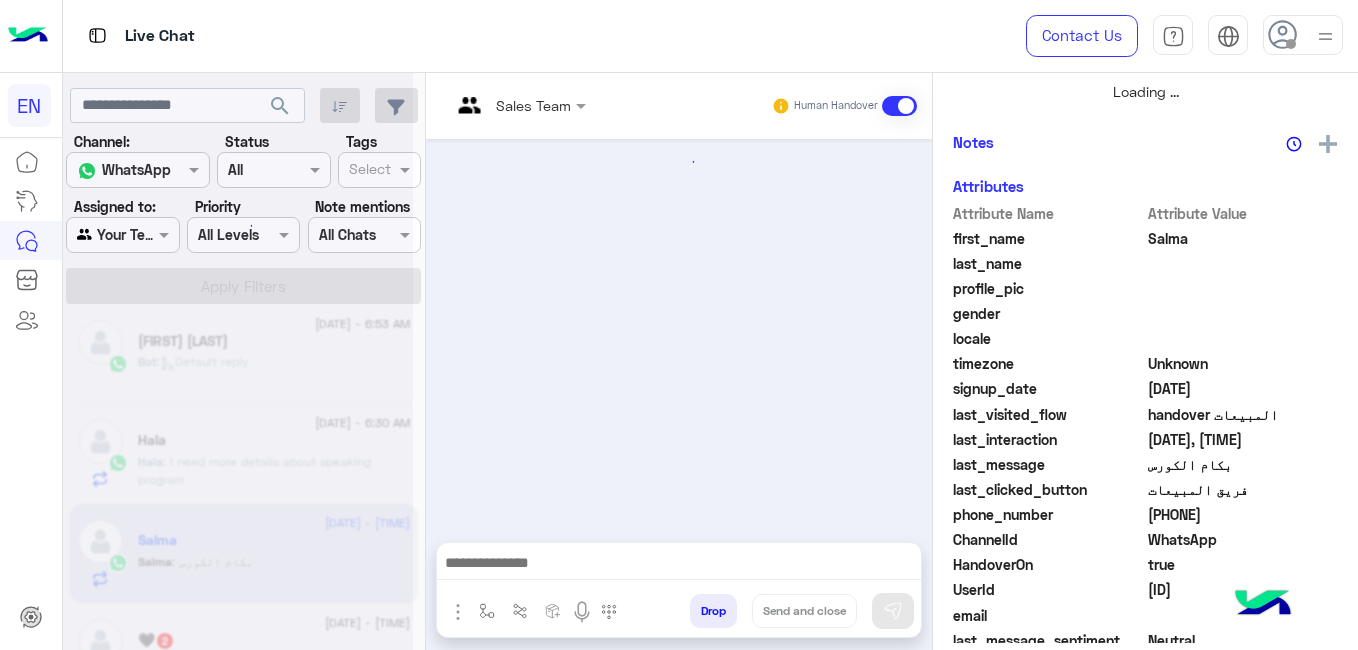 scroll, scrollTop: 484, scrollLeft: 0, axis: vertical 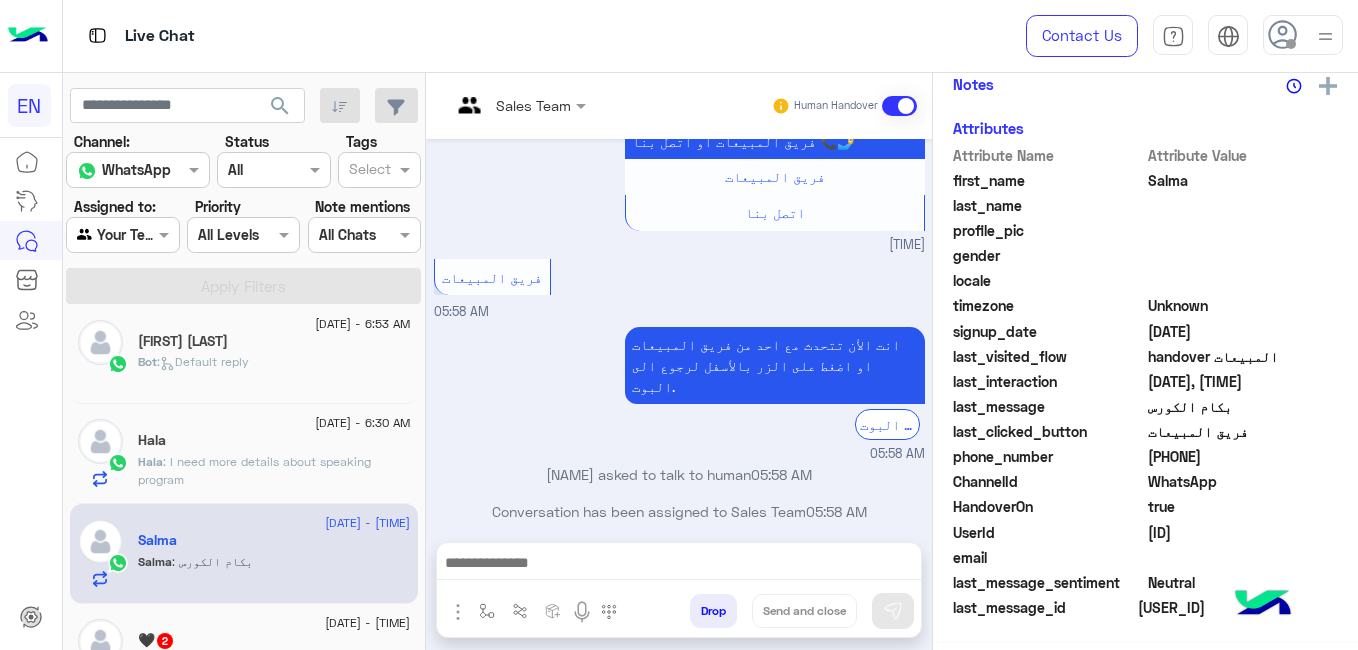 click on "[DATE] - [TIME]" 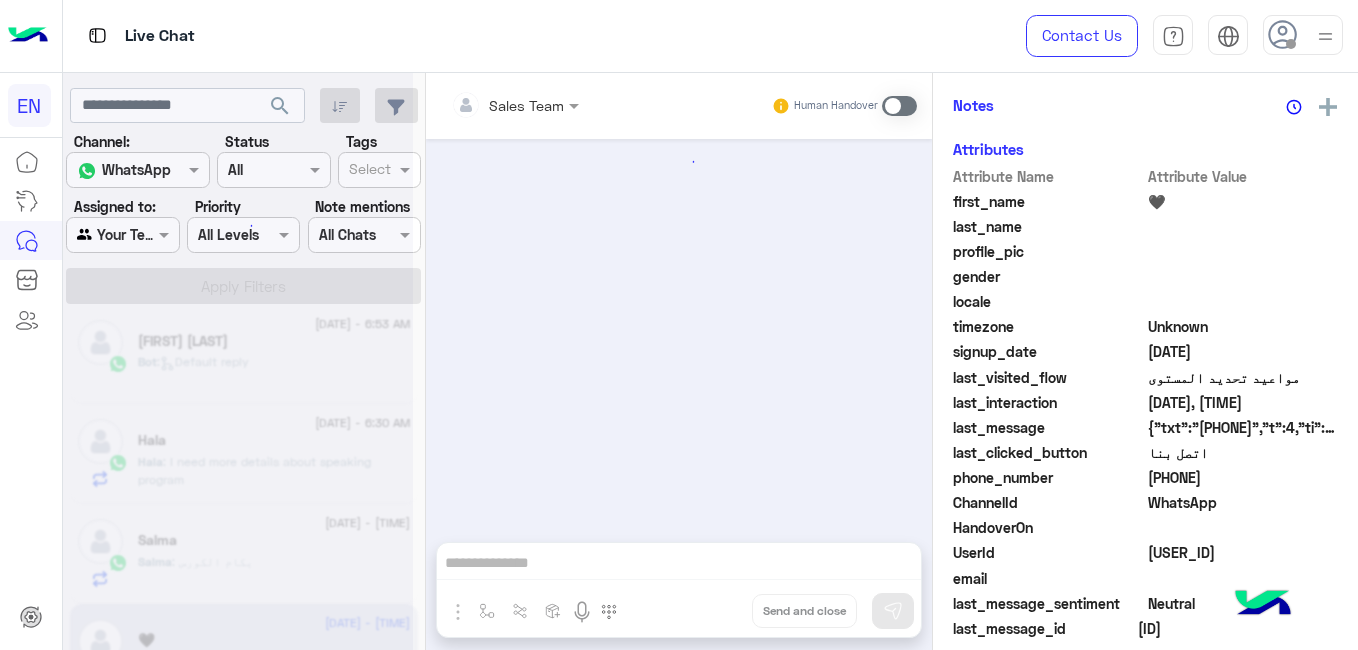 scroll, scrollTop: 484, scrollLeft: 0, axis: vertical 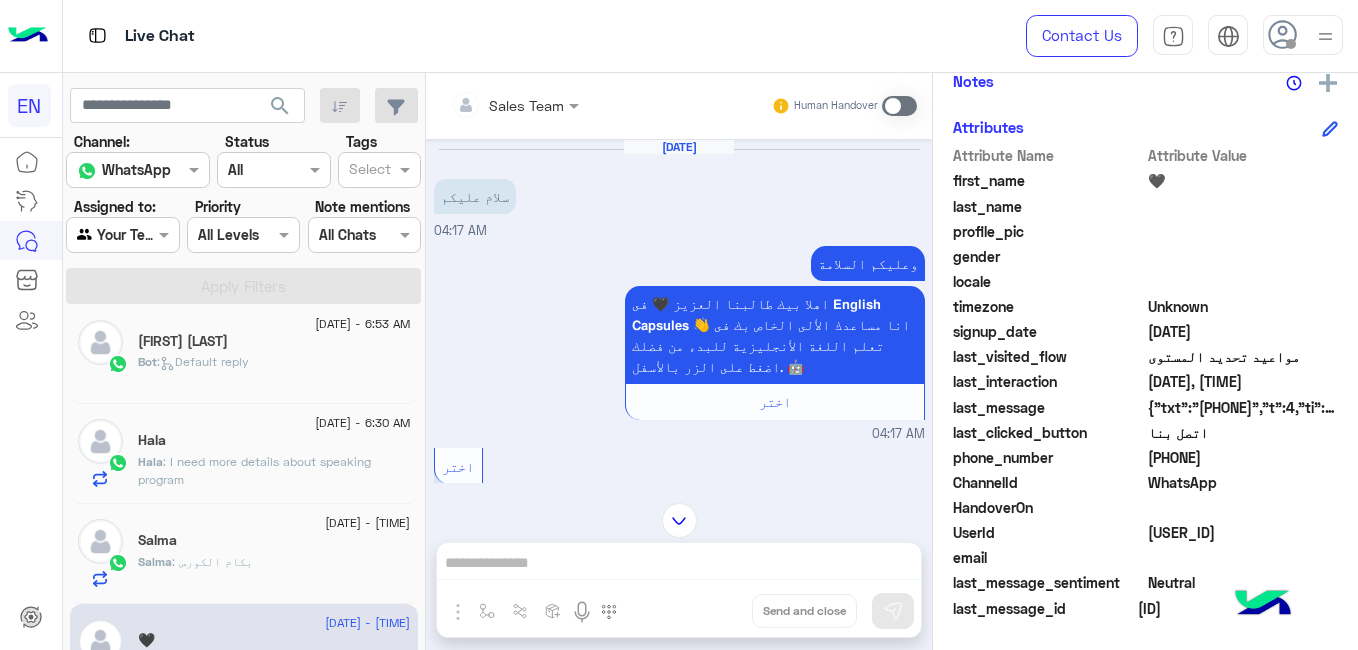click on "[PHONE]" 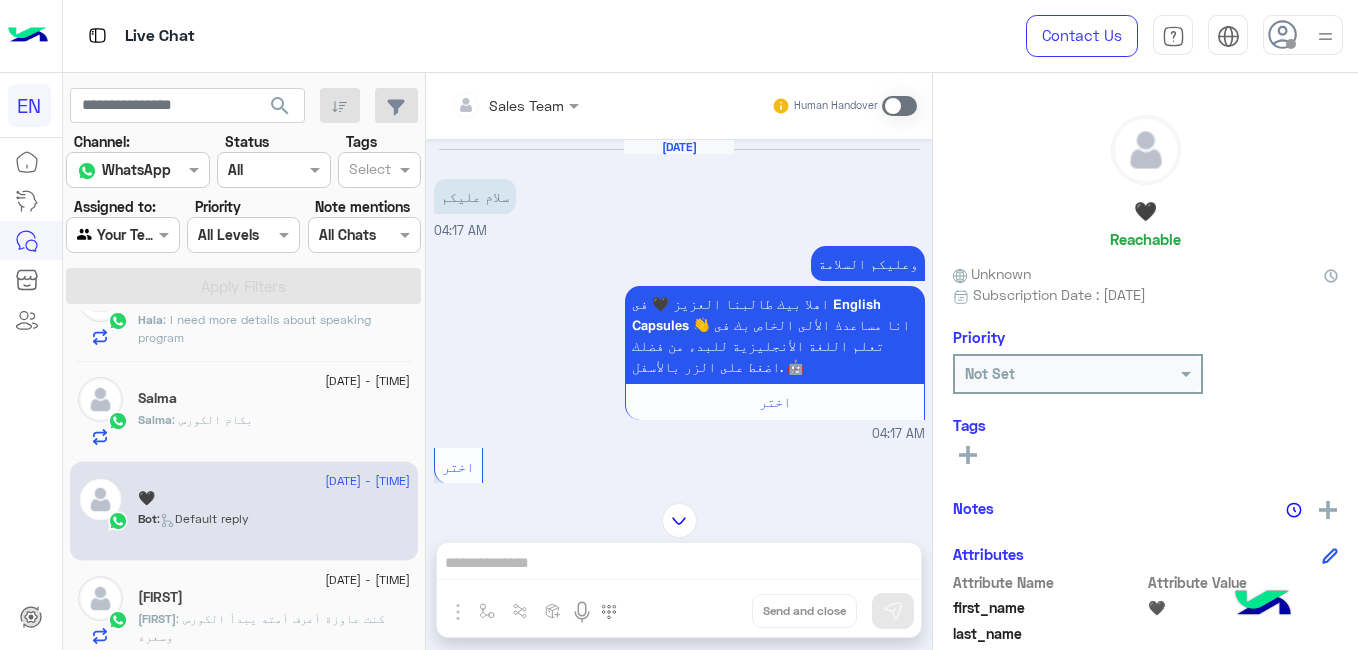 scroll, scrollTop: 1462, scrollLeft: 0, axis: vertical 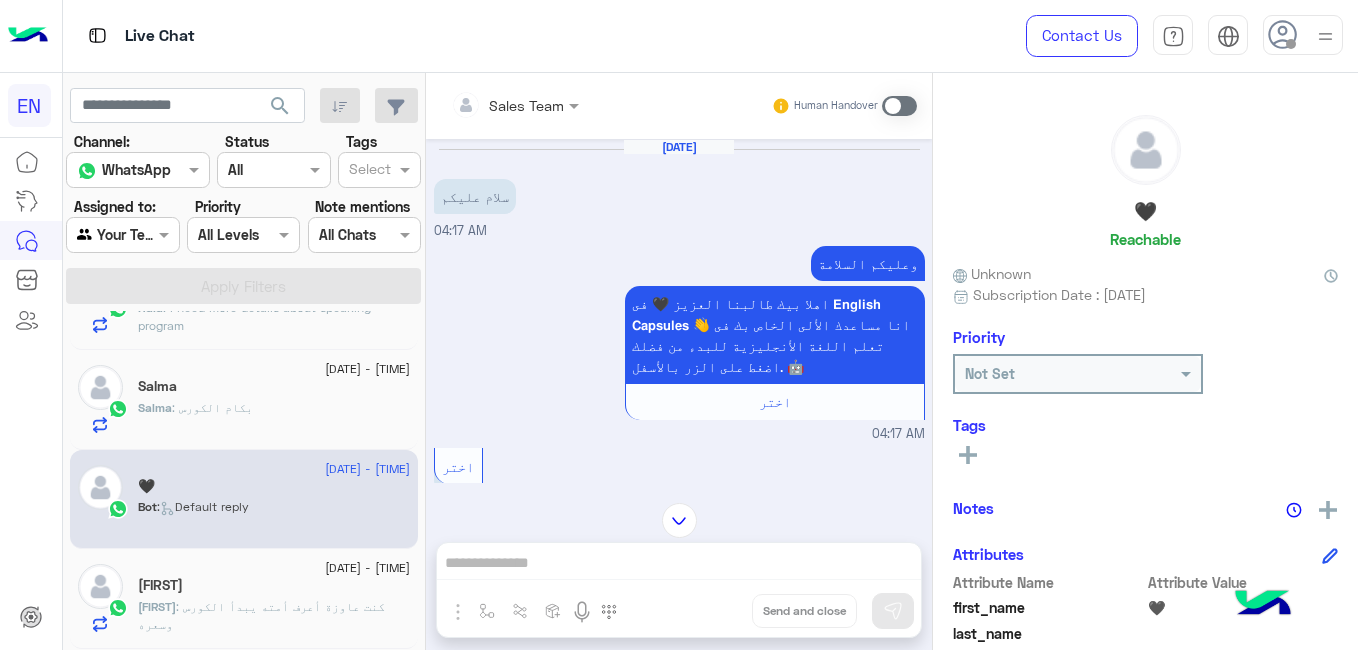 click on "[DATE] - [TIME] [FIRST]   [FIRST] : كنت عاوزة أعرف أمته يبدأ الكورس وسعره" 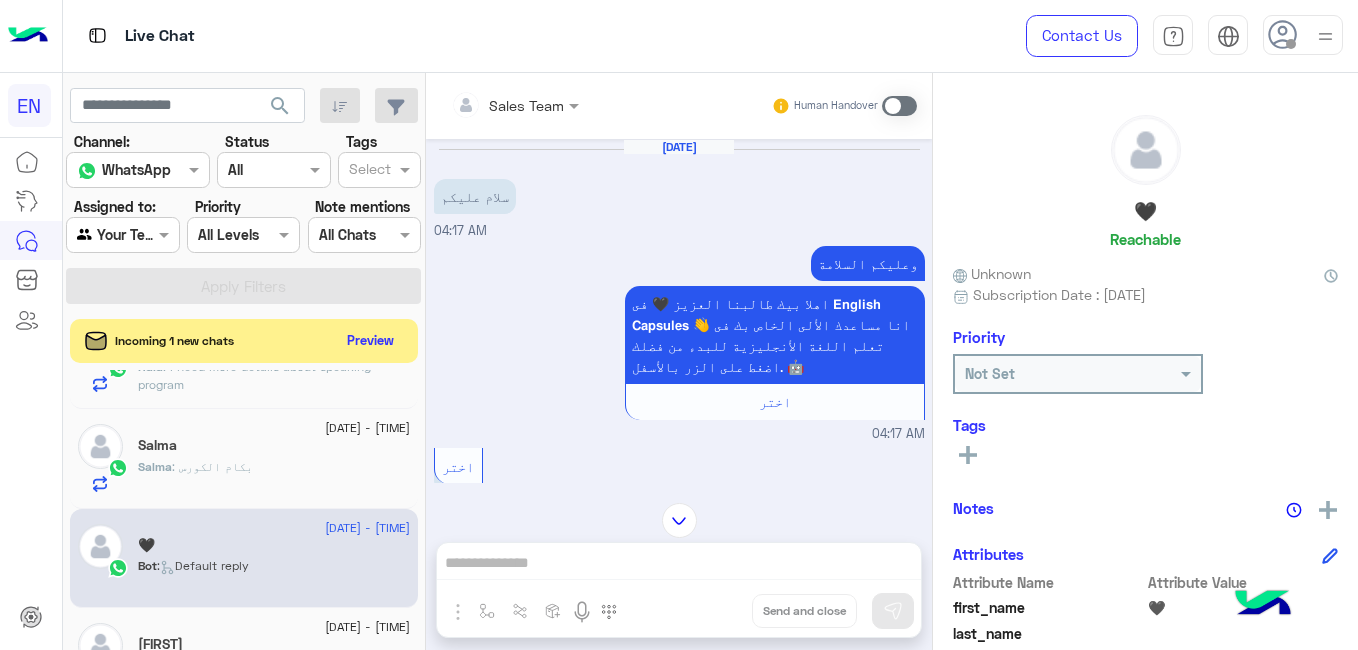 click on "[DATE] - [TIME]" 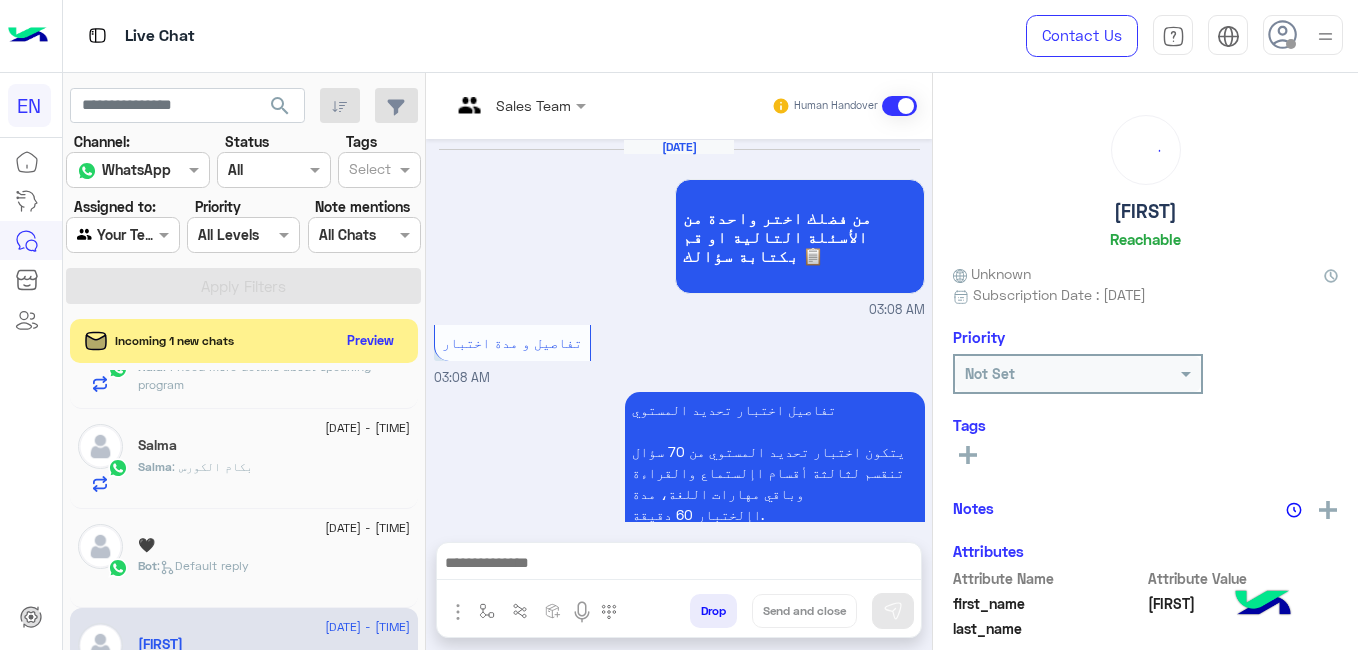scroll, scrollTop: 769, scrollLeft: 0, axis: vertical 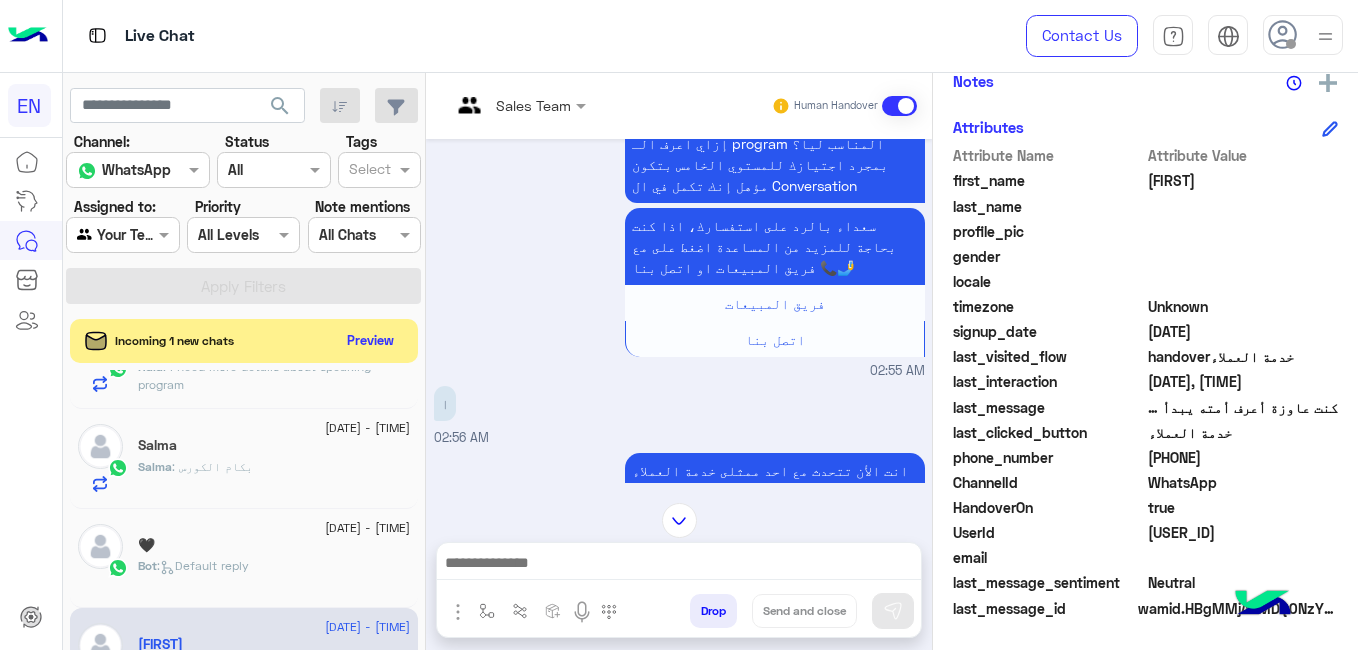 click on "[PHONE]" 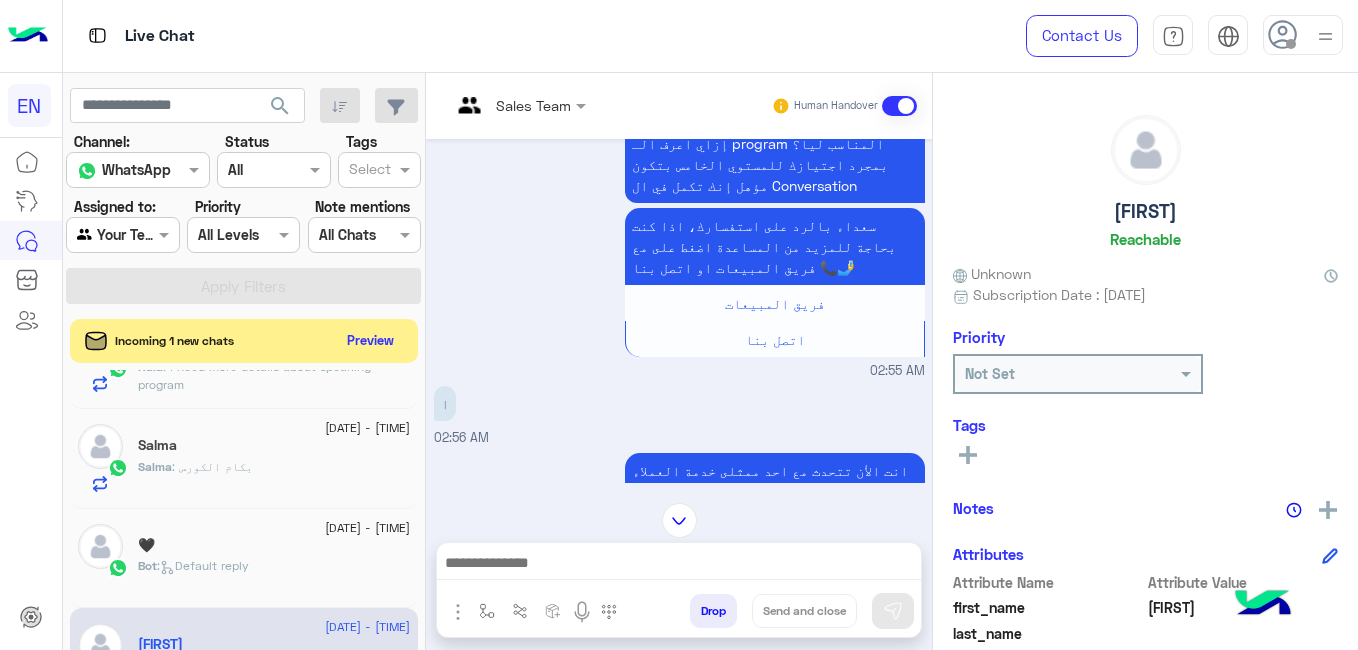 click on "[FIRST]" 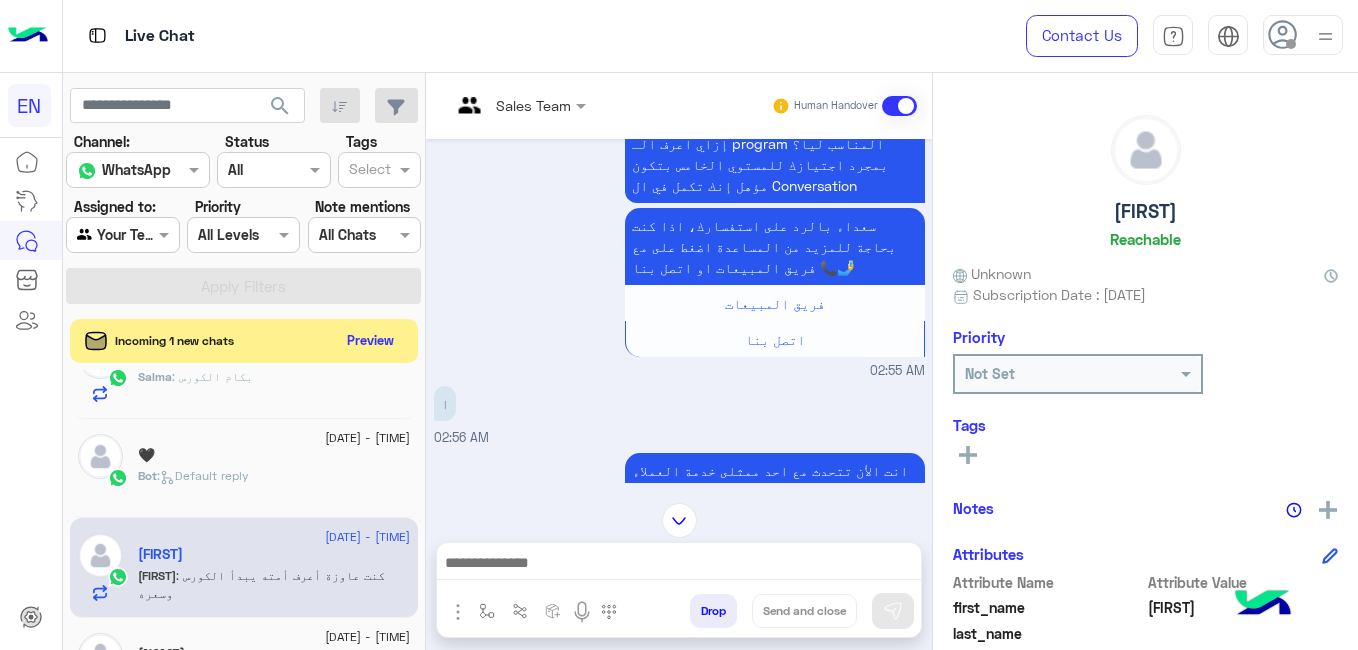 scroll, scrollTop: 1560, scrollLeft: 0, axis: vertical 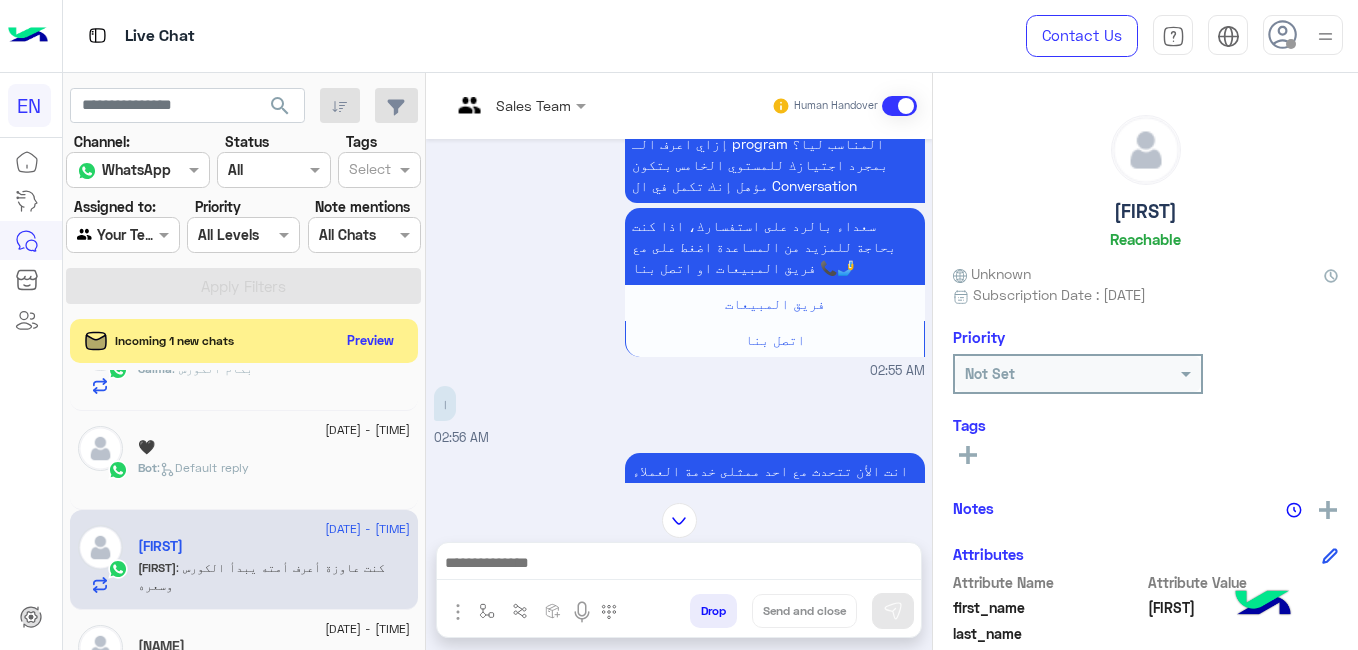 click on "[DATE] - [TIME]" 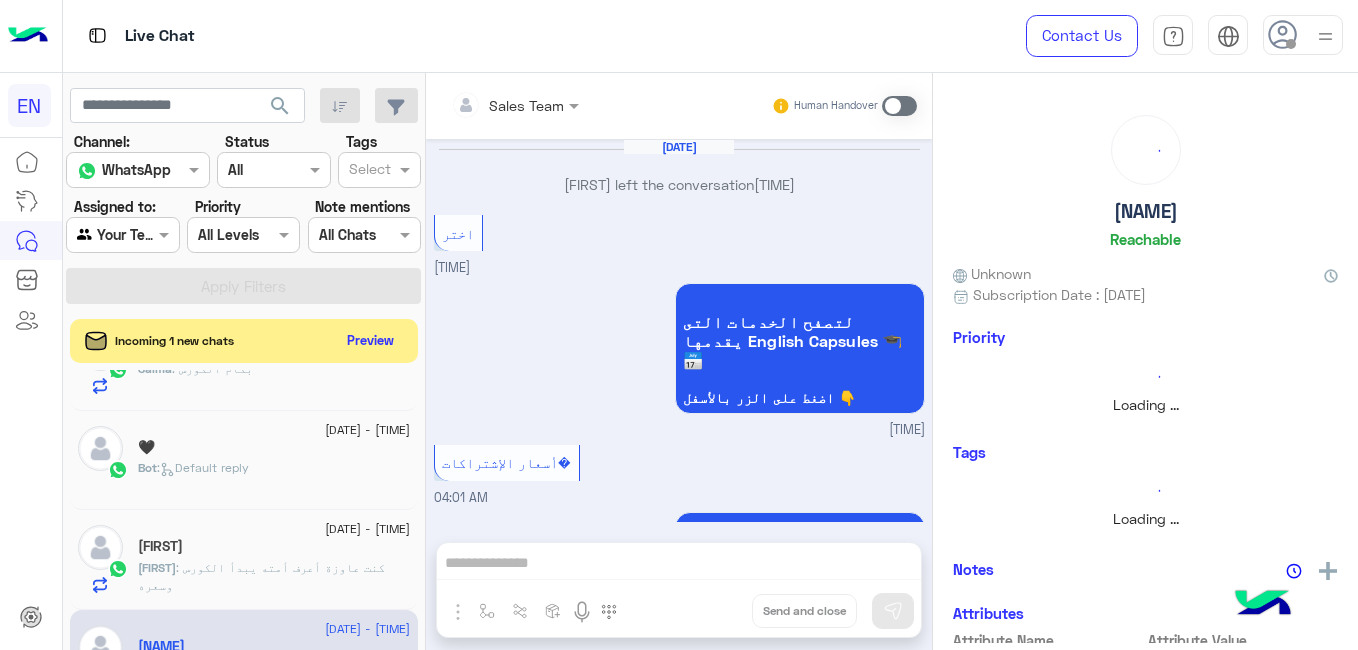 scroll, scrollTop: 1577, scrollLeft: 0, axis: vertical 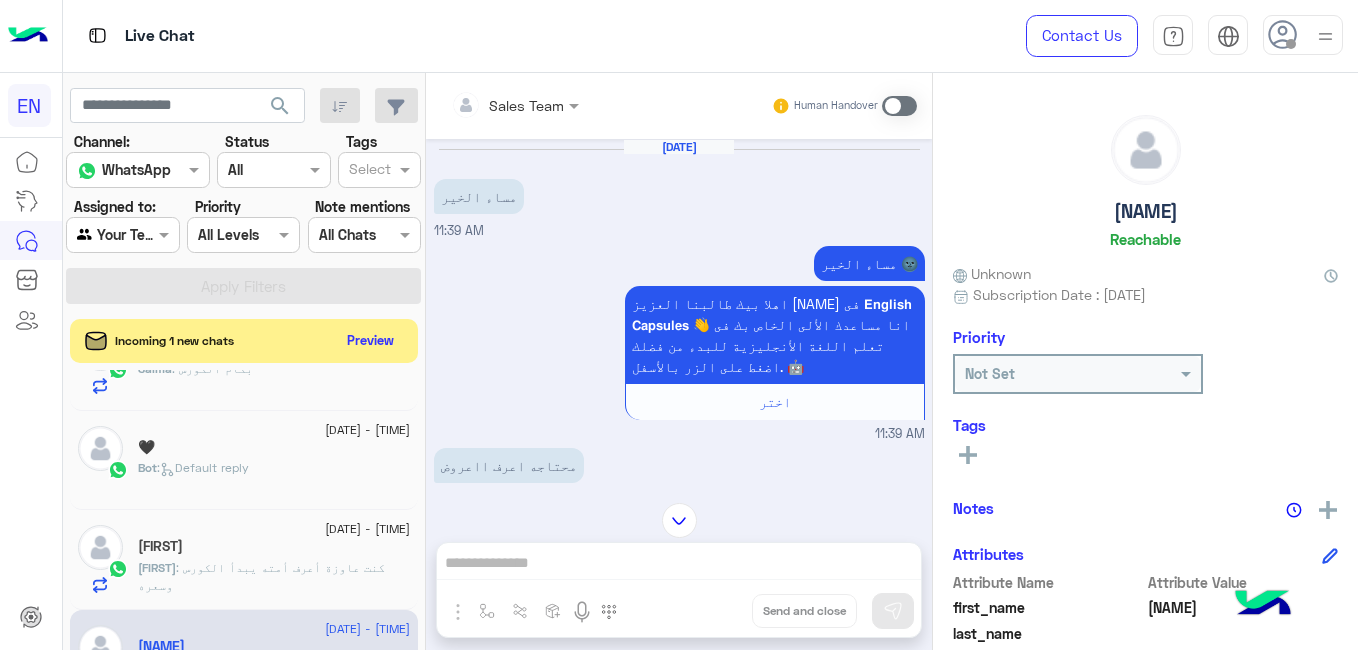 drag, startPoint x: 924, startPoint y: 166, endPoint x: 924, endPoint y: 122, distance: 44 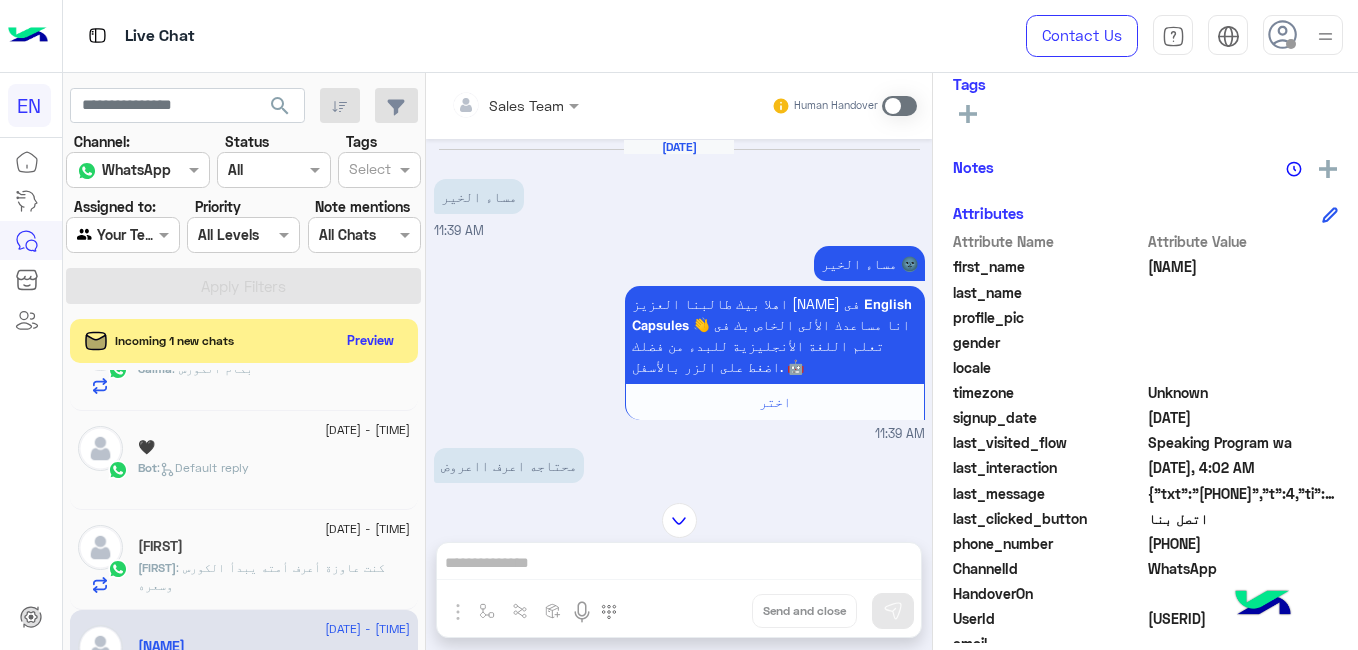 scroll, scrollTop: 342, scrollLeft: 0, axis: vertical 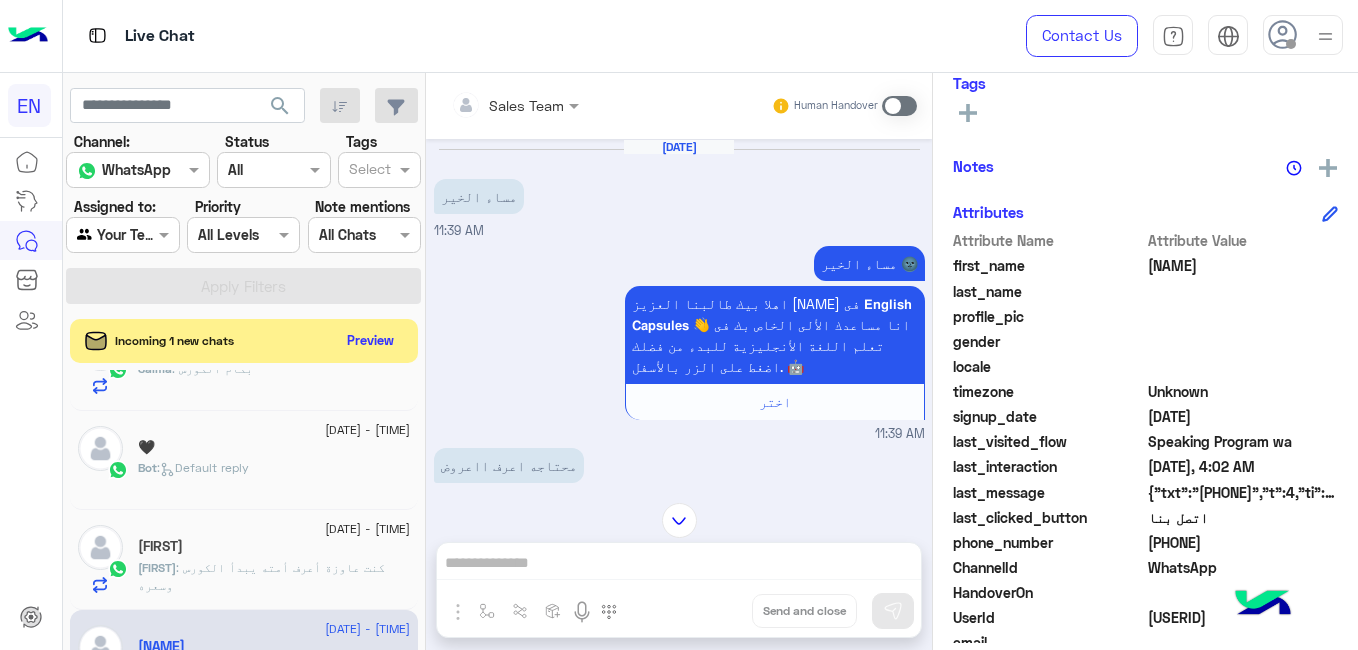 click on "[PHONE]" 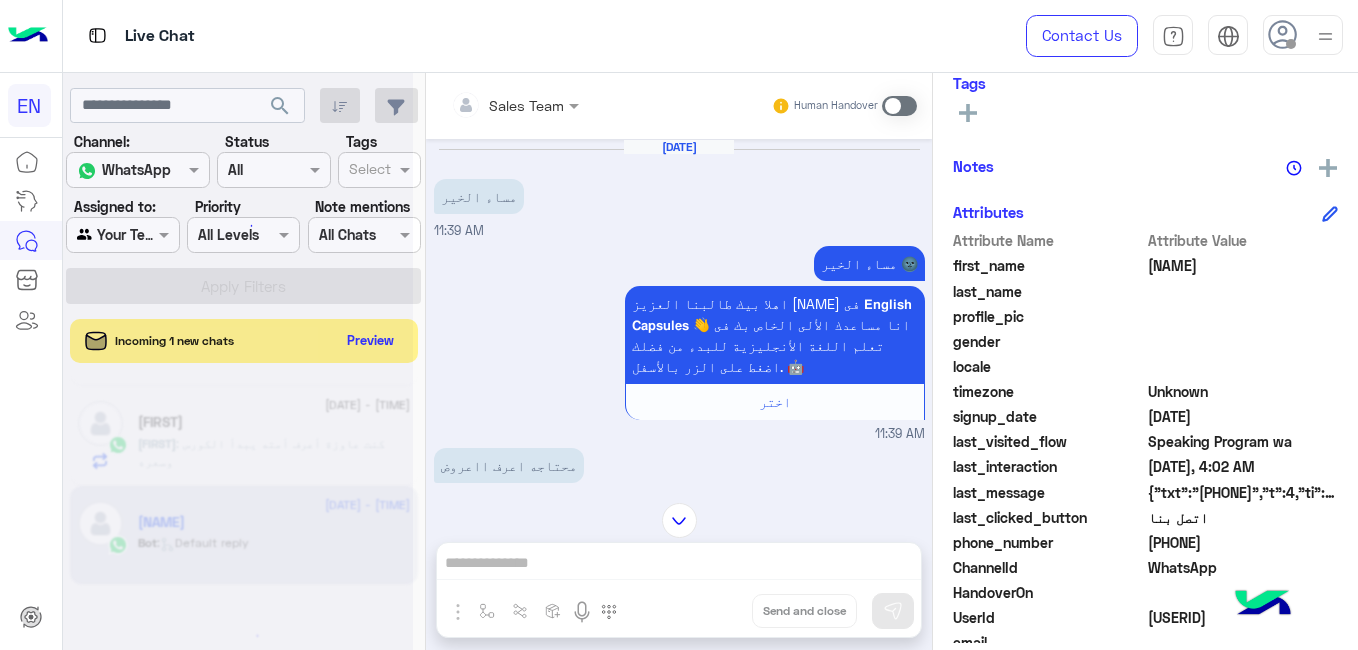 scroll, scrollTop: 10, scrollLeft: 0, axis: vertical 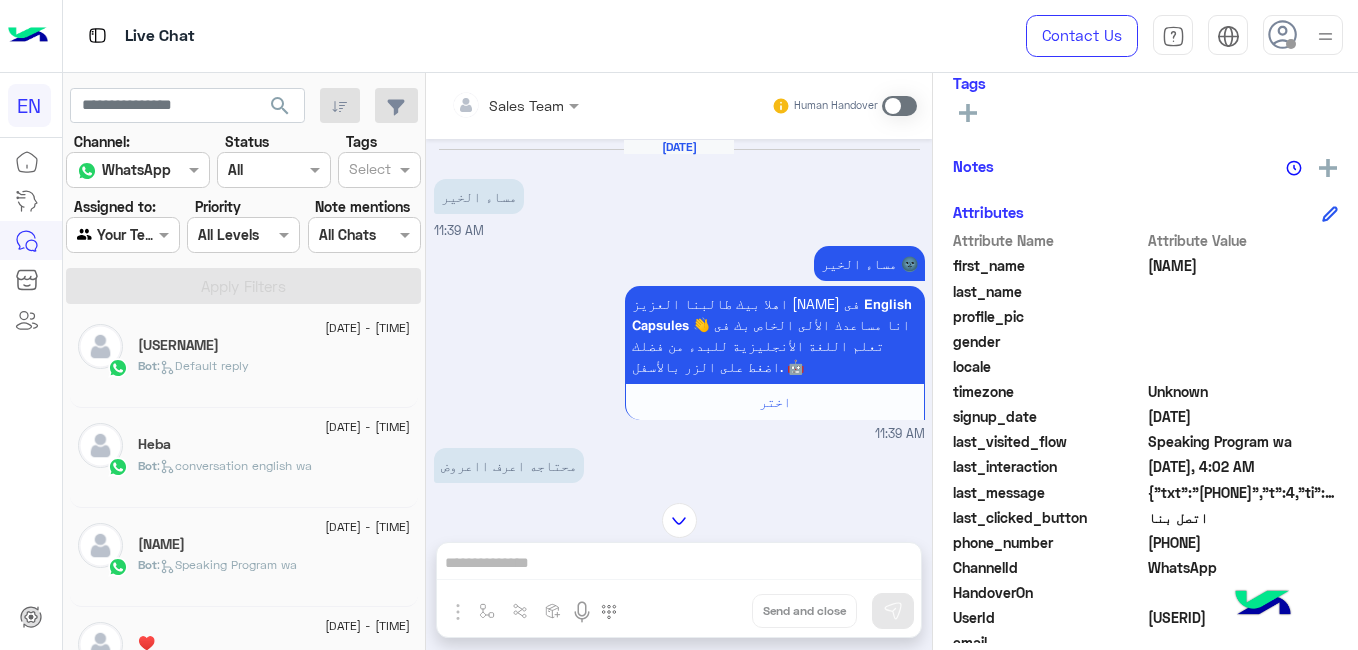 click on "Bot :   conversation english wa" 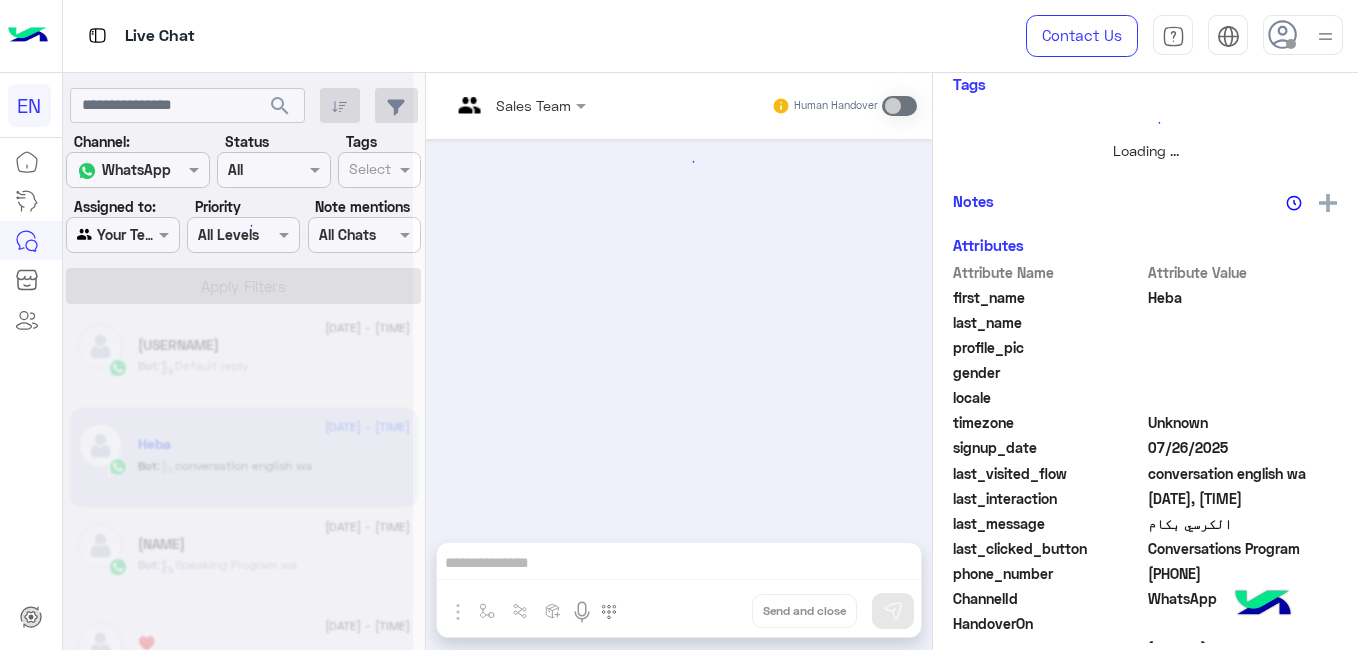 scroll, scrollTop: 342, scrollLeft: 0, axis: vertical 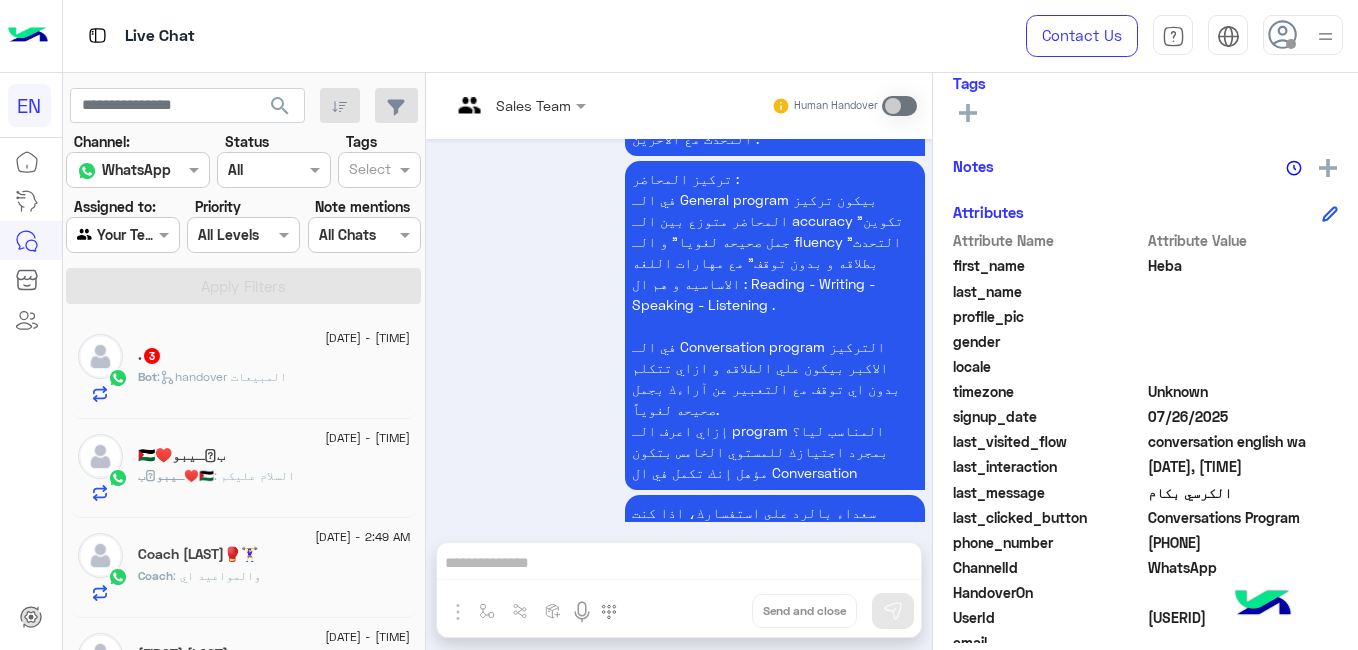 click on "[DATE] - [TIME]" 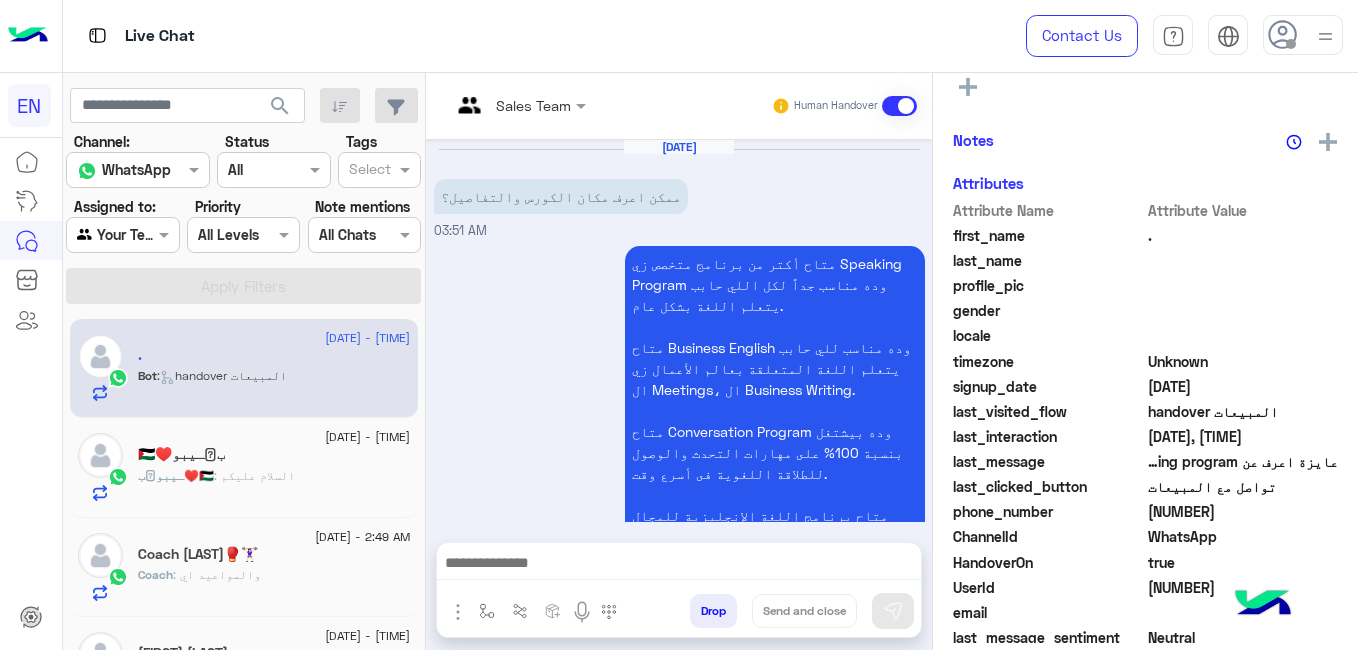scroll, scrollTop: 724, scrollLeft: 0, axis: vertical 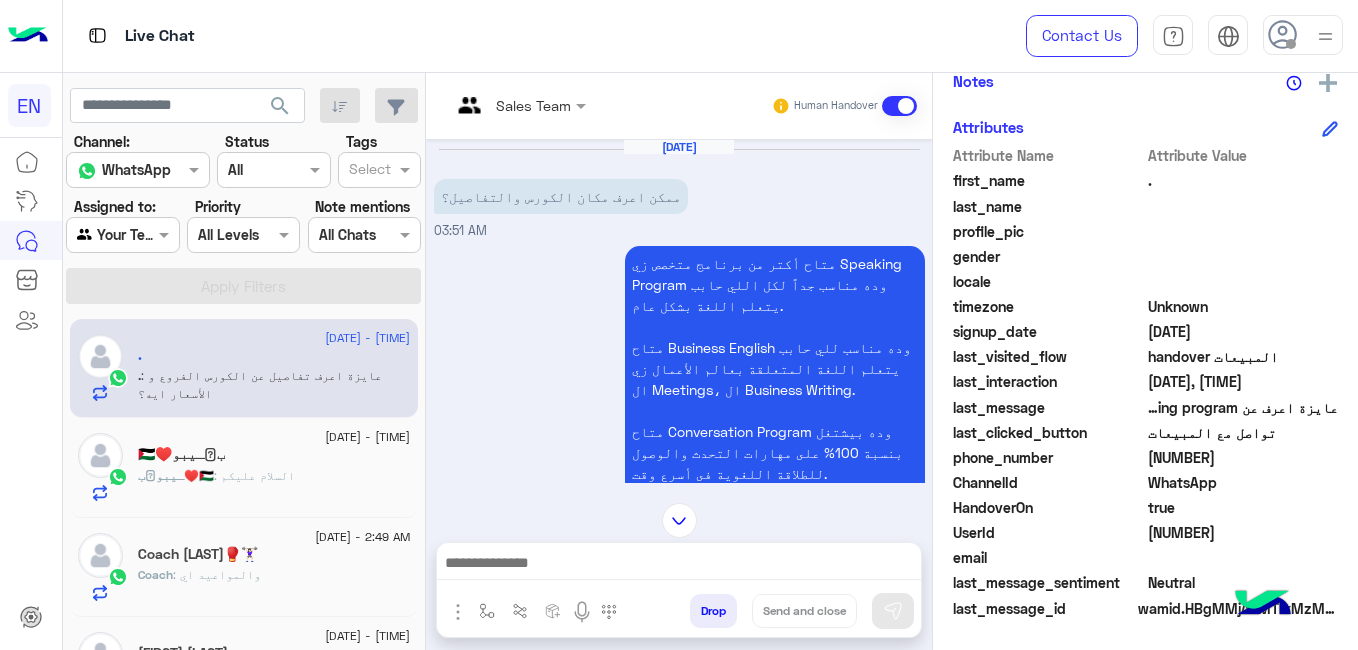 click on "[NUMBER]" 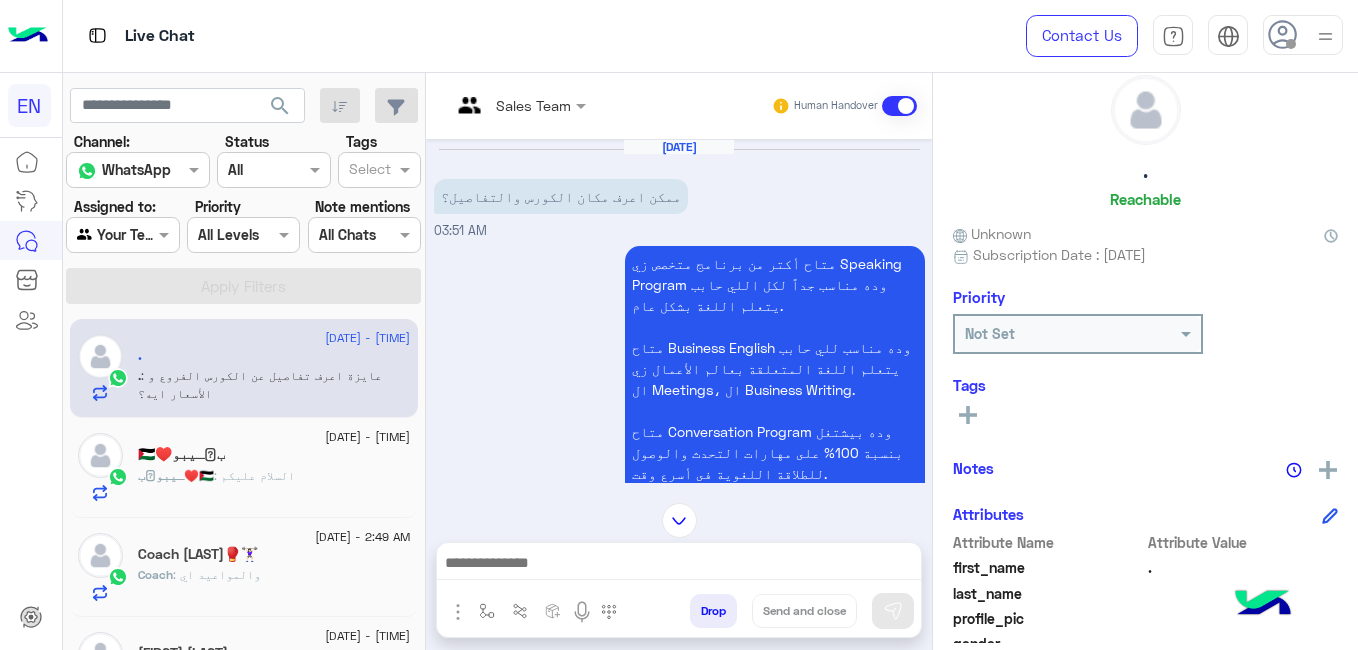 scroll, scrollTop: 12, scrollLeft: 0, axis: vertical 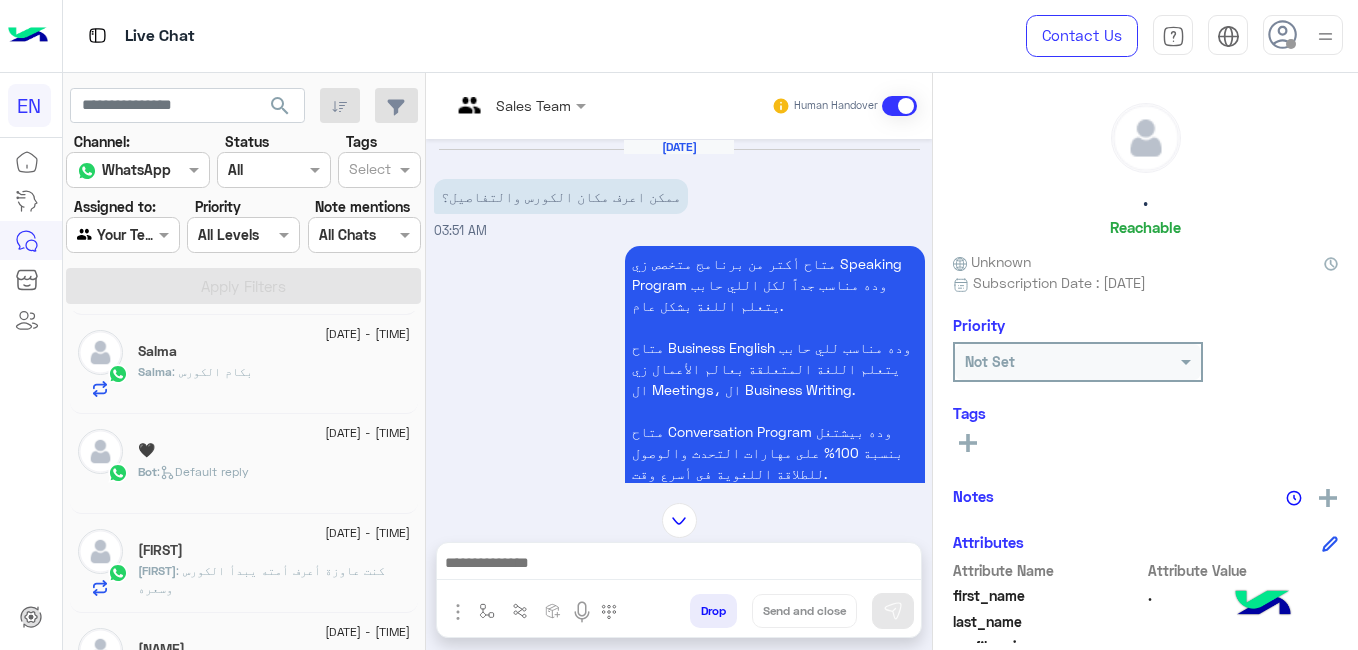 click on "Sales Team  Human Handover     [DATE]  ممكن اعرف مكان الكورس والتفاصيل؟   [TIME]  متاح أكتر من برنامج متخصص زي Speaking Program وده مناسب جداً لكل اللي حابب يتعلم اللغة بشكل عام. متاح Business English وده مناسب للي حابب يتعلم اللغة المتعلقة بعالم الأعمال زي ال Meetings، ال Business Writing.  متاح Conversation Program وده بيشتغل بنسبة 100% على مهارات التحدث والوصول للطلاقة اللغوية فى أسرع وقت.  متاح برنامج اللغة الإنجليزية للمجال المالي والمحاسبي وده مناسب لكل العاملين في المجال المالى. متاح برنامج Kids& Teens وده خاص بالأطفال والمراهقين. حضرتك تحب تعرف أكتر عن ايه تحديداً؟  للحجز والأستفسار     [TIME]    [TIME]   اتصل بنا" 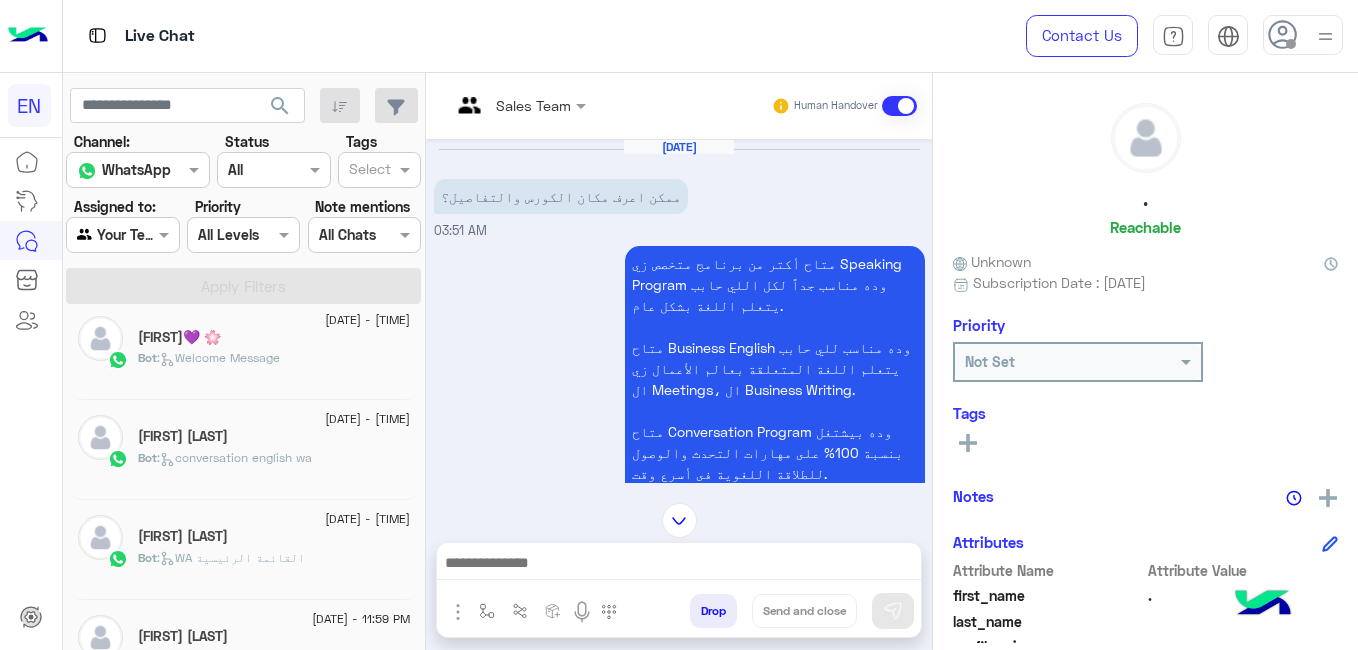 scroll, scrollTop: 752, scrollLeft: 0, axis: vertical 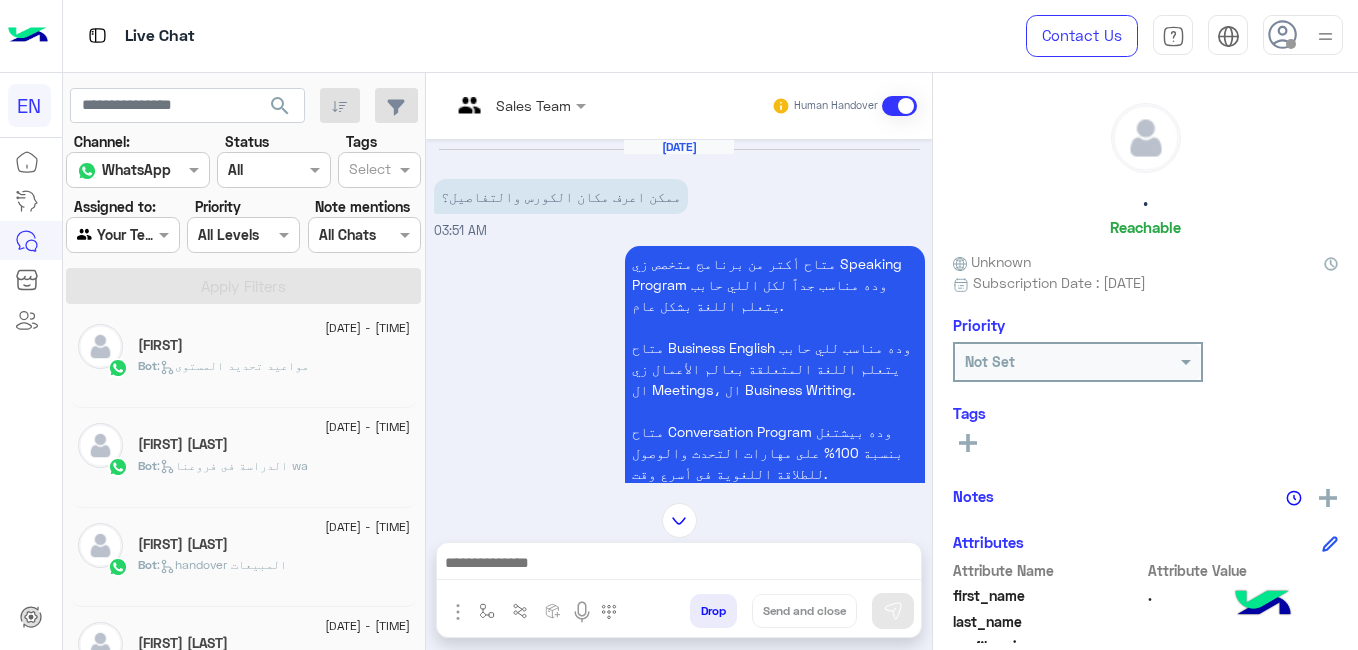 click on "[FIRST]" 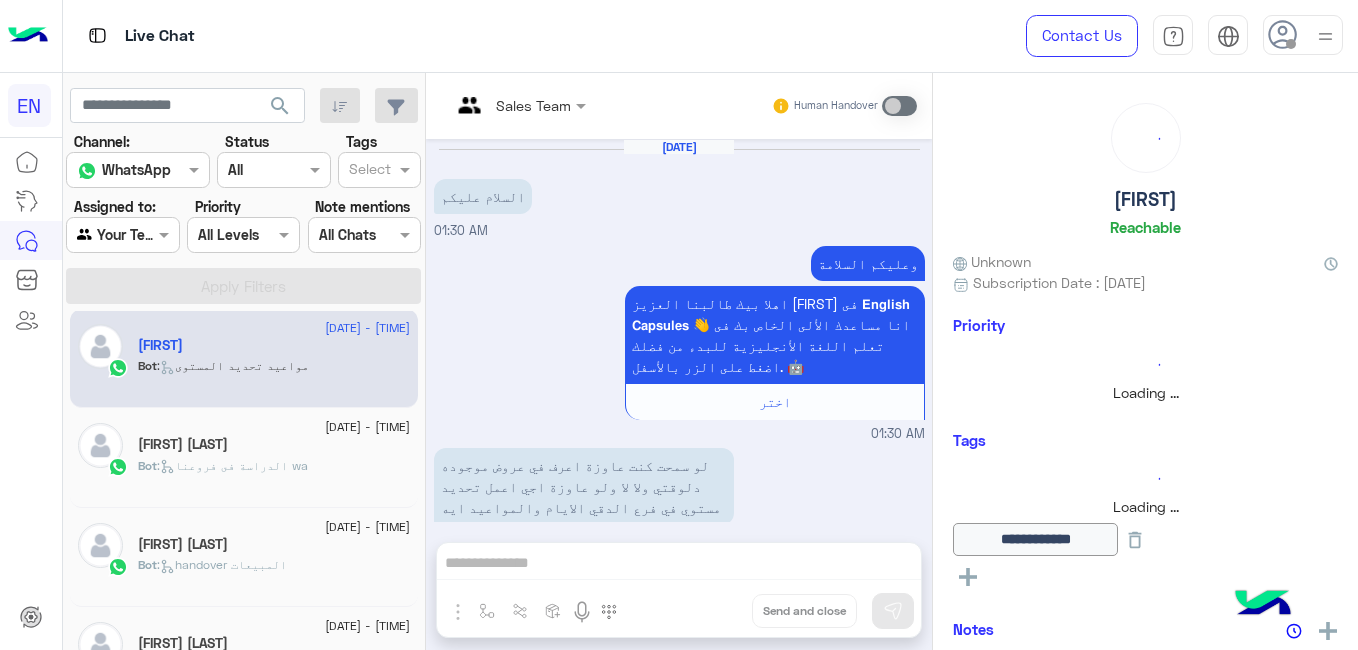 scroll, scrollTop: 789, scrollLeft: 0, axis: vertical 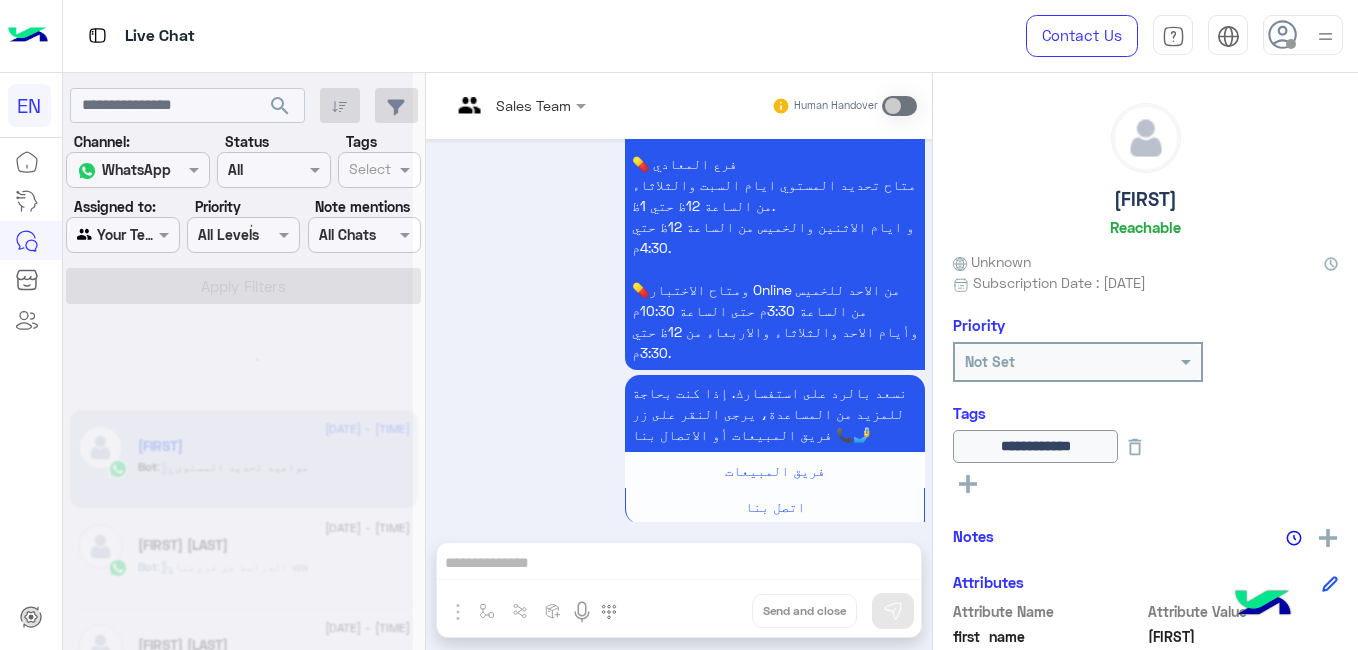 click on "search Channel: Channel WhatsApp Status Channel All Tags Select Assigned to: Agent Filter Your Team Priority All Levels All Levels Note mentions Select All Chats Apply Filters [DATE] - [TIME]  [FIRST]   Bot :   مواعيد تحديد المستوى  [DATE] - [TIME]  [FIRST] [LAST]  Bot :   الدراسة فى فروعنا wa  [DATE] - [TIME]  [FIRST] [LAST]  Bot :   handover المبيعات  [DATE] - [TIME]  [FIRST] [LAST]  Bot :   Speaking Program wa  [DATE] - [TIME]  [FIRST] [LAST]  Bot :   Default reply  [DATE] - [TIME]  [FIRST]   Fares : انا عايز اعرف الاسعار [DATE] - [TIME]  [FIRST]   Bot :   البرامج المتاحة  [DATE] - [TIME]  [FIRST]   [FIRST] : عنوان فرع الدقى بالتفصيل [DATE] - [TIME]  [FIRST] [LAST]  Bot :   Speaking Program wa  [DATE] - [TIME]  [FIRST]   Dr : السعر ؟ [DATE] - [TIME]  [FIRST]   Bot :   conversation english wa  [DATE] - [TIME]  [FIRST]   Bot :   handover المبيعات  [DATE] - [TIME] Bot :" 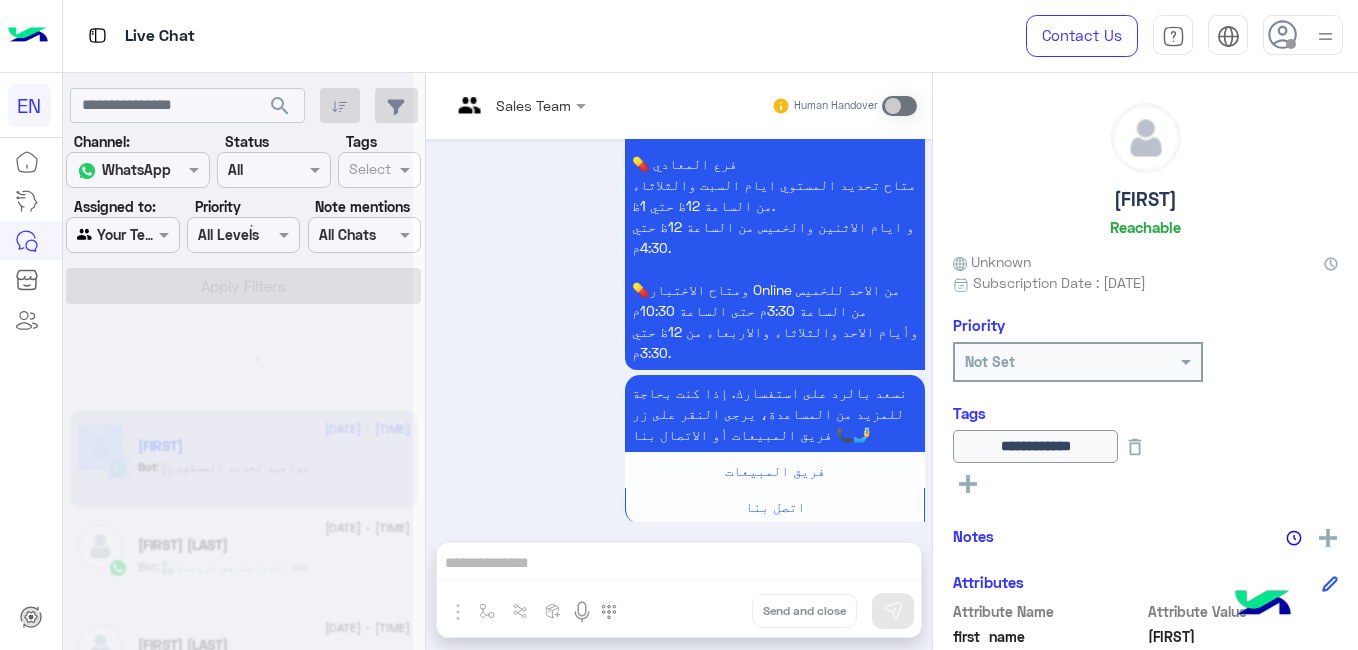 click on "search Channel: Channel WhatsApp Status Channel All Tags Select Assigned to: Agent Filter Your Team Priority All Levels All Levels Note mentions Select All Chats Apply Filters [DATE] - [TIME]  [FIRST]   Bot :   مواعيد تحديد المستوى  [DATE] - [TIME]  [FIRST] [LAST]  Bot :   الدراسة فى فروعنا wa  [DATE] - [TIME]  [FIRST] [LAST]  Bot :   handover المبيعات  [DATE] - [TIME]  [FIRST] [LAST]  Bot :   Speaking Program wa  [DATE] - [TIME]  [FIRST] [LAST]  Bot :   Default reply  [DATE] - [TIME]  [FIRST]   Fares : انا عايز اعرف الاسعار [DATE] - [TIME]  [FIRST]   Bot :   البرامج المتاحة  [DATE] - [TIME]  [FIRST]   [FIRST] : عنوان فرع الدقى بالتفصيل [DATE] - [TIME]  [FIRST] [LAST]  Bot :   Speaking Program wa  [DATE] - [TIME]  [FIRST]   Dr : السعر ؟ [DATE] - [TIME]  [FIRST]   Bot :   conversation english wa  [DATE] - [TIME]  [FIRST]   Bot :   handover المبيعات  [DATE] - [TIME] Bot :" 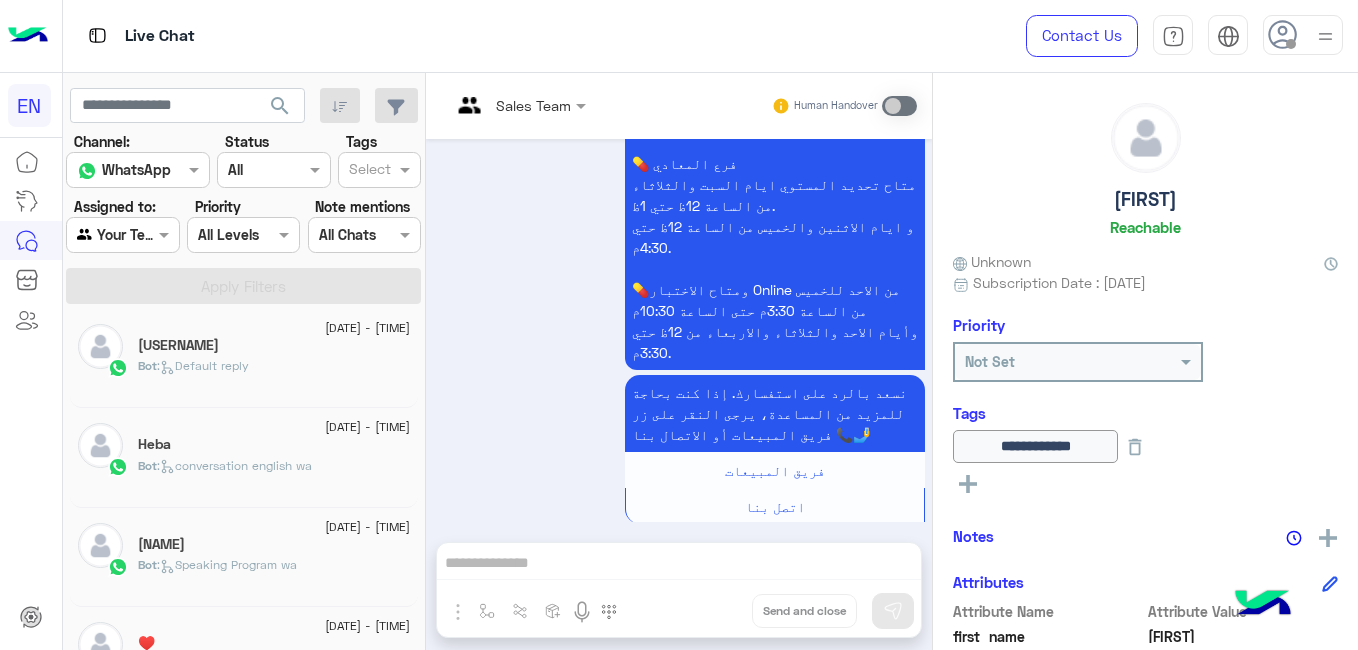 click on "Bot :   Default reply" 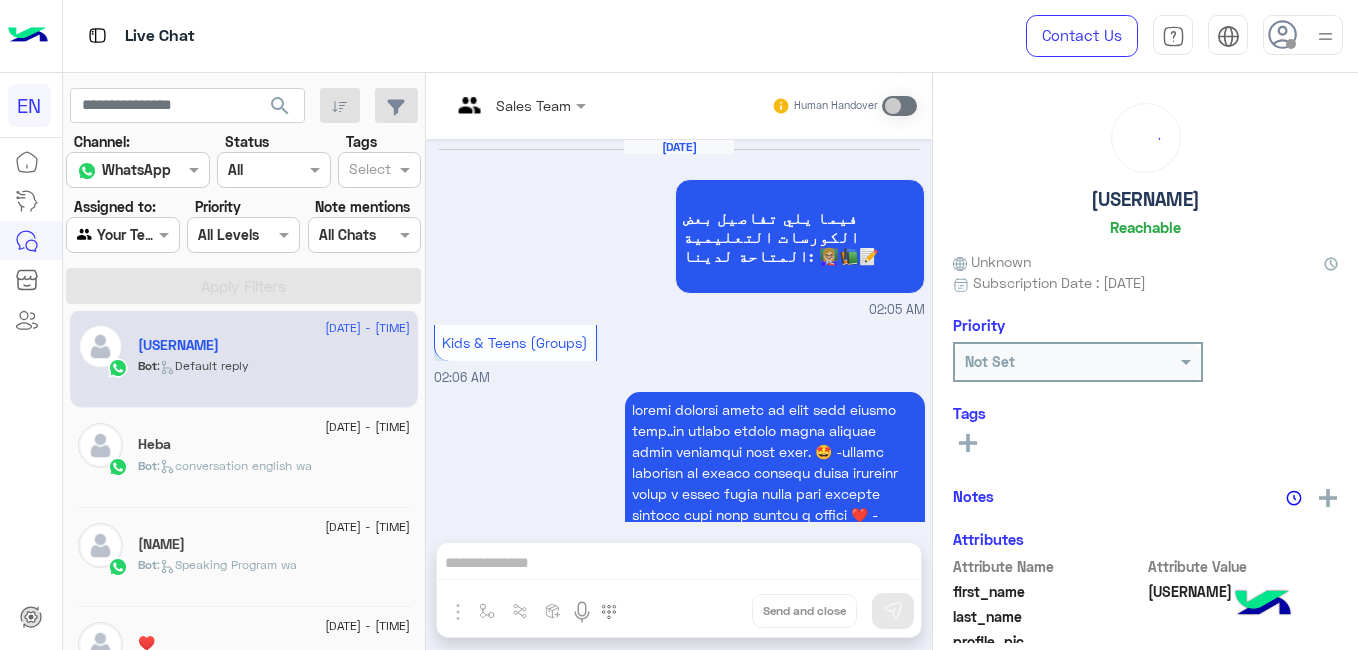 scroll, scrollTop: 2794, scrollLeft: 0, axis: vertical 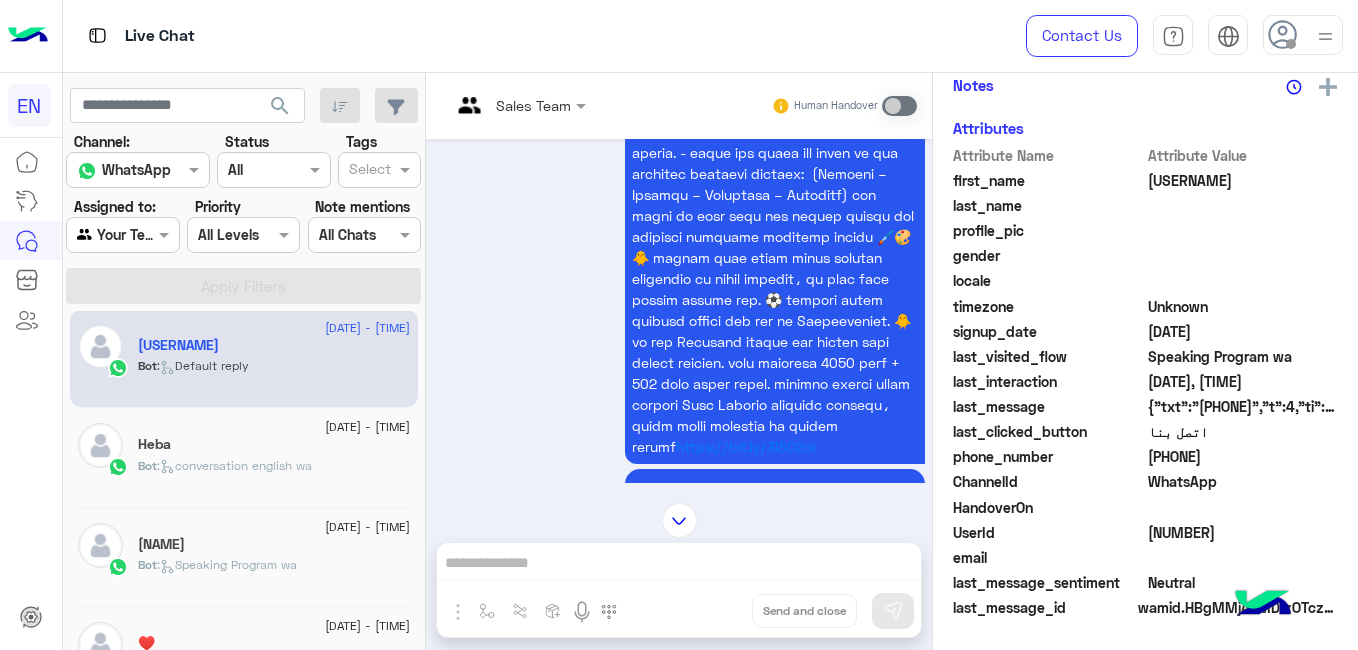 click on "Bot :   conversation english wa" 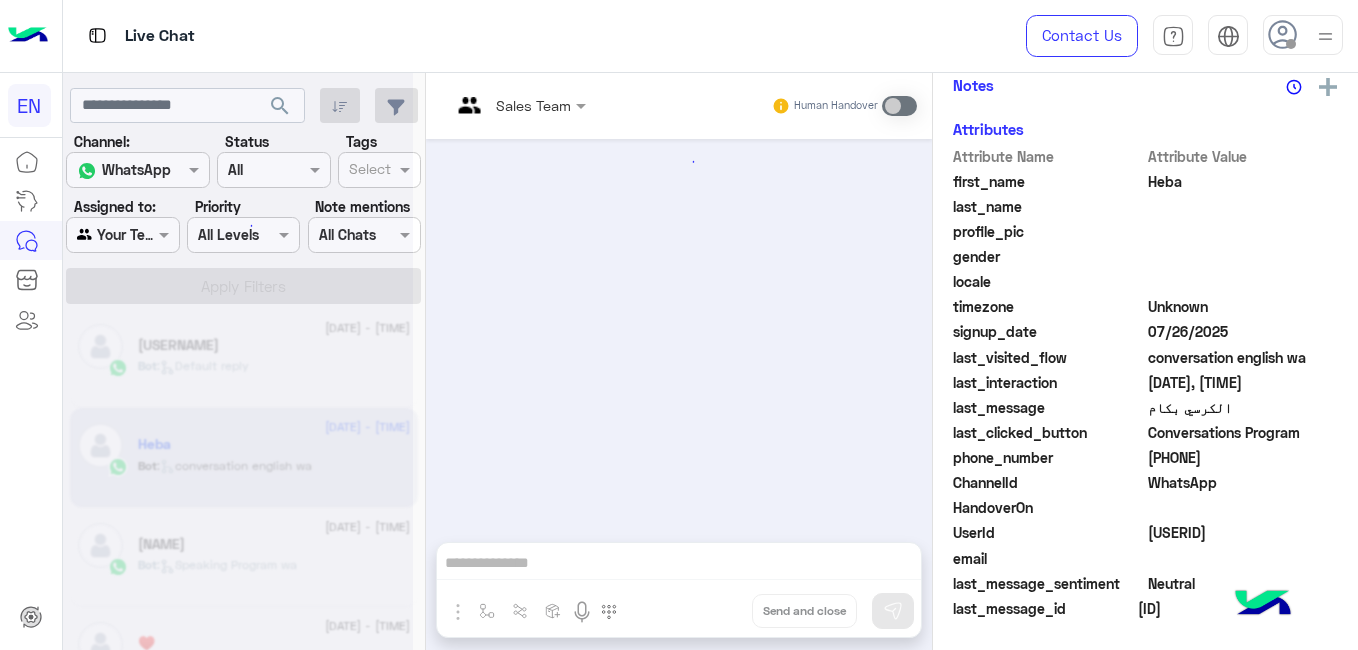 scroll, scrollTop: 489, scrollLeft: 0, axis: vertical 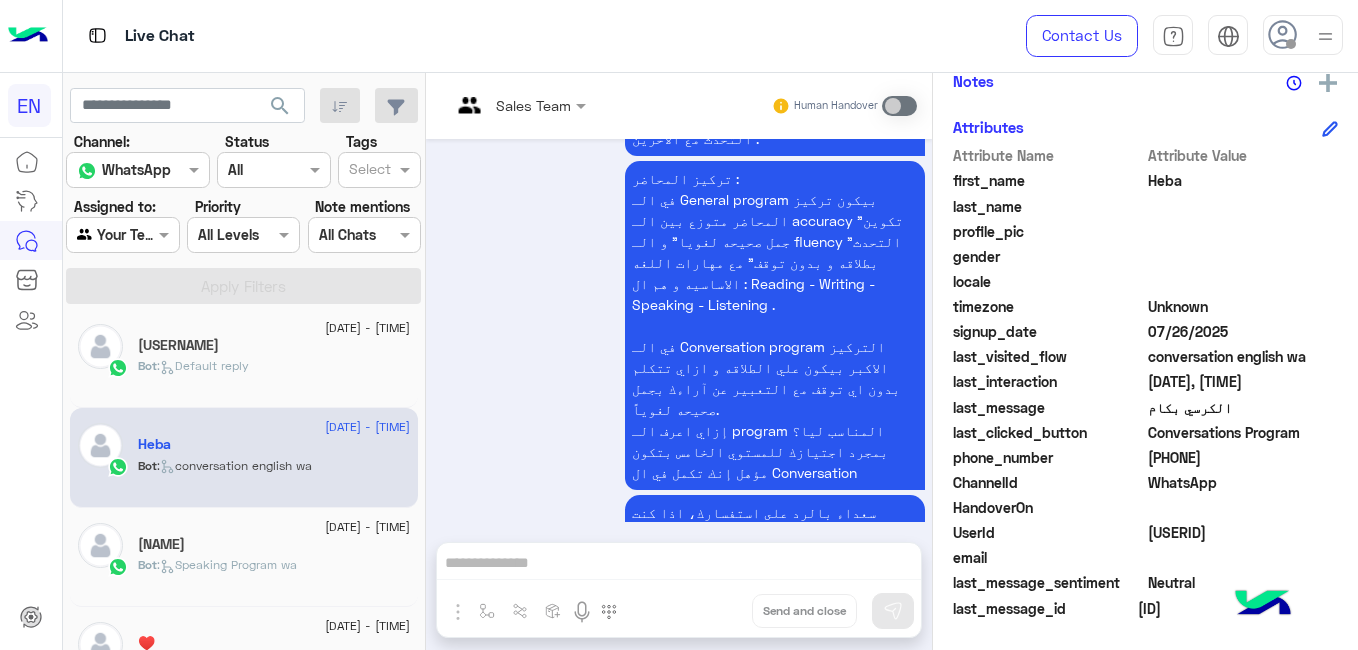 click on "[NAME]" 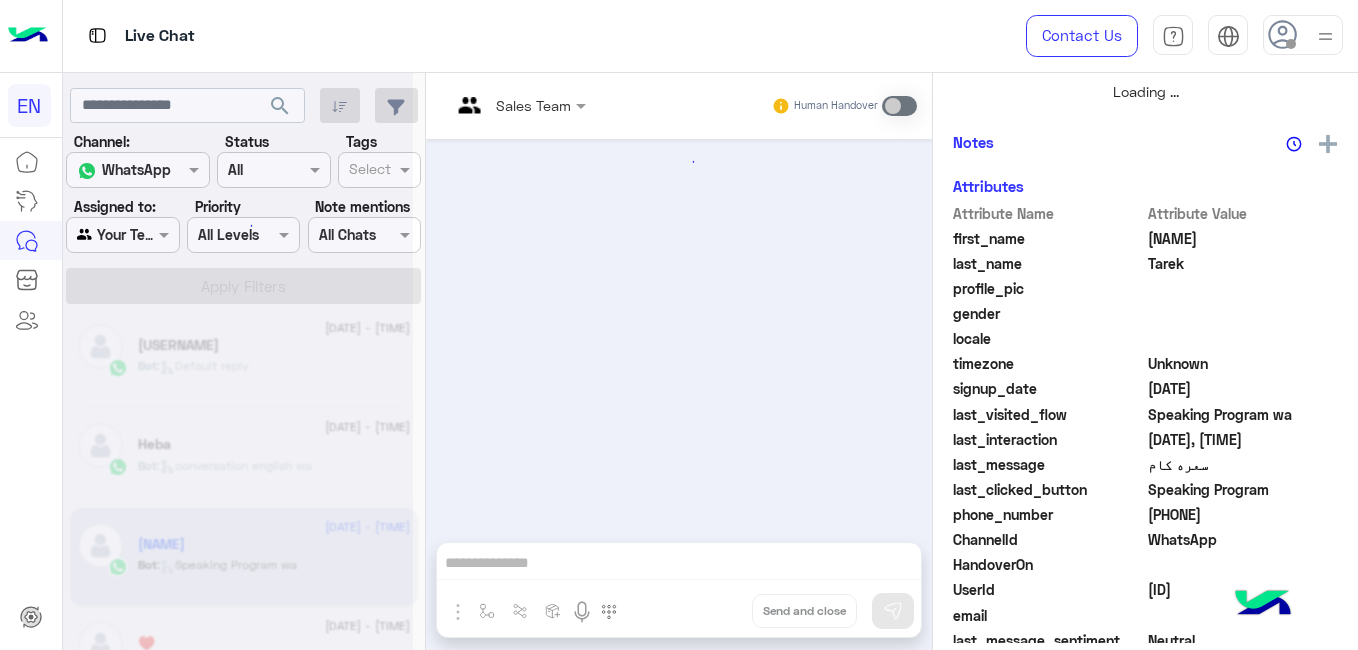 scroll, scrollTop: 484, scrollLeft: 0, axis: vertical 